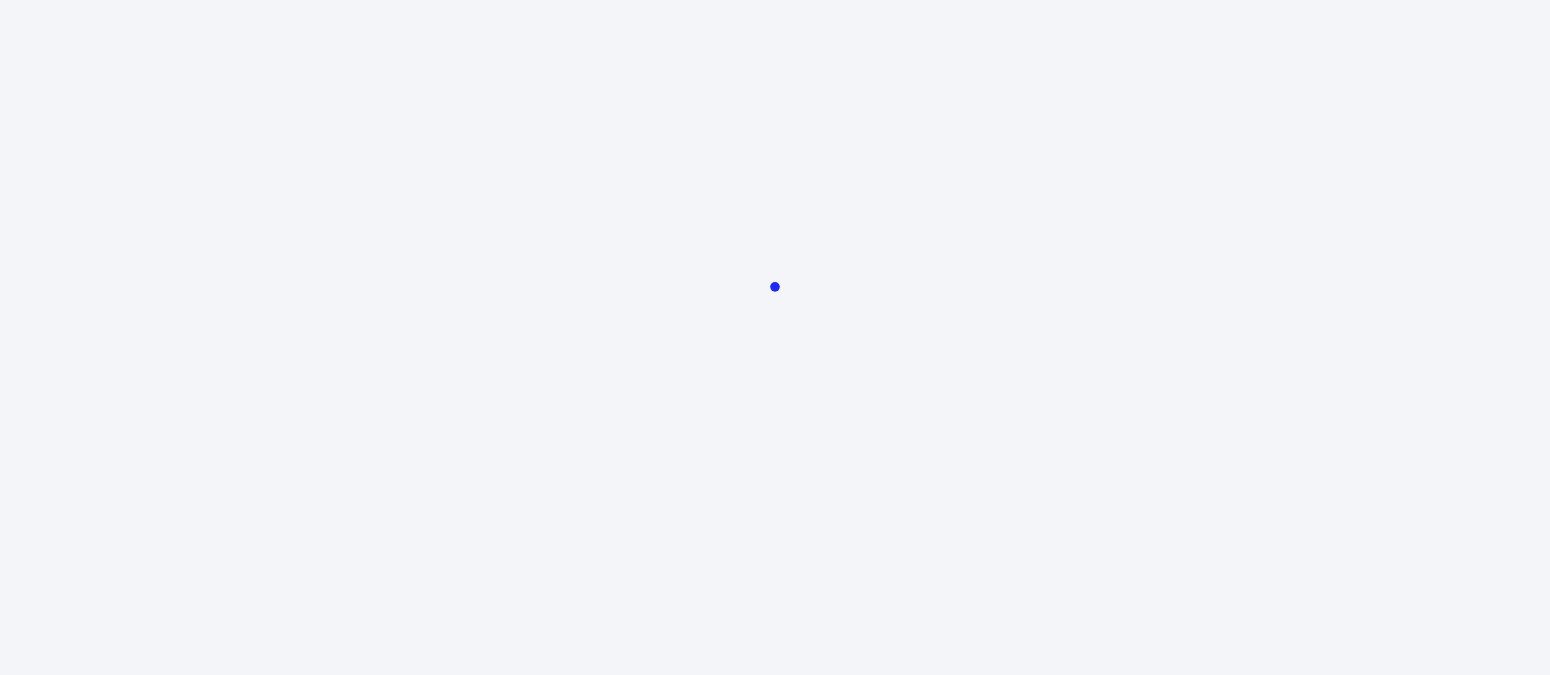 scroll, scrollTop: 0, scrollLeft: 0, axis: both 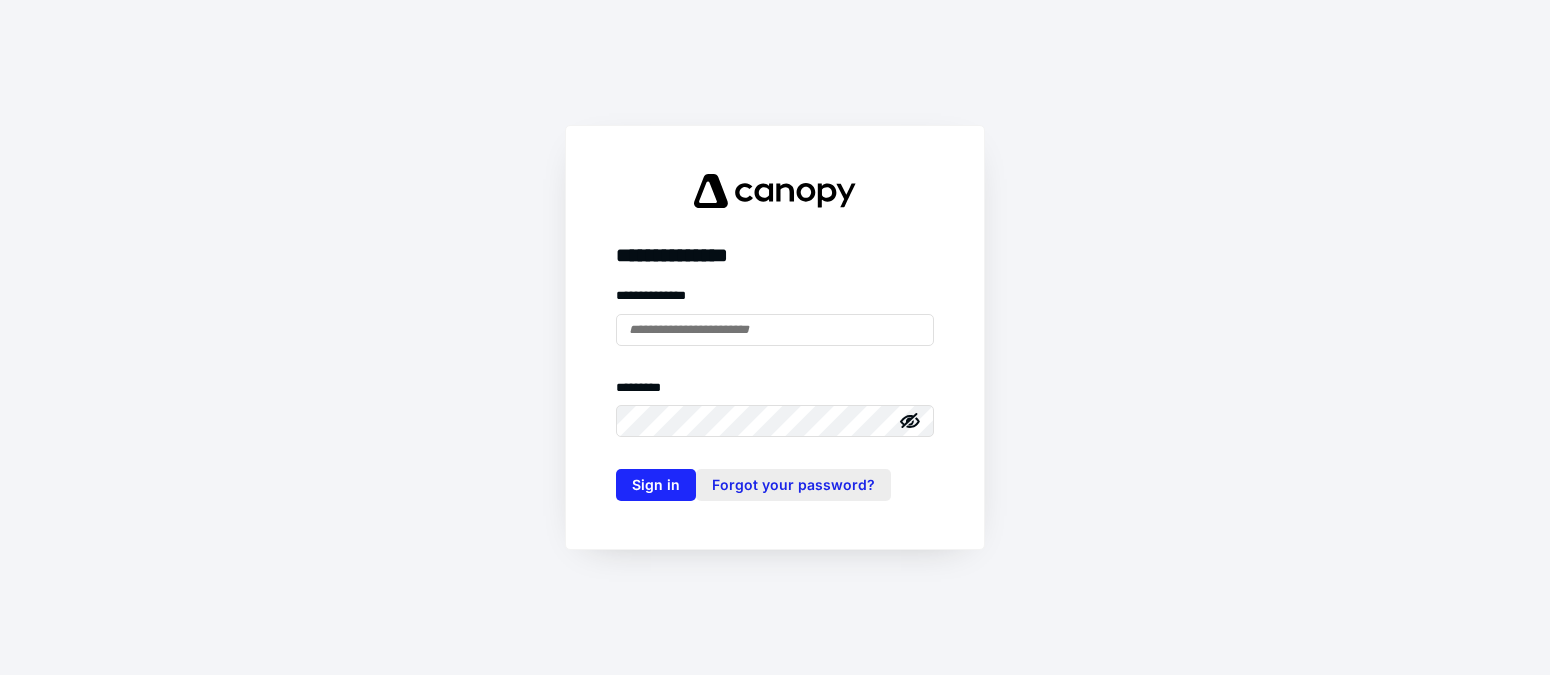 type on "**********" 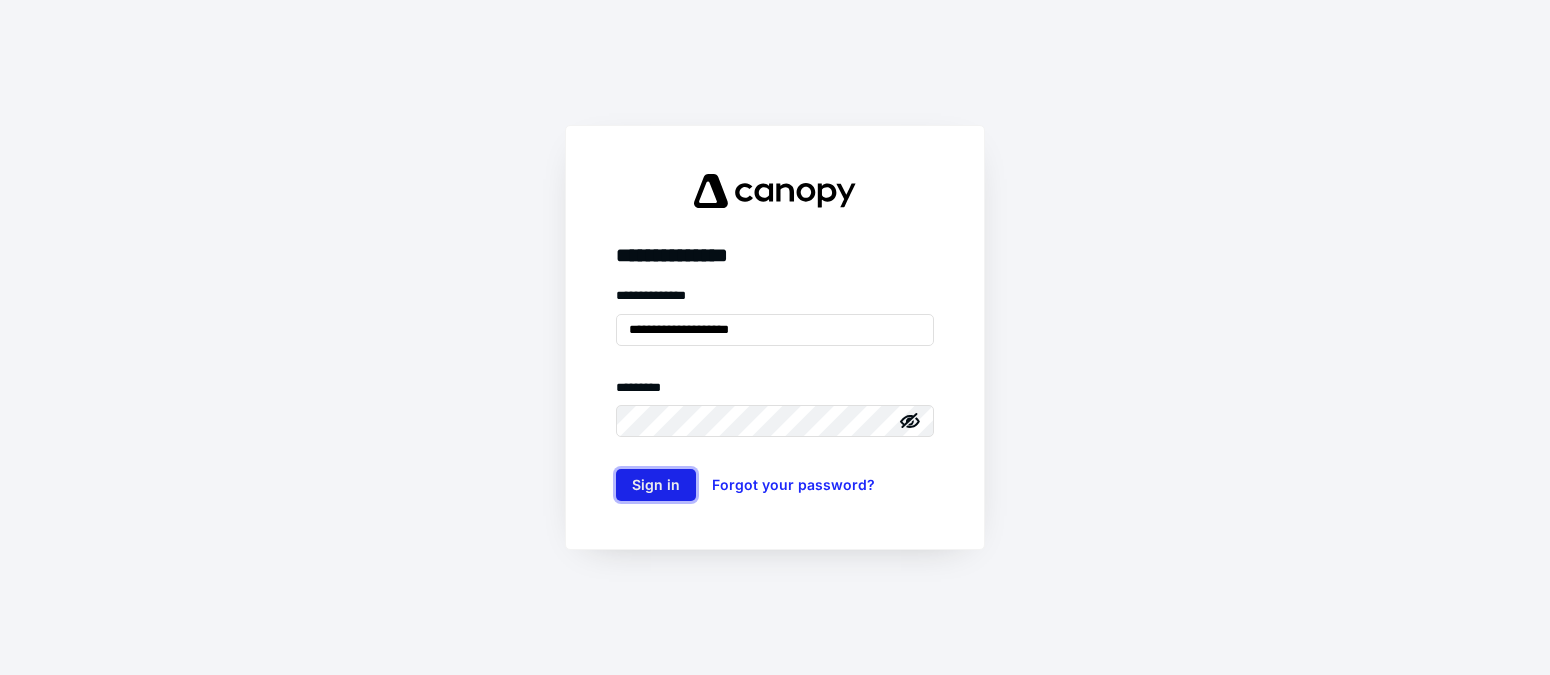 click on "Sign in" at bounding box center [656, 485] 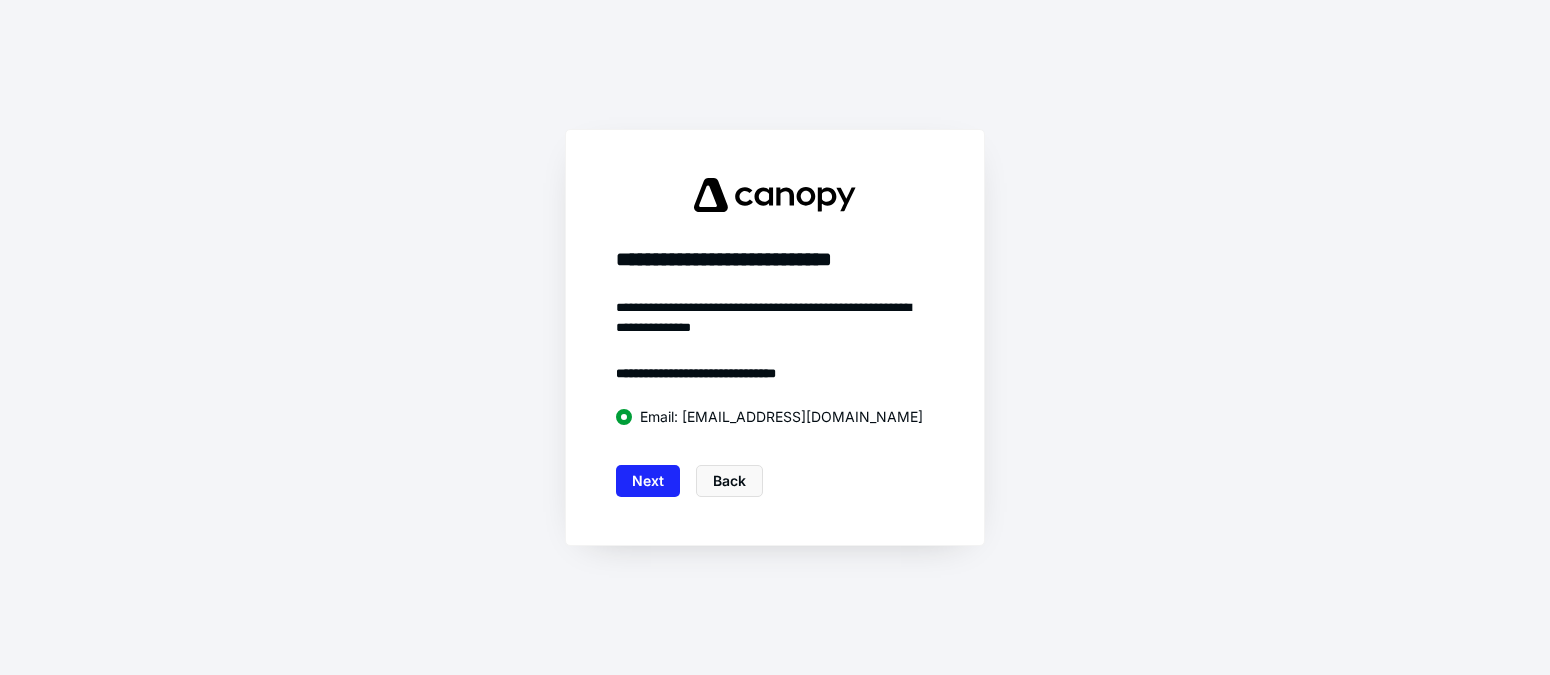 click on "Next" at bounding box center [648, 481] 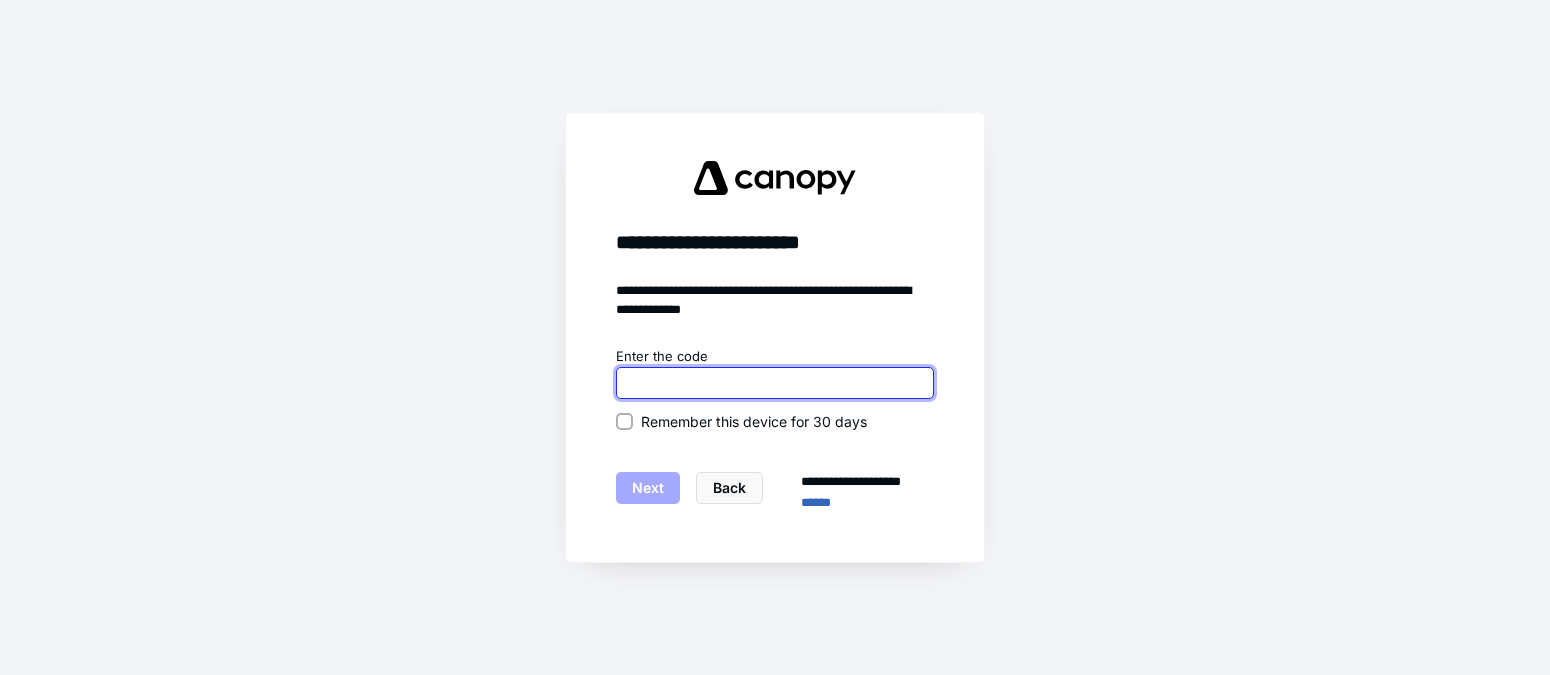 click at bounding box center [775, 383] 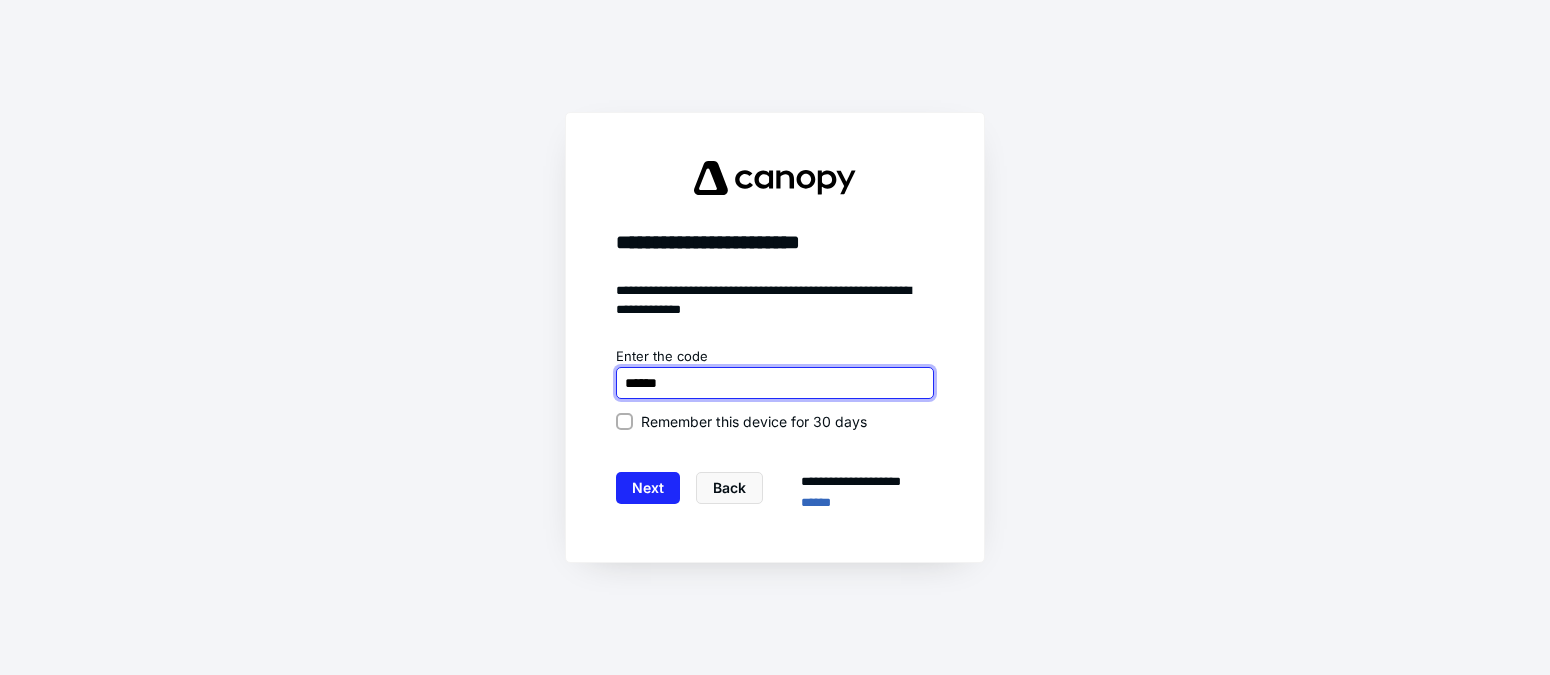 type on "******" 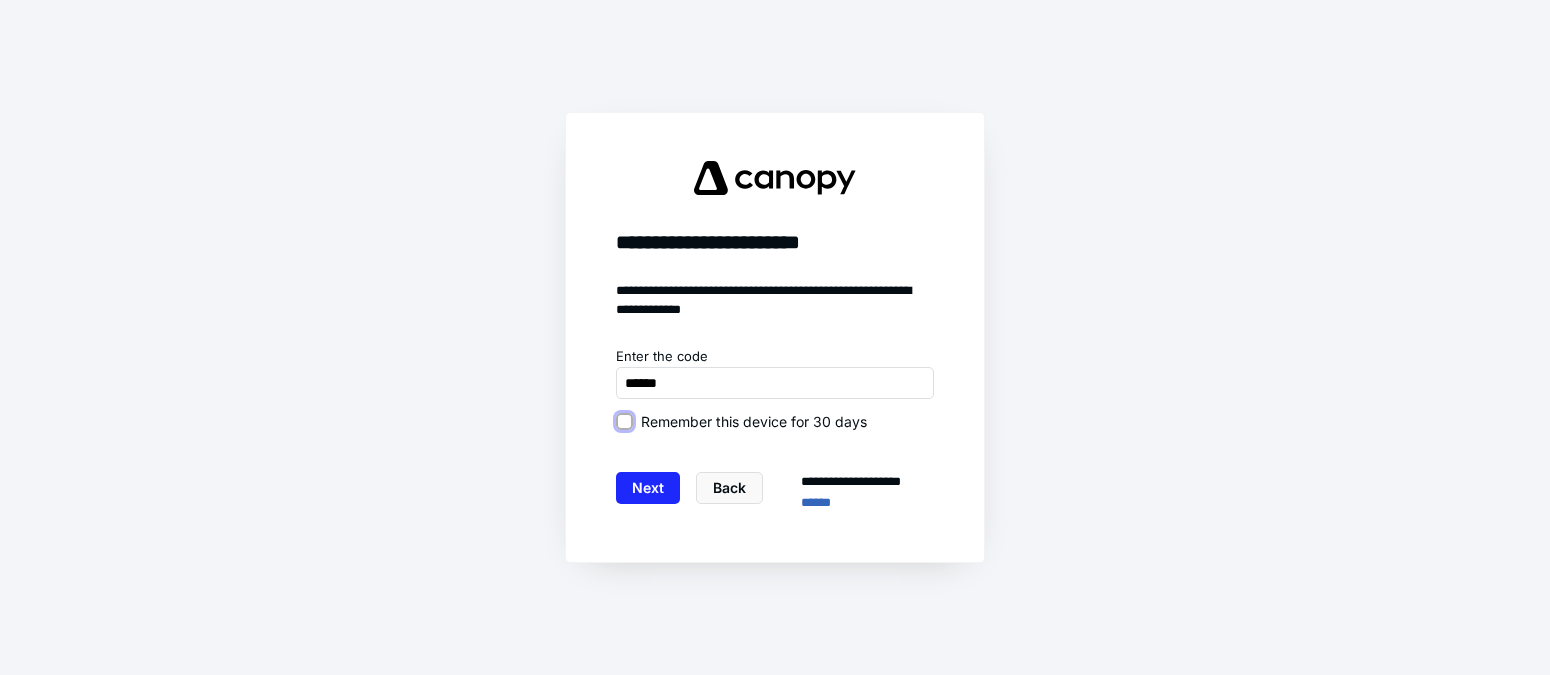 click on "Remember this device for 30 days" at bounding box center (624, 421) 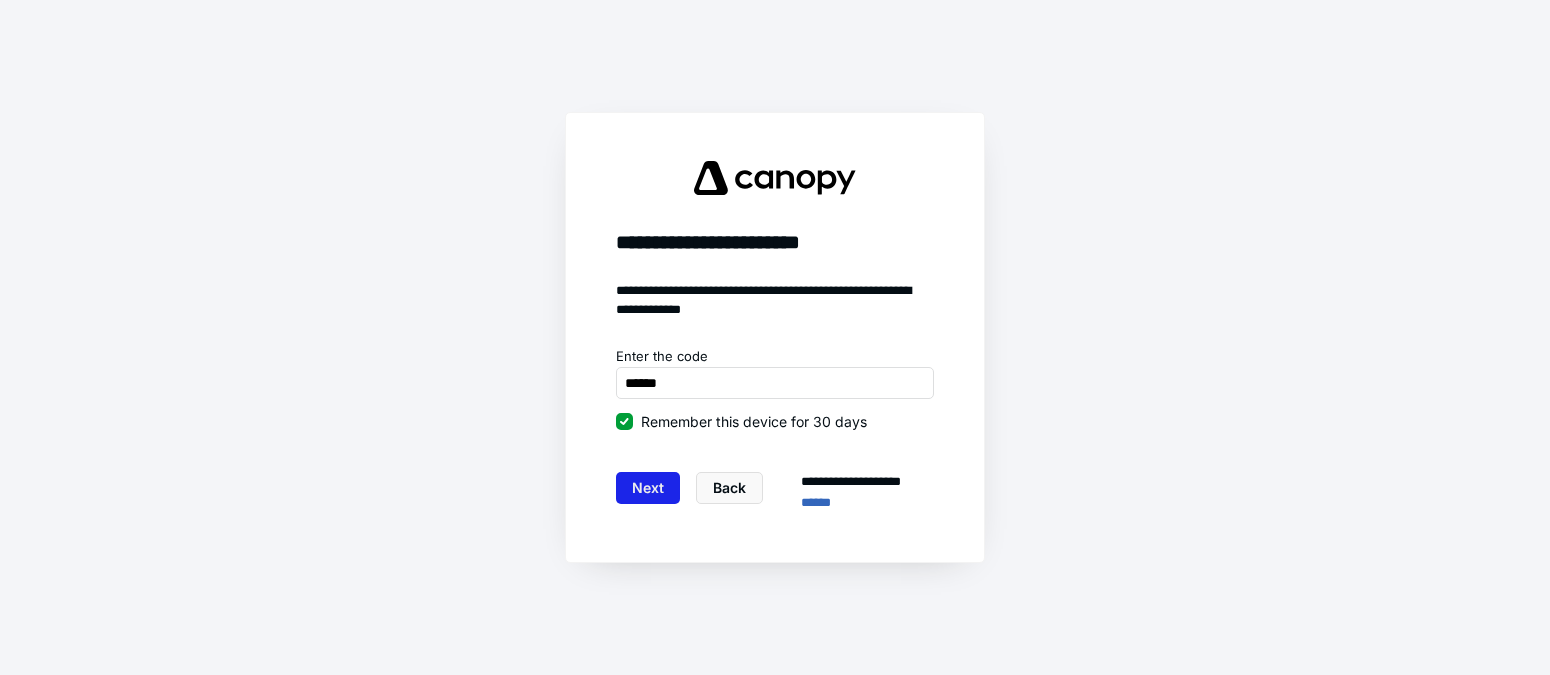 click on "Next" at bounding box center (648, 488) 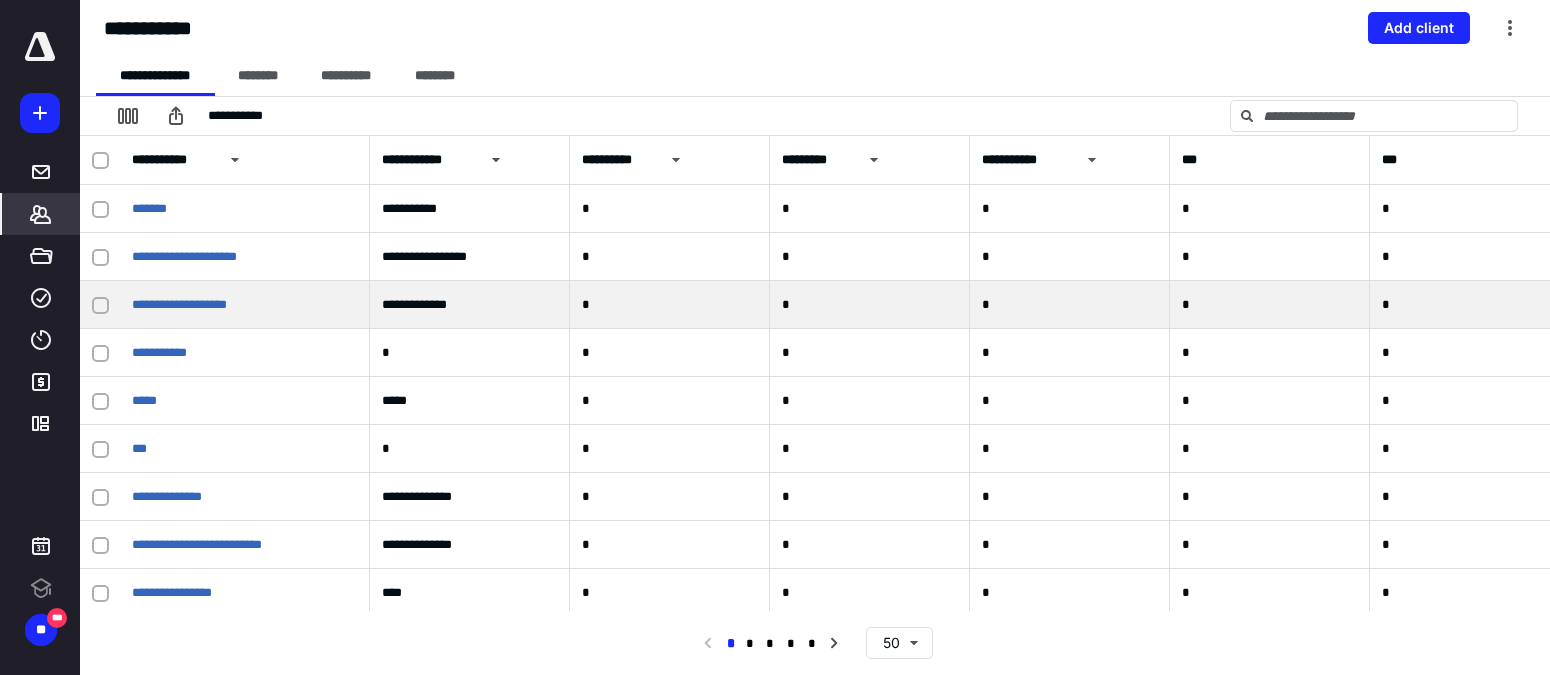 scroll, scrollTop: 15, scrollLeft: 0, axis: vertical 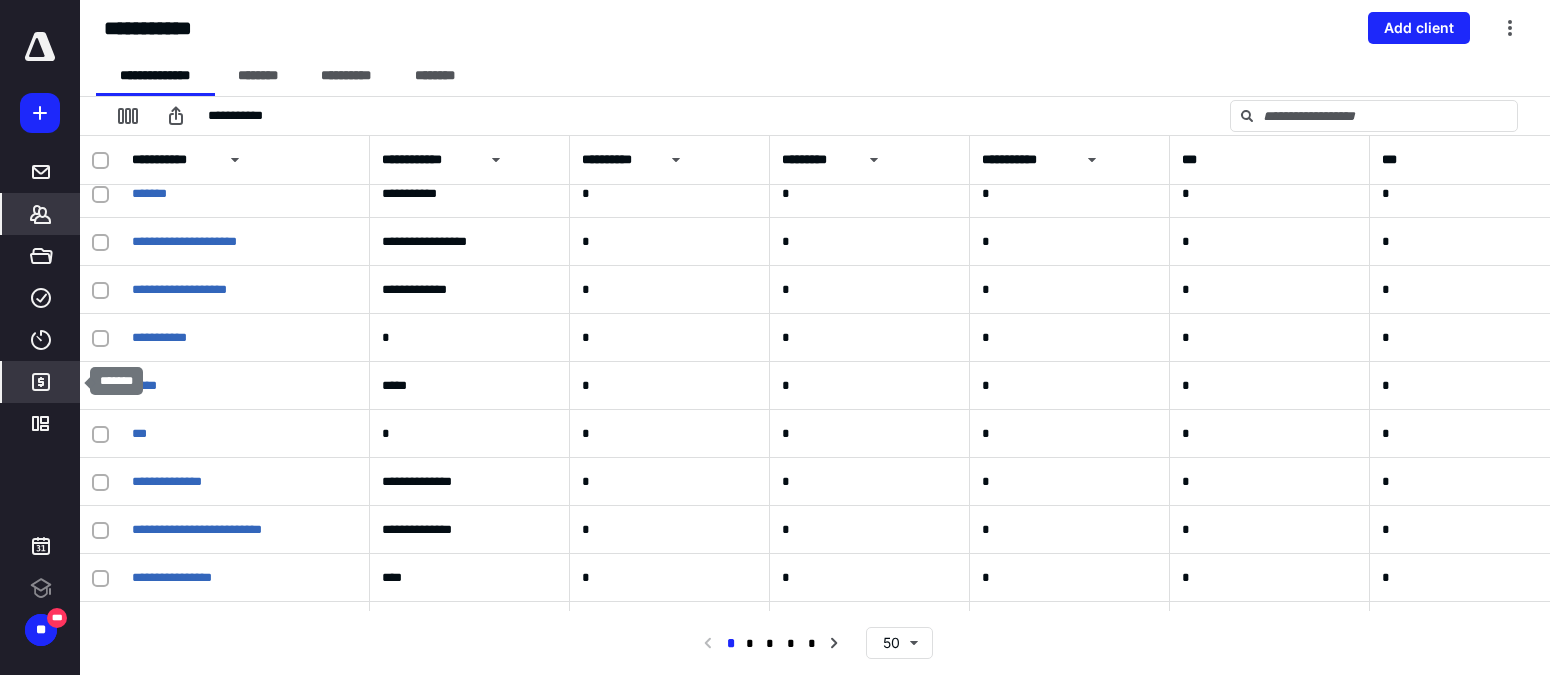 click 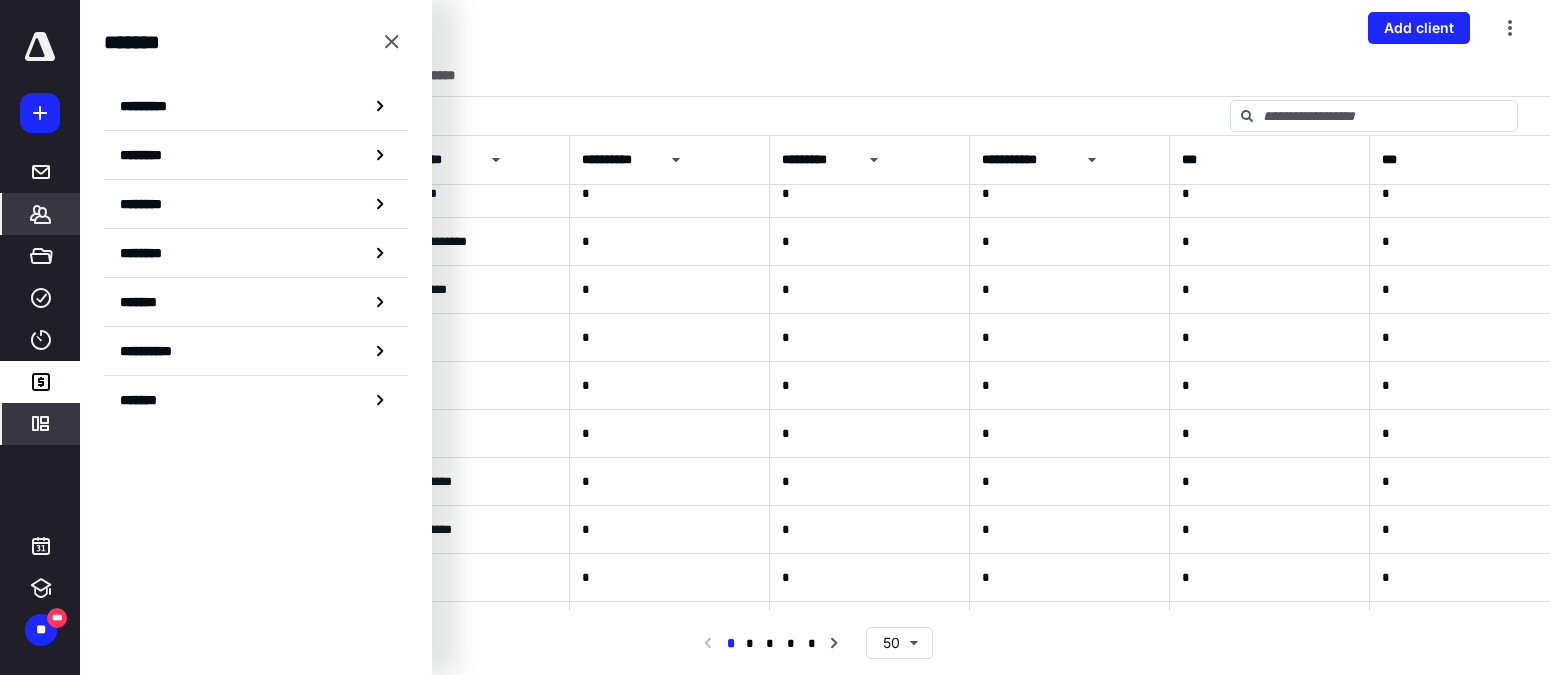 drag, startPoint x: 26, startPoint y: 405, endPoint x: 43, endPoint y: 413, distance: 18.788294 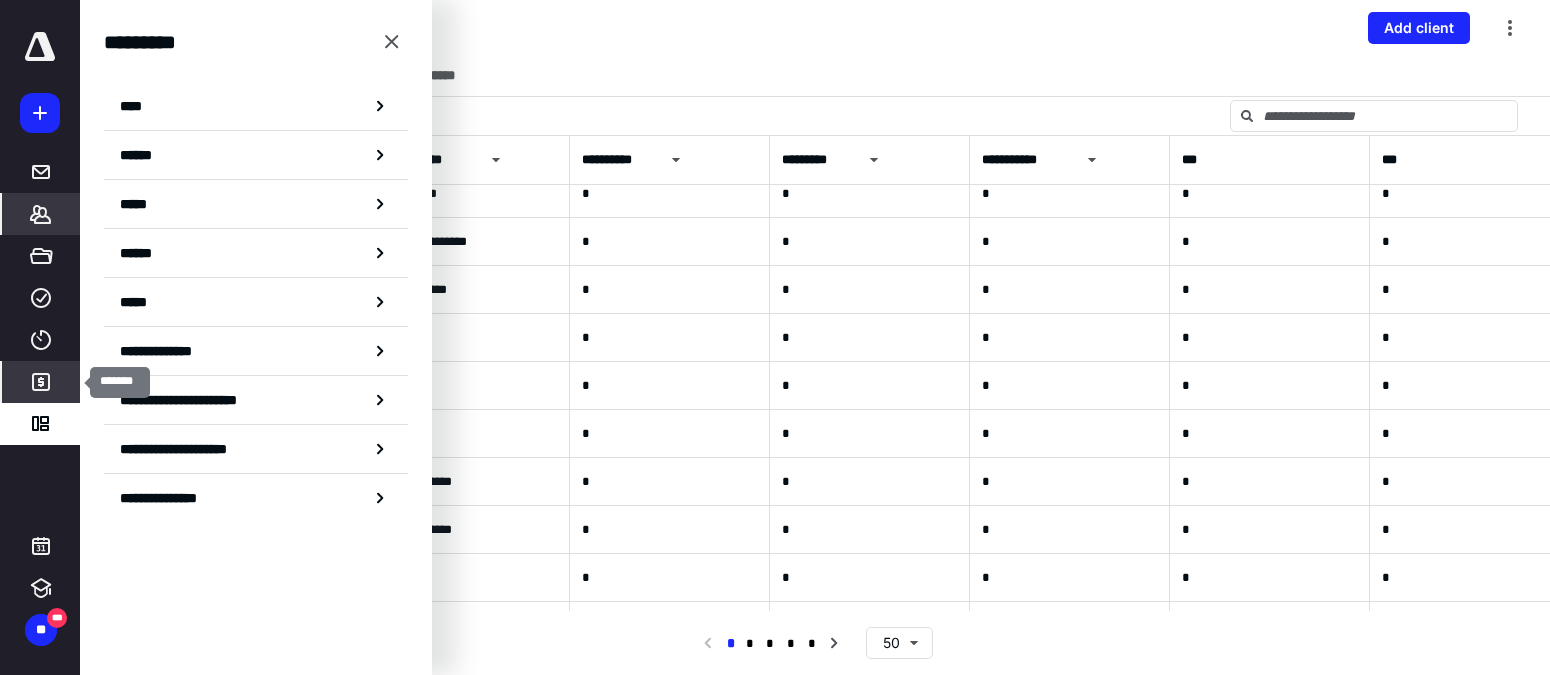drag, startPoint x: 54, startPoint y: 372, endPoint x: 67, endPoint y: 366, distance: 14.3178215 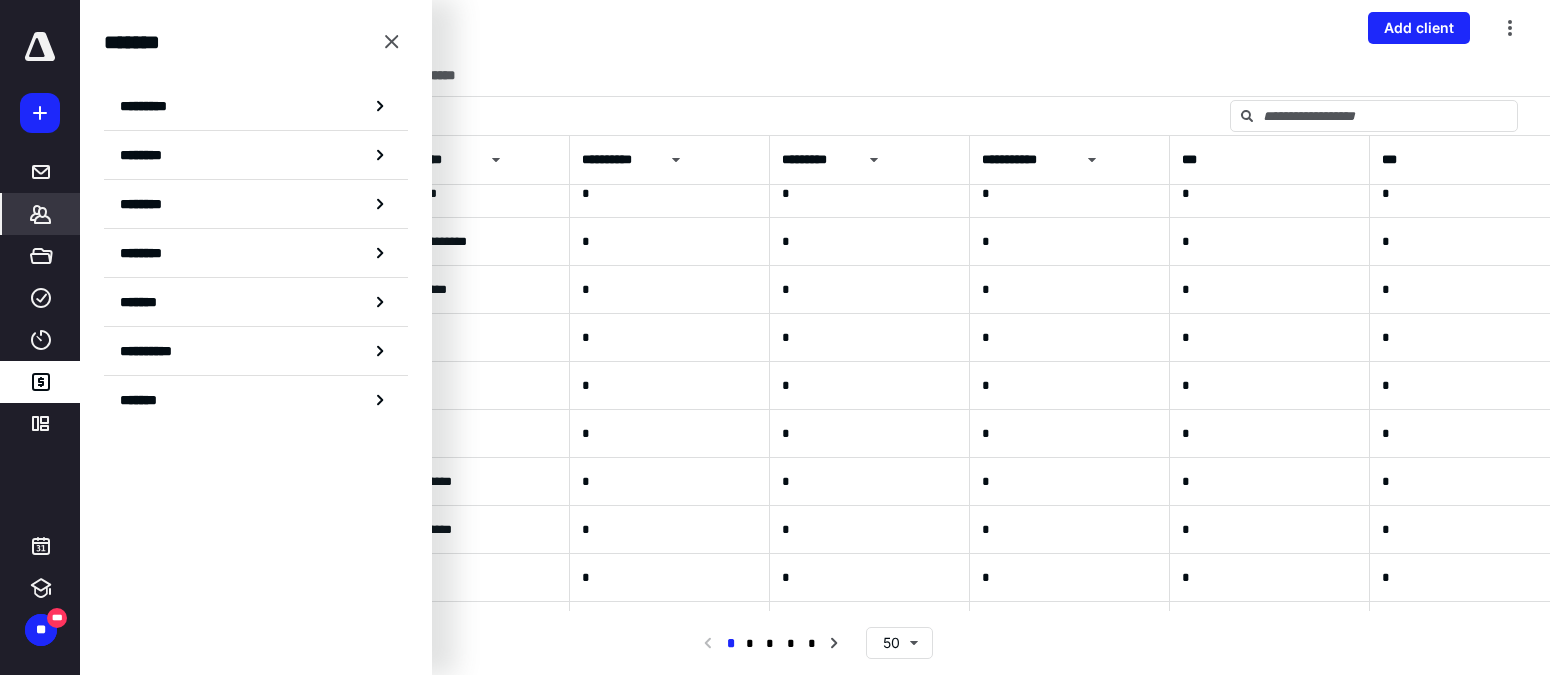 click on "*********" at bounding box center [256, 106] 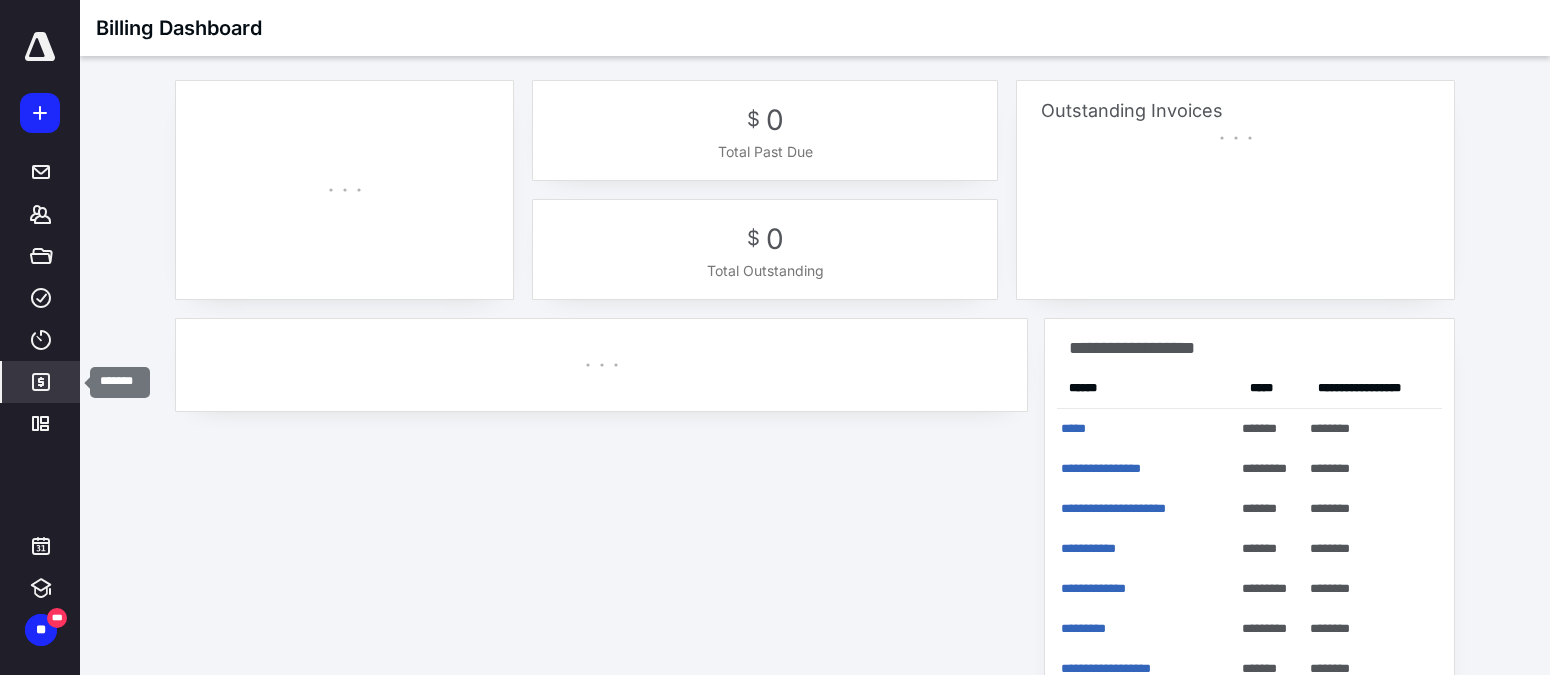 click 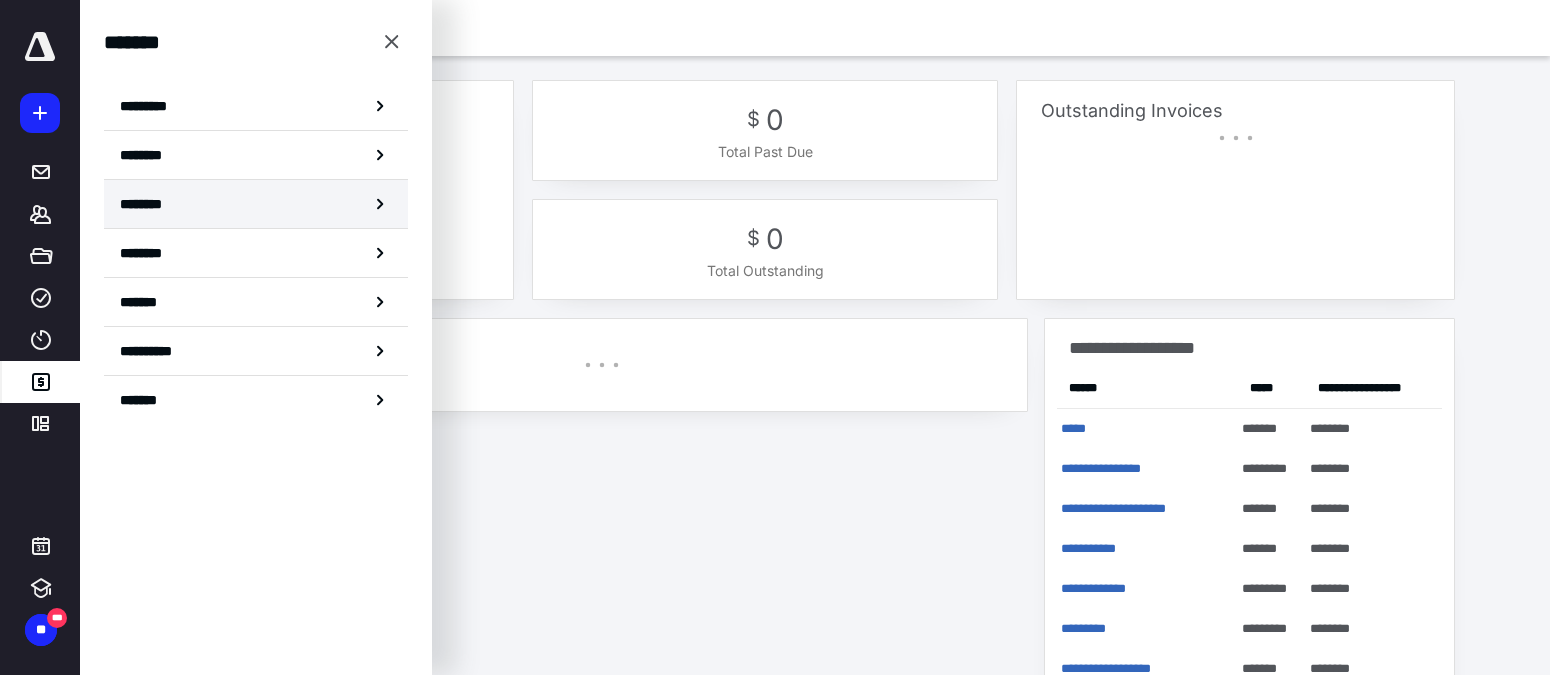 click on "********" at bounding box center [256, 204] 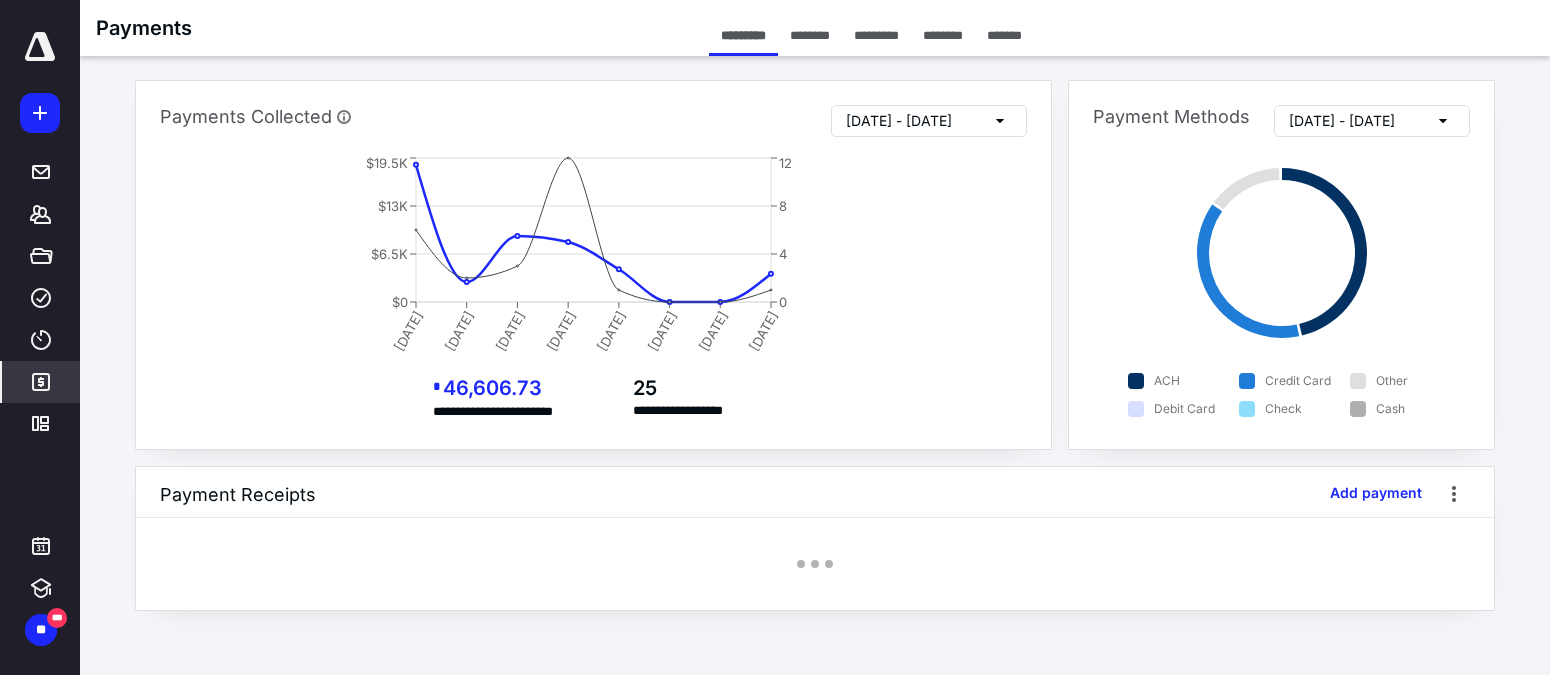 click 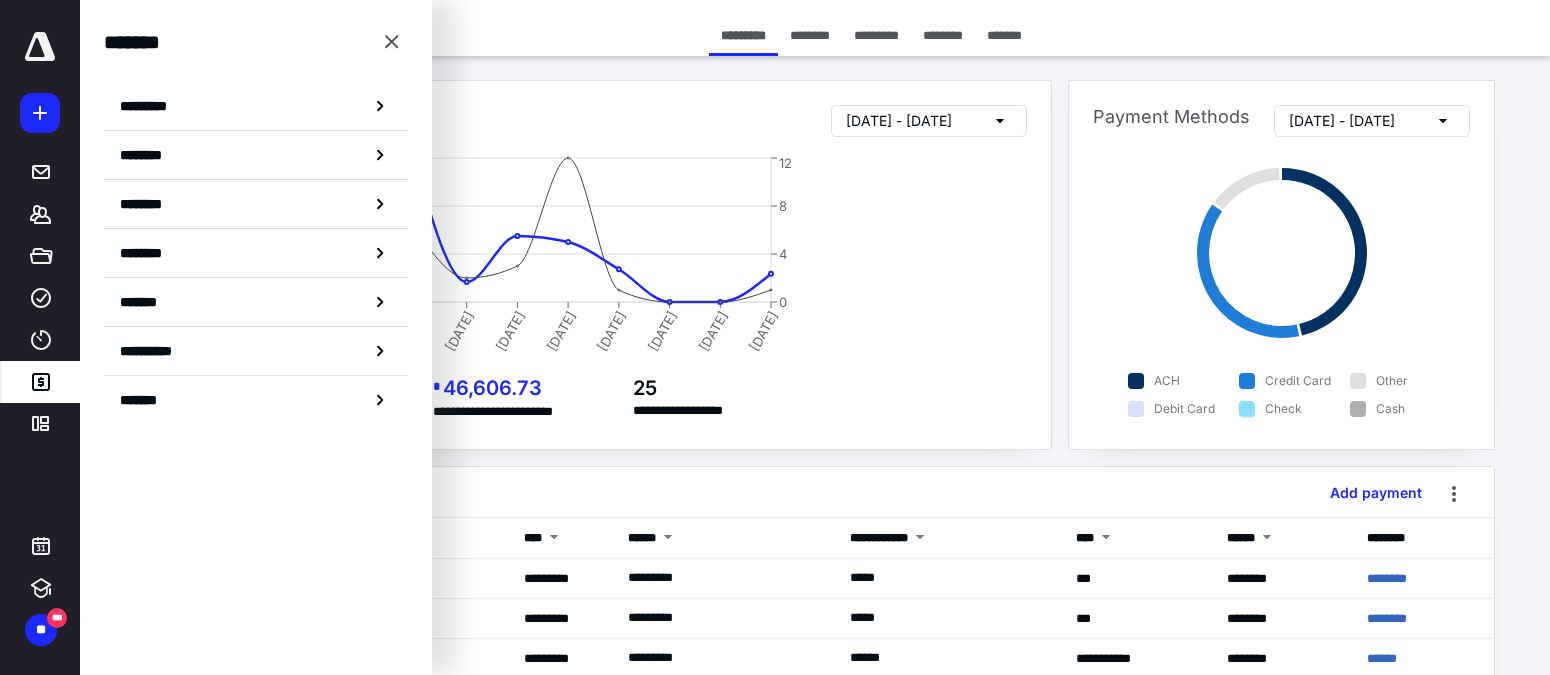 click on "********" at bounding box center (943, 35) 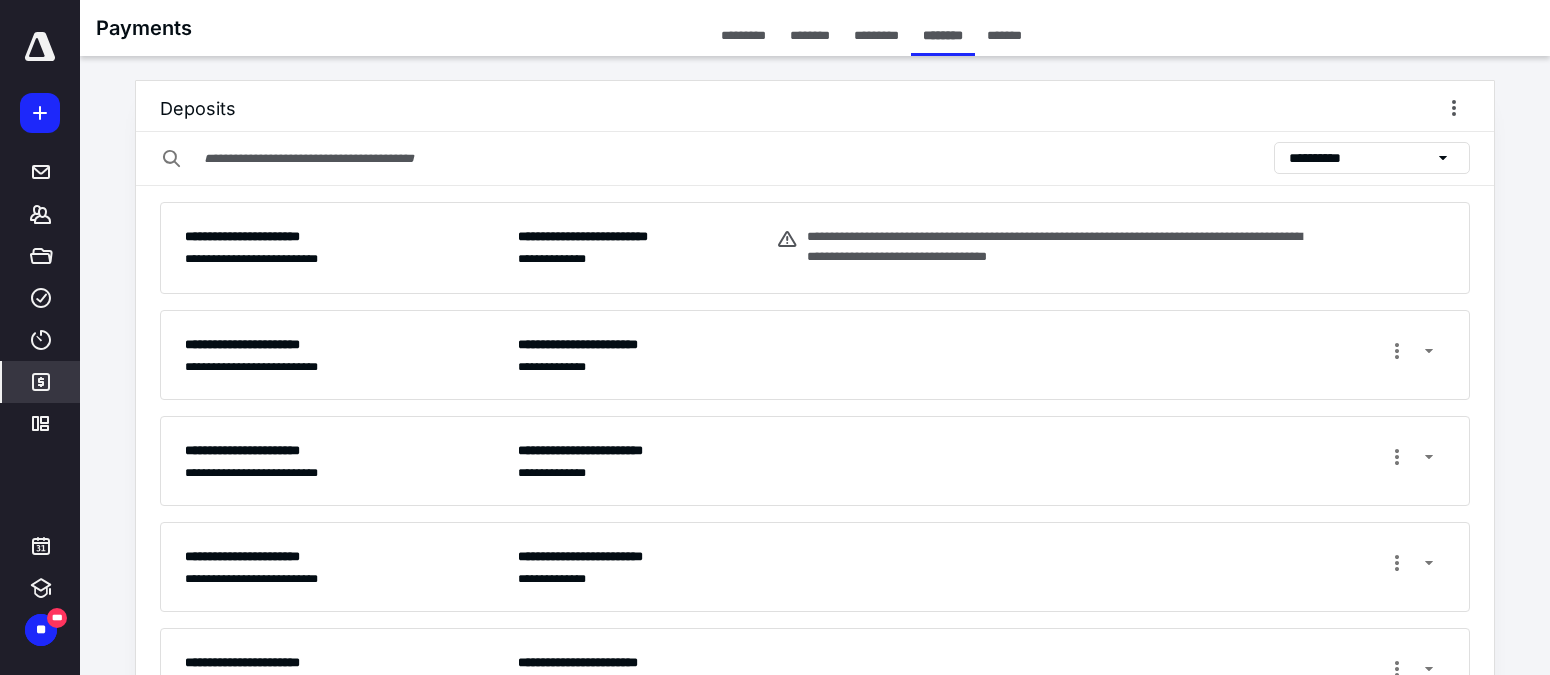 click on "**********" at bounding box center [608, 259] 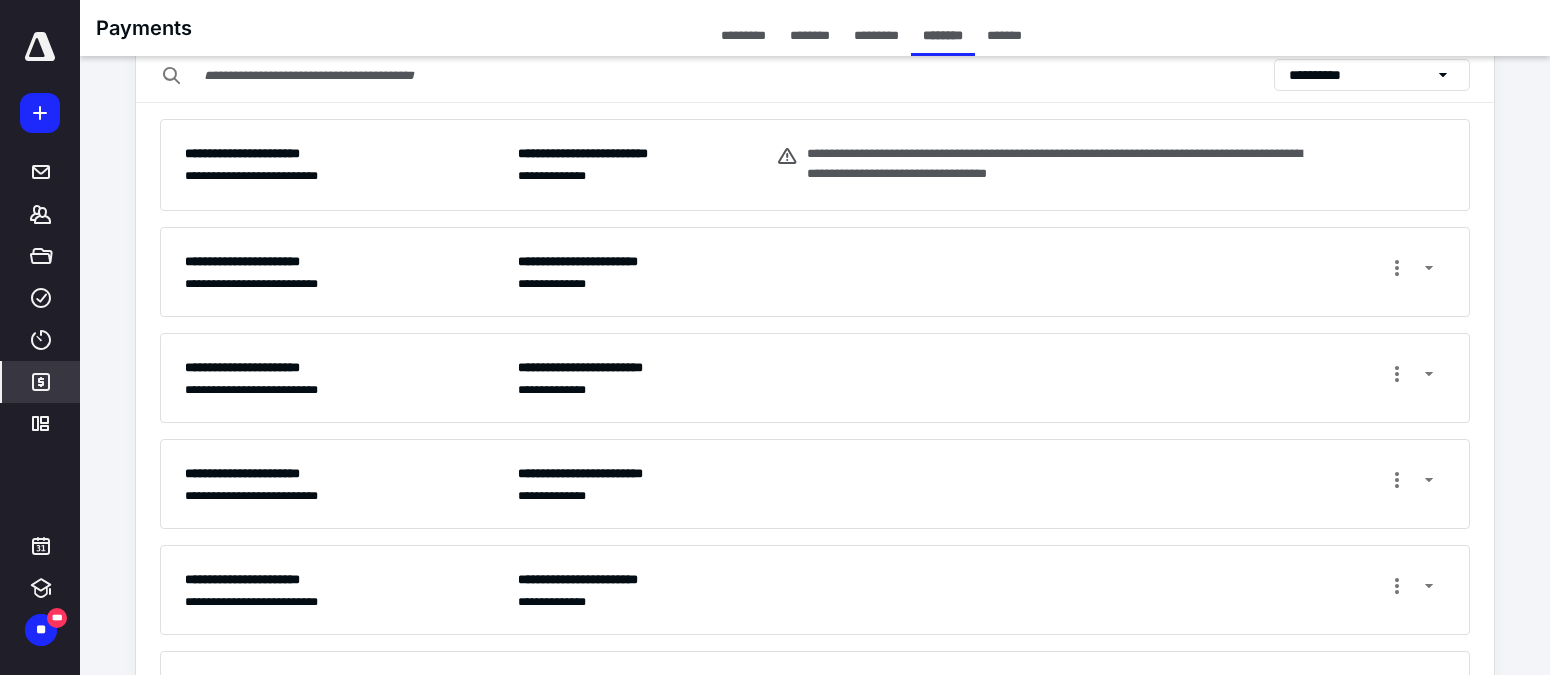 scroll, scrollTop: 87, scrollLeft: 0, axis: vertical 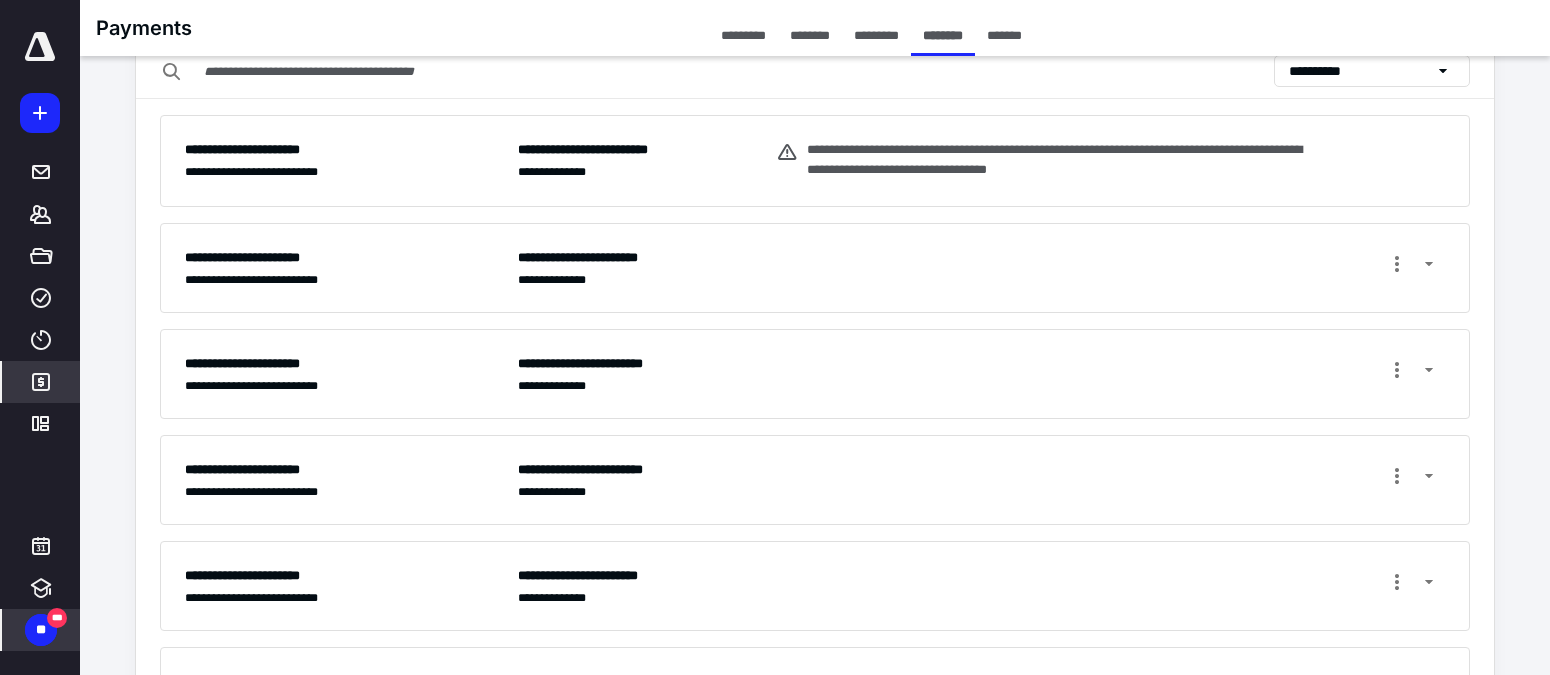 click on "** ***" at bounding box center (41, 630) 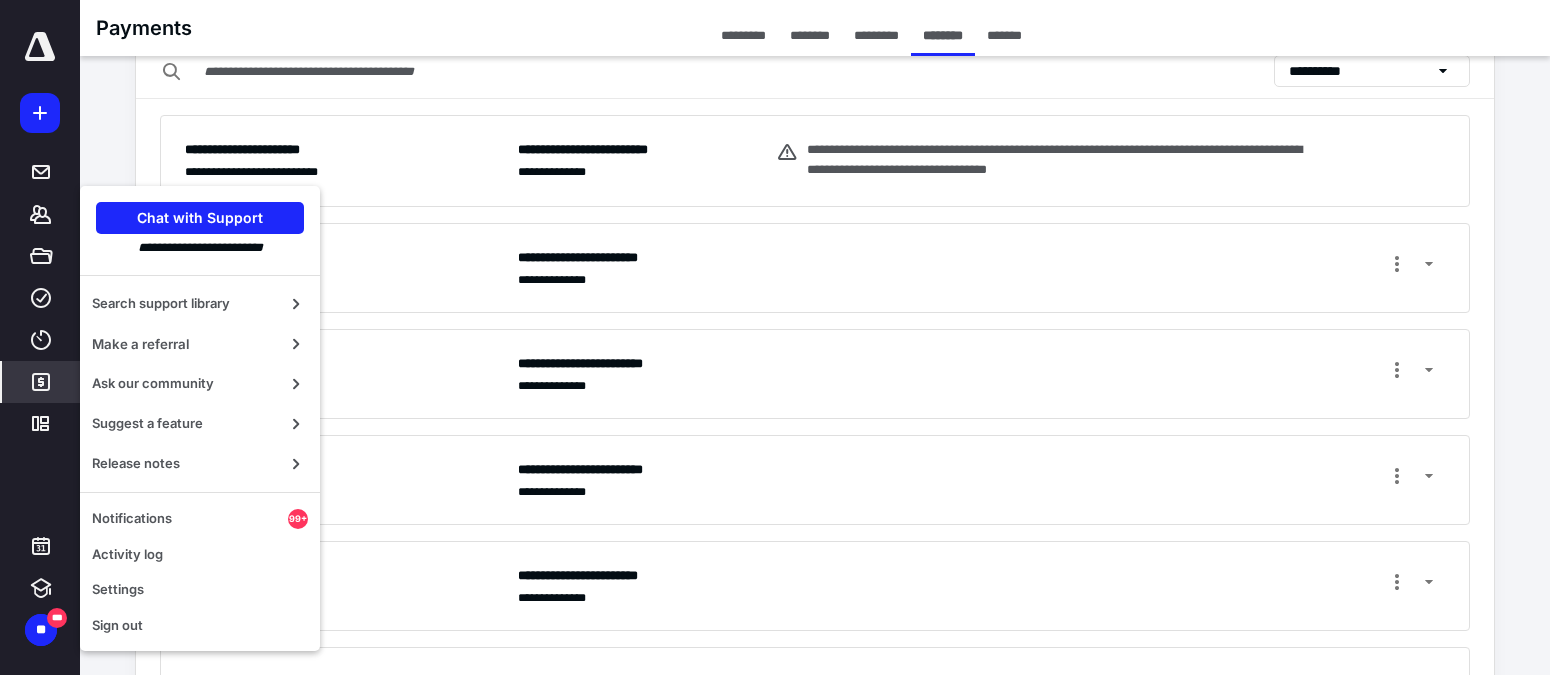 click on "**********" at bounding box center [815, 480] 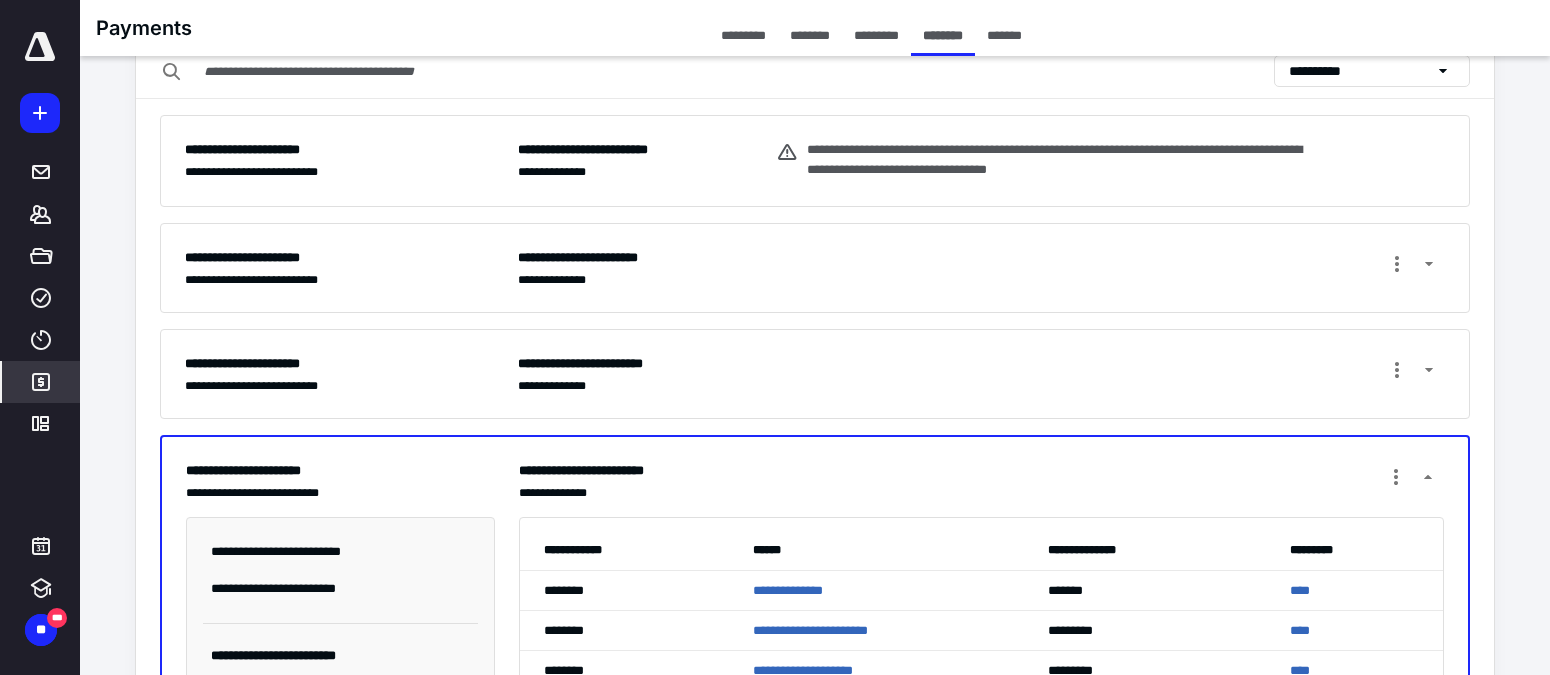 click at bounding box center (1428, 478) 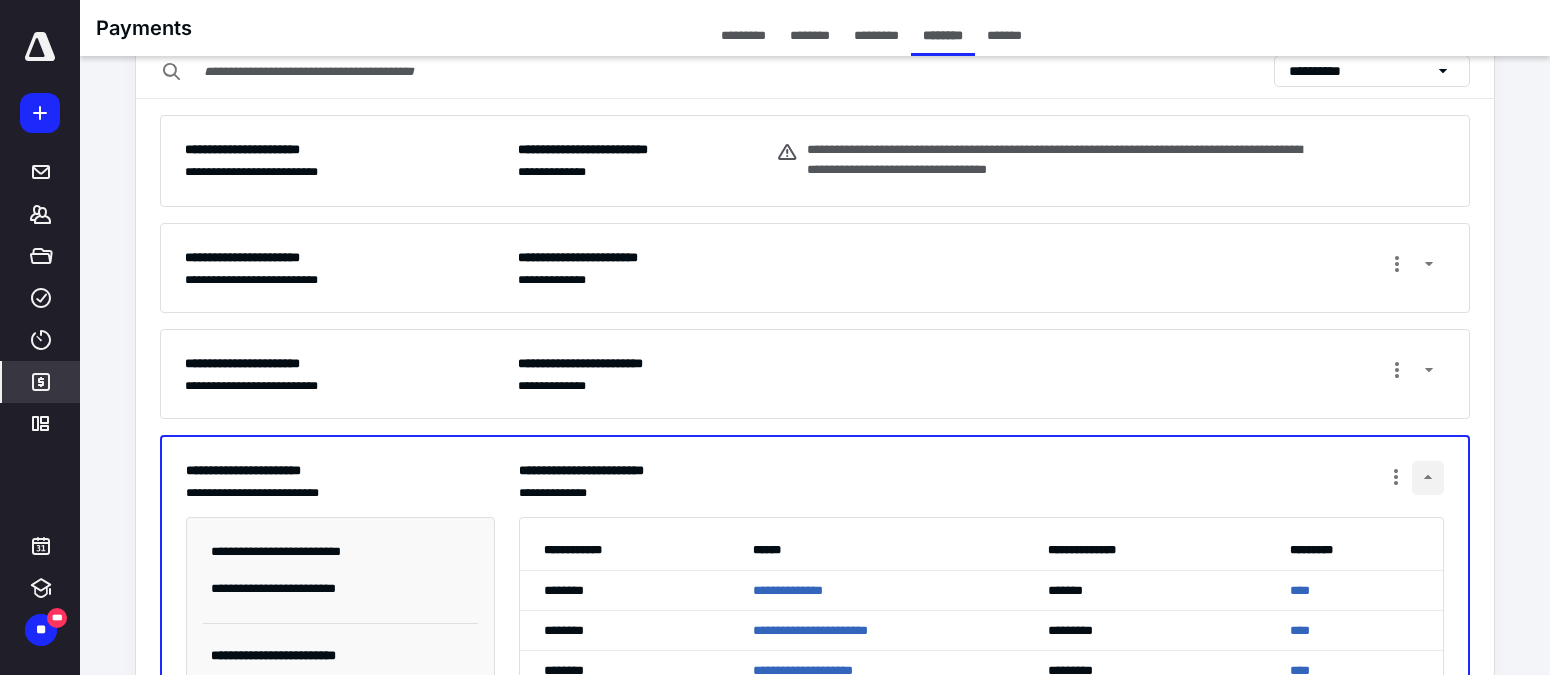 click at bounding box center [1428, 478] 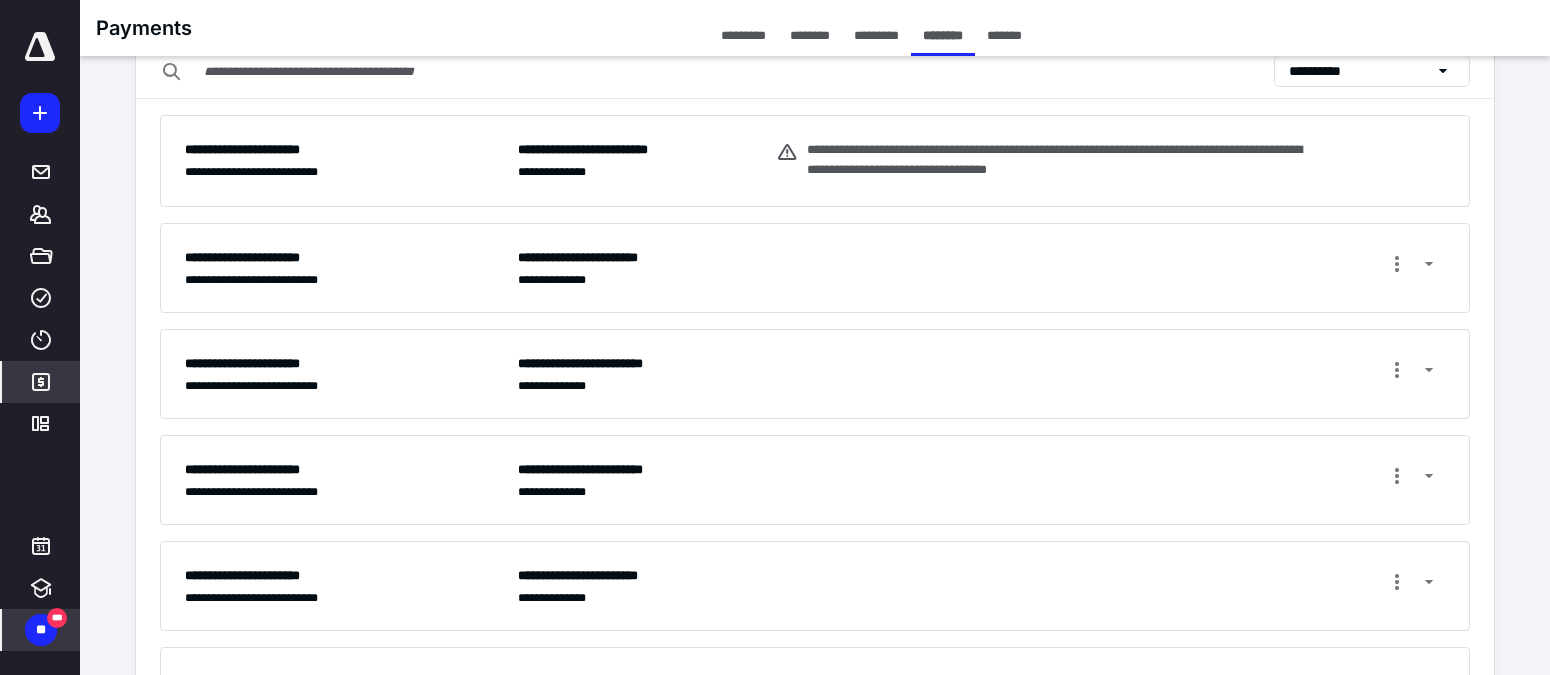 click on "**" at bounding box center (41, 630) 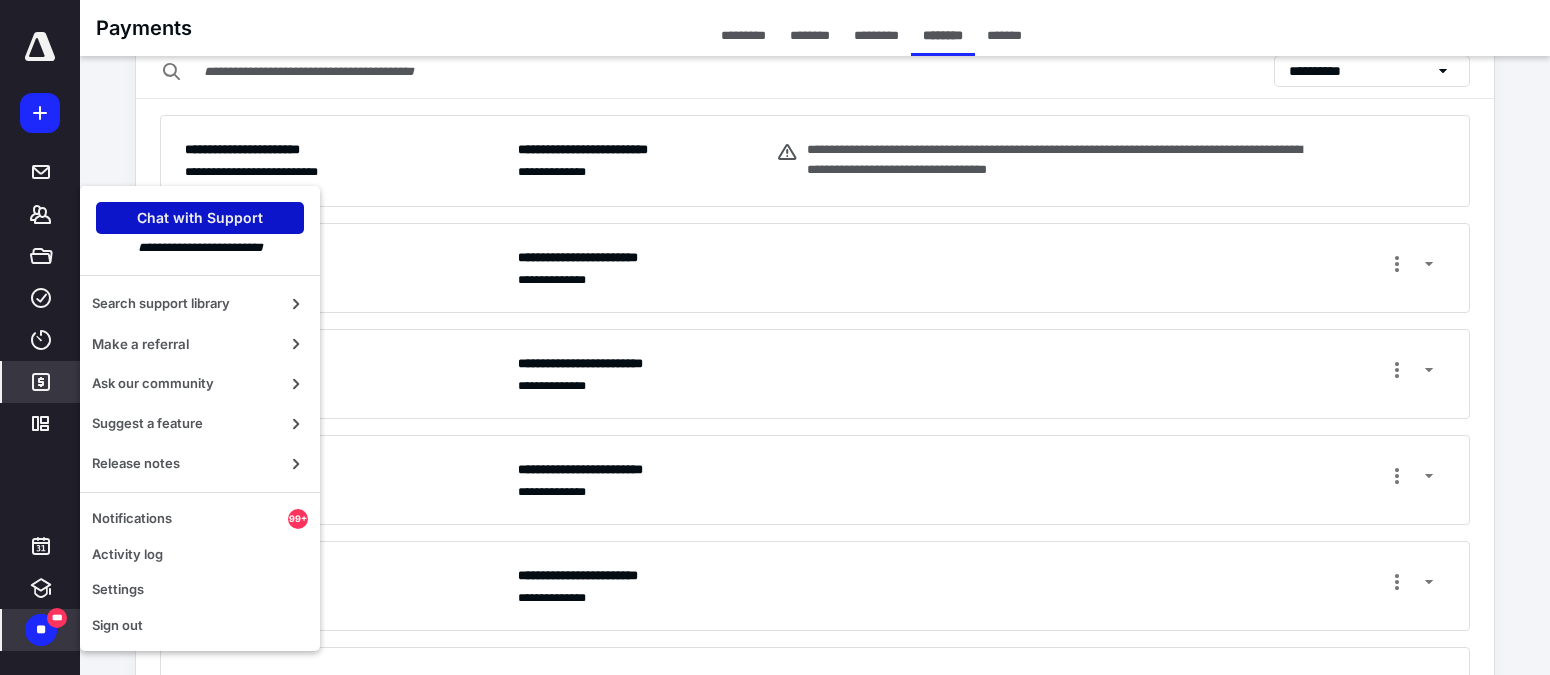 click on "Chat with Support" at bounding box center [200, 218] 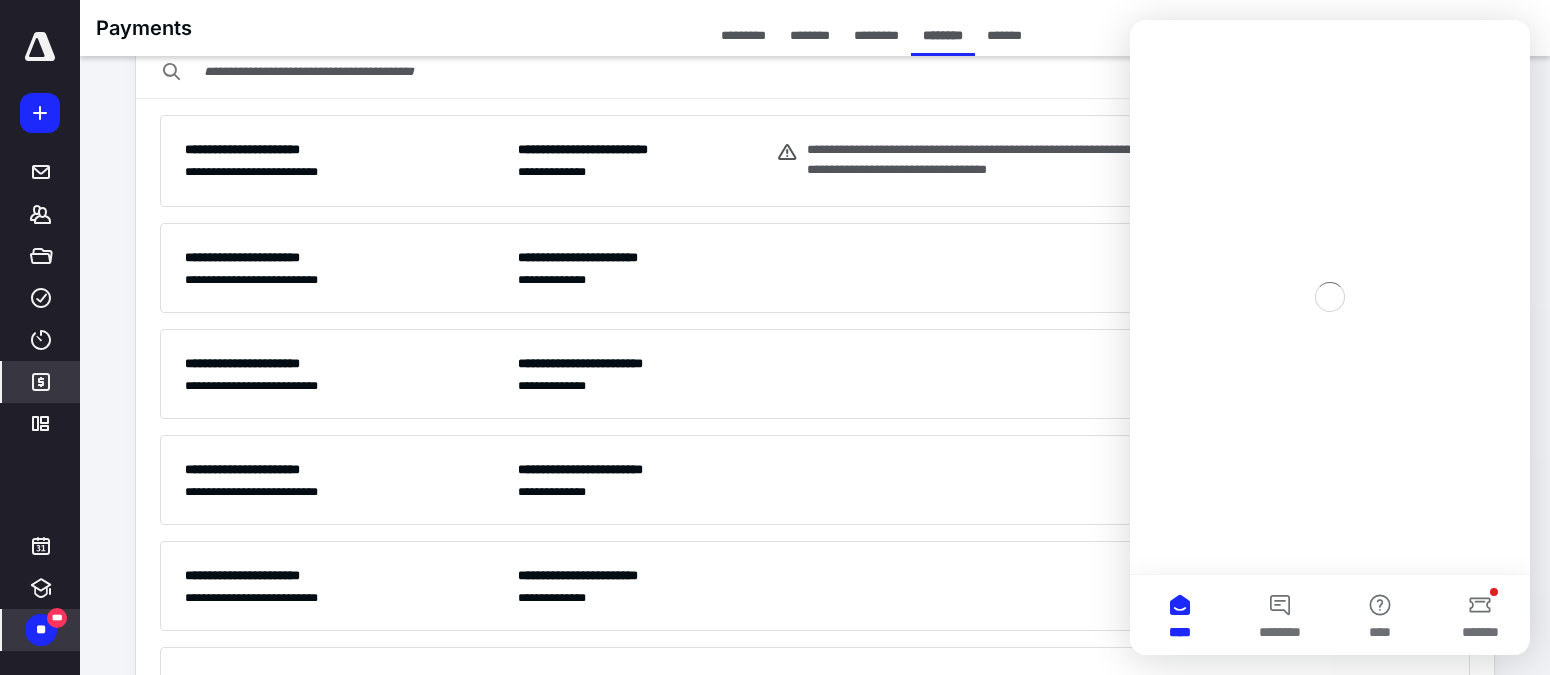 scroll, scrollTop: 0, scrollLeft: 0, axis: both 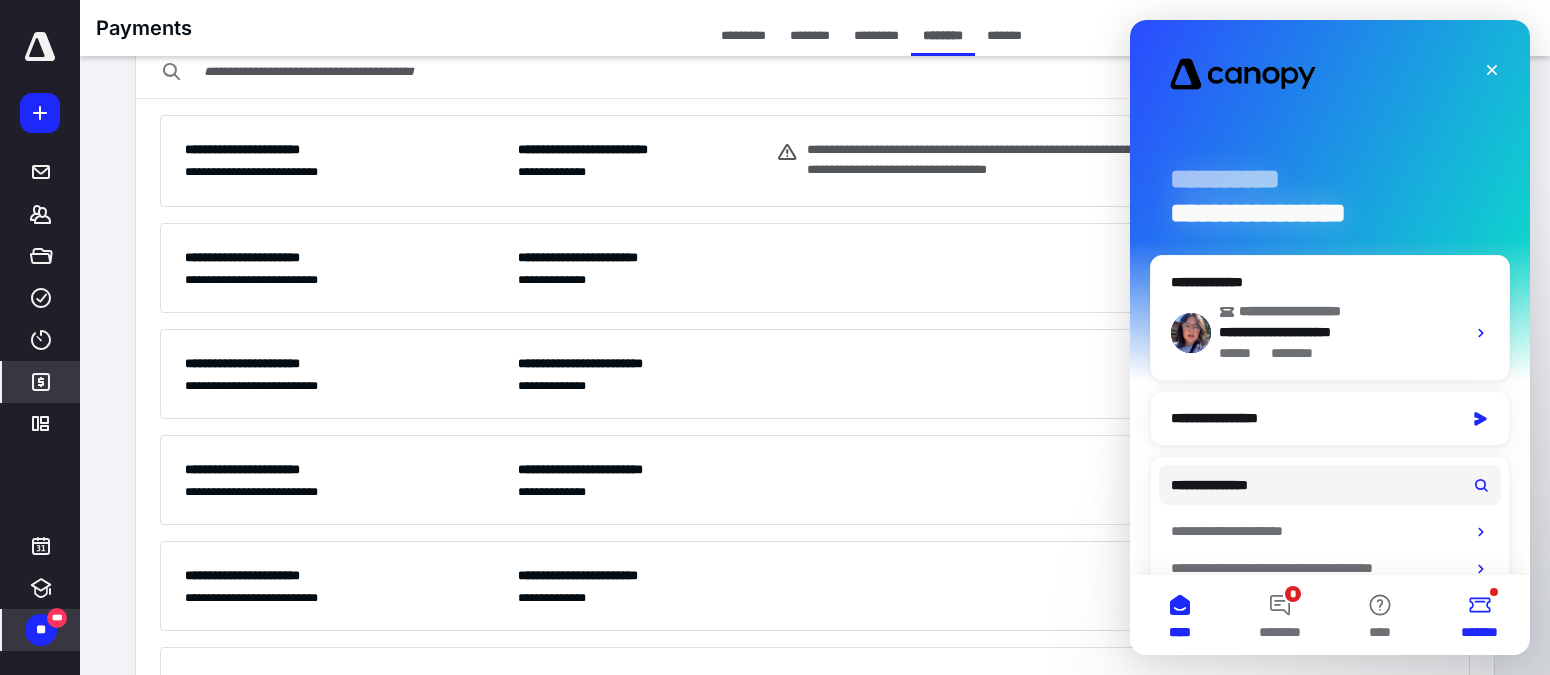 click on "*******" at bounding box center [1480, 615] 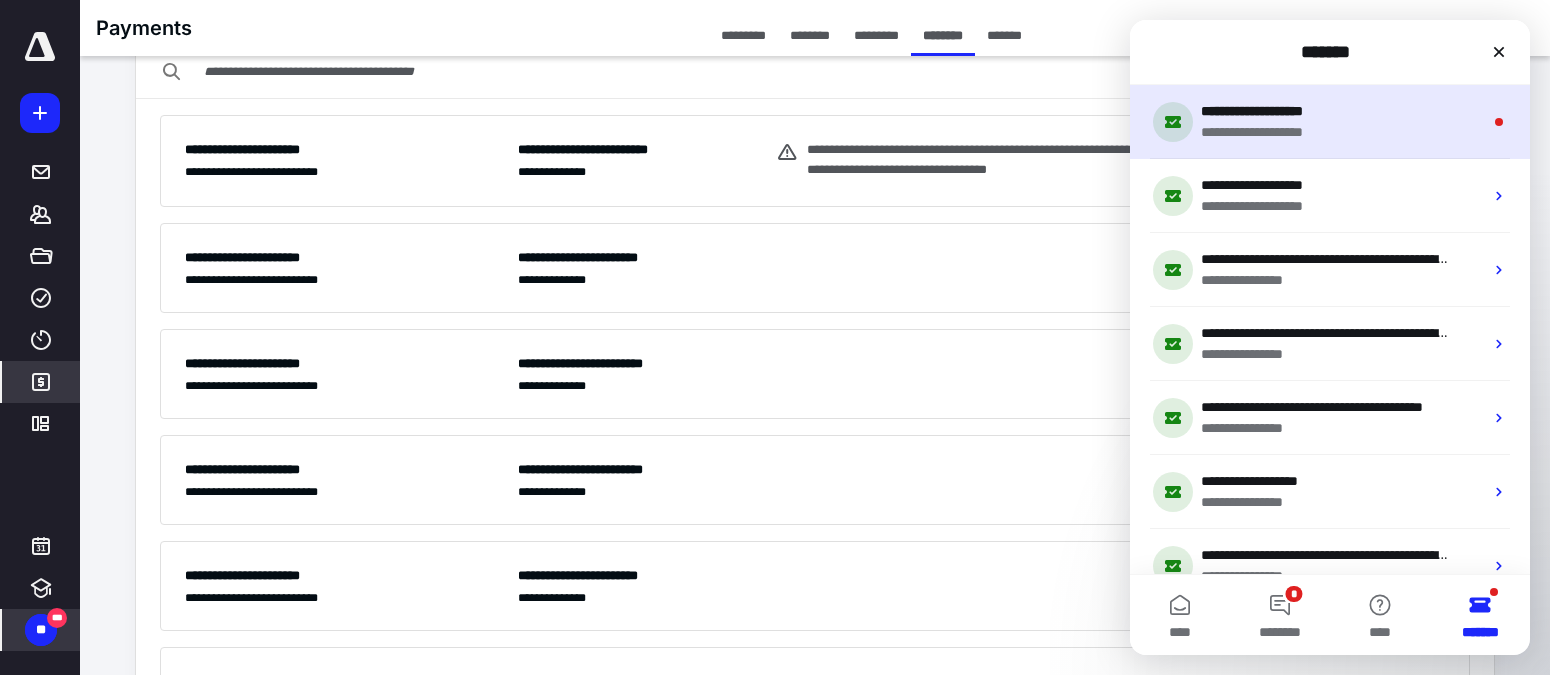 click on "**********" at bounding box center [1326, 132] 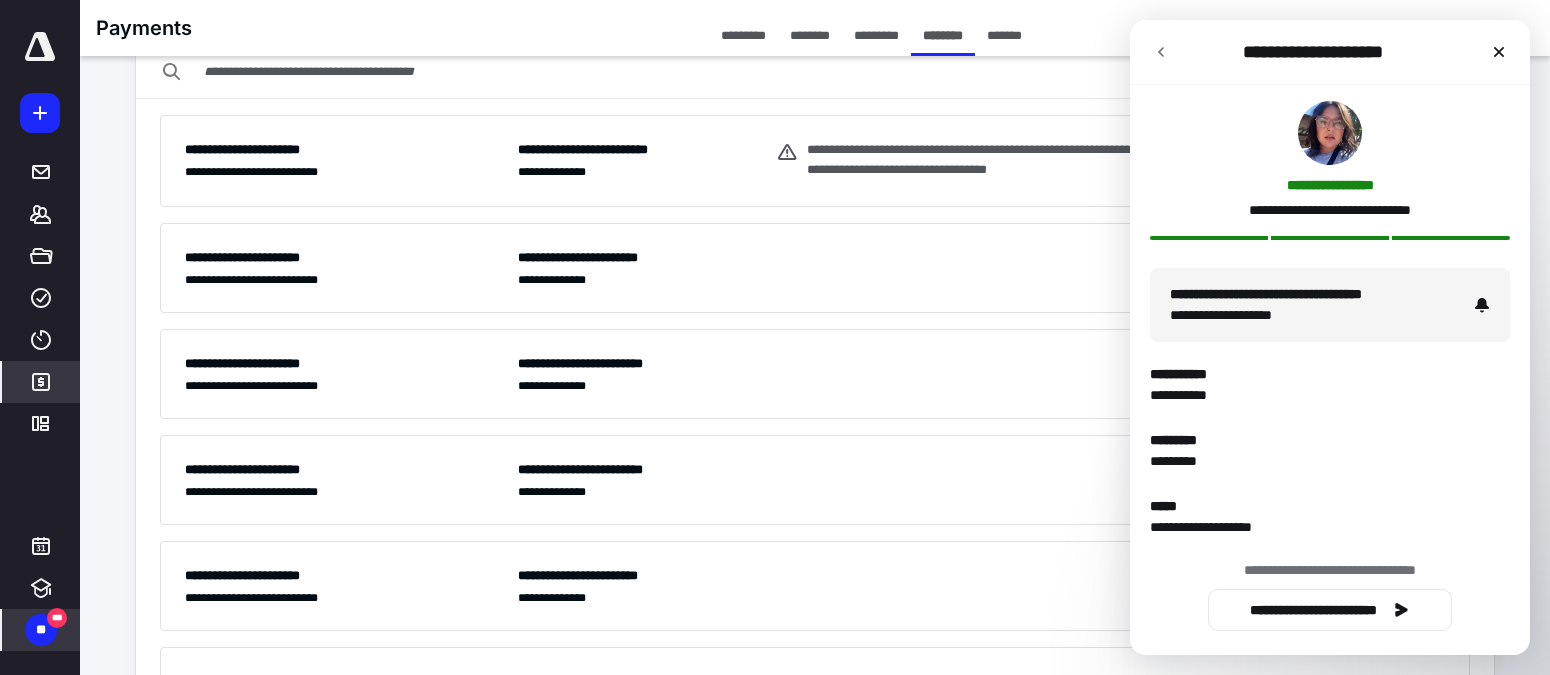 scroll, scrollTop: 8, scrollLeft: 0, axis: vertical 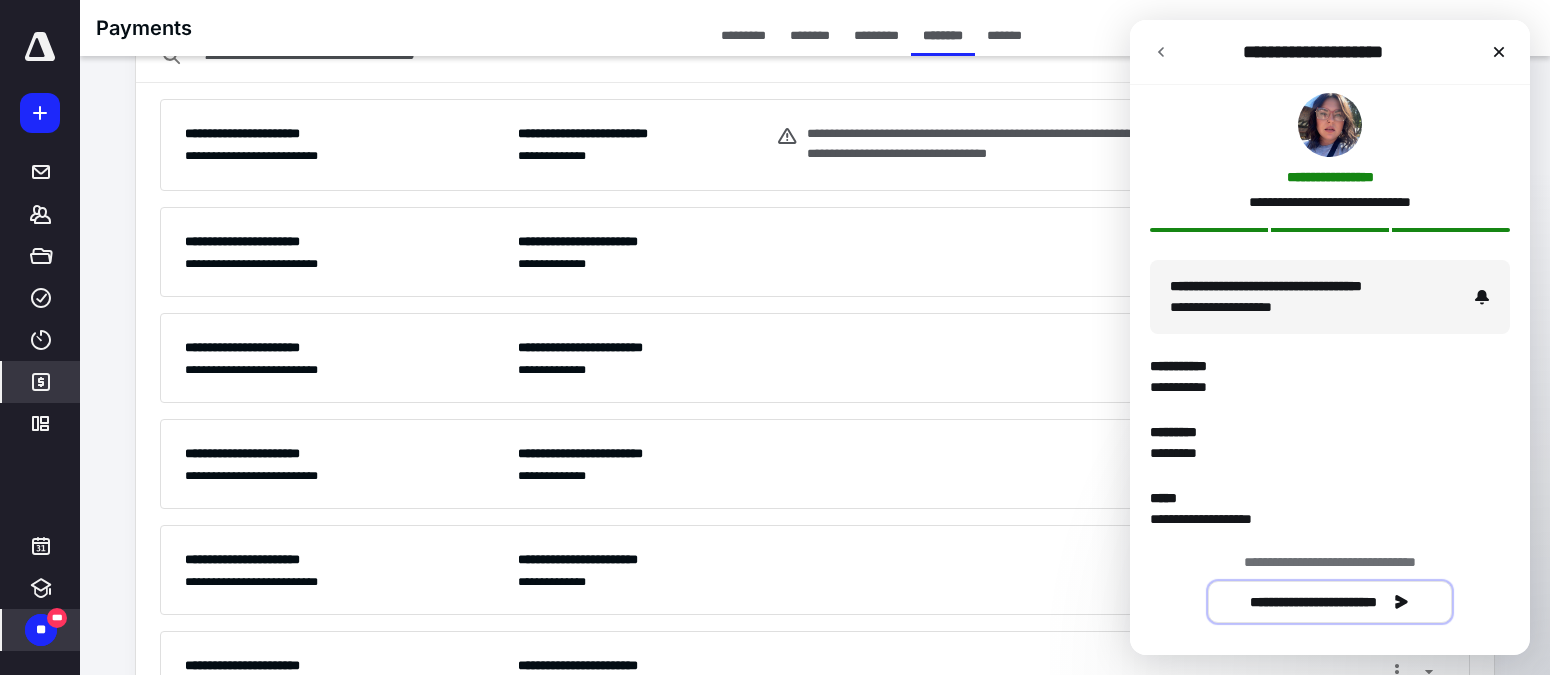 click on "**********" at bounding box center (1330, 602) 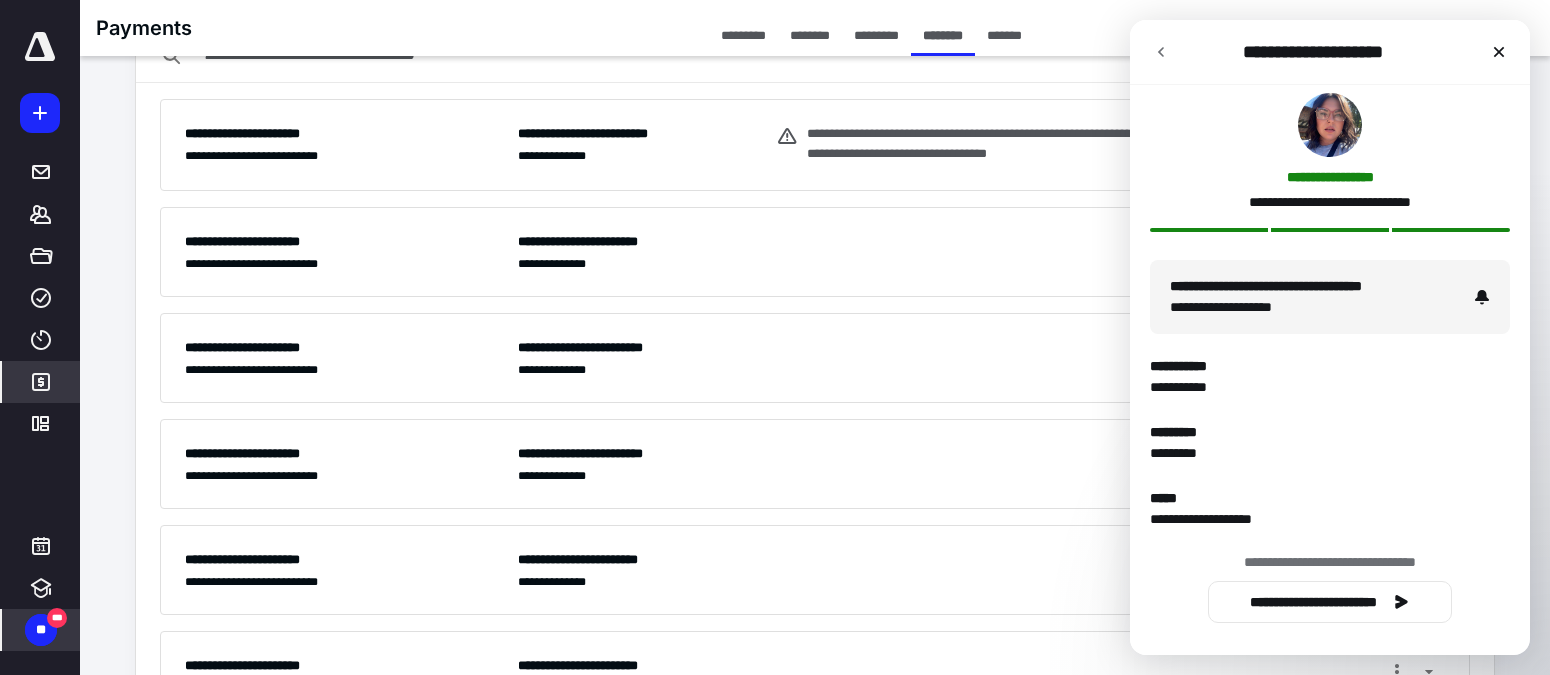 scroll, scrollTop: 0, scrollLeft: 0, axis: both 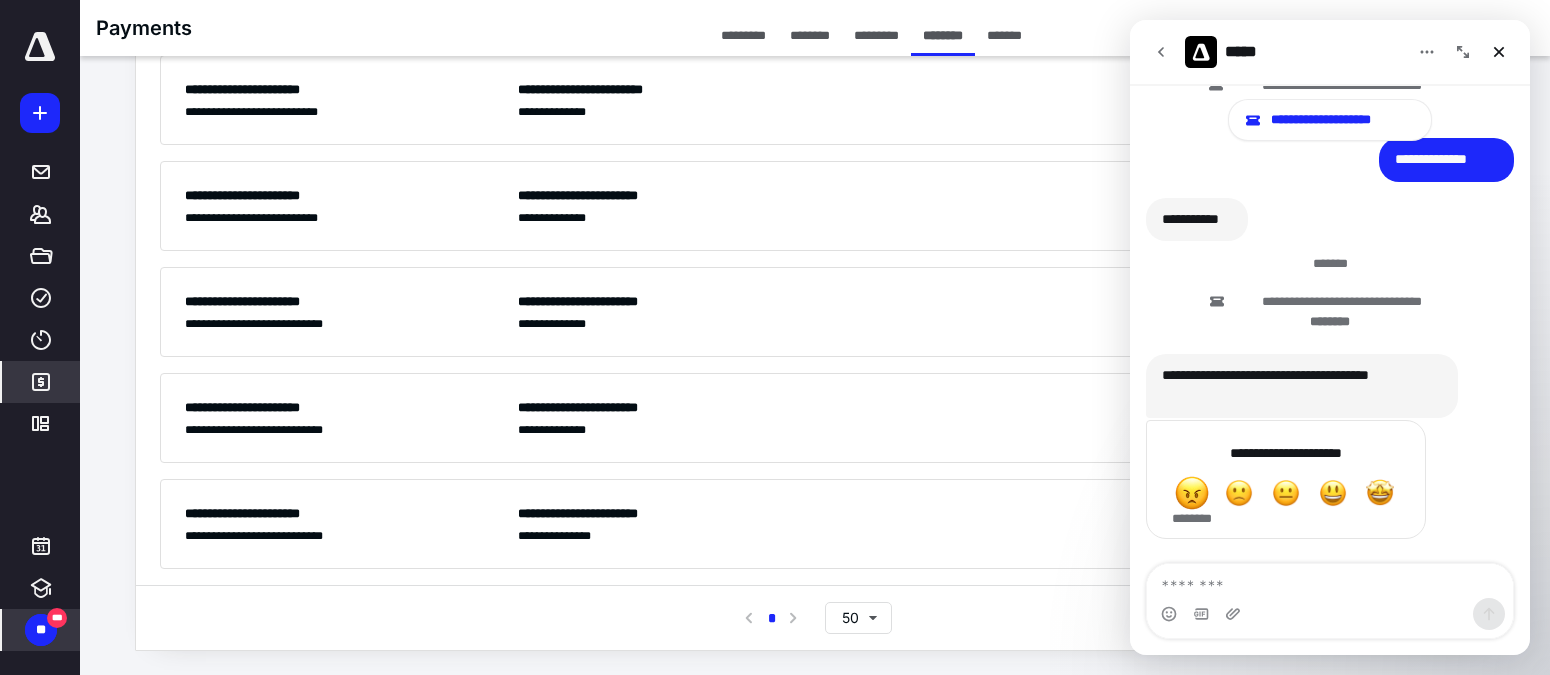 click at bounding box center [1192, 493] 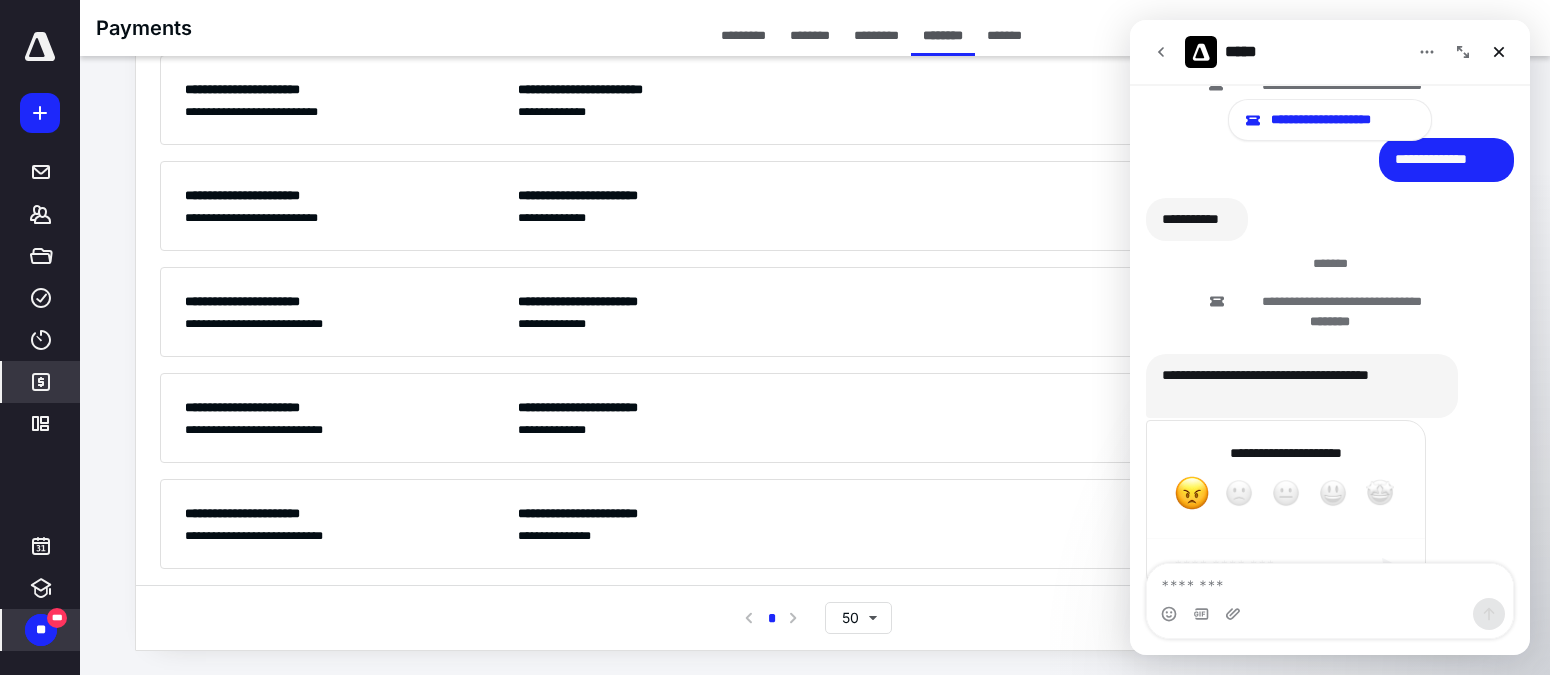 scroll, scrollTop: 5474, scrollLeft: 0, axis: vertical 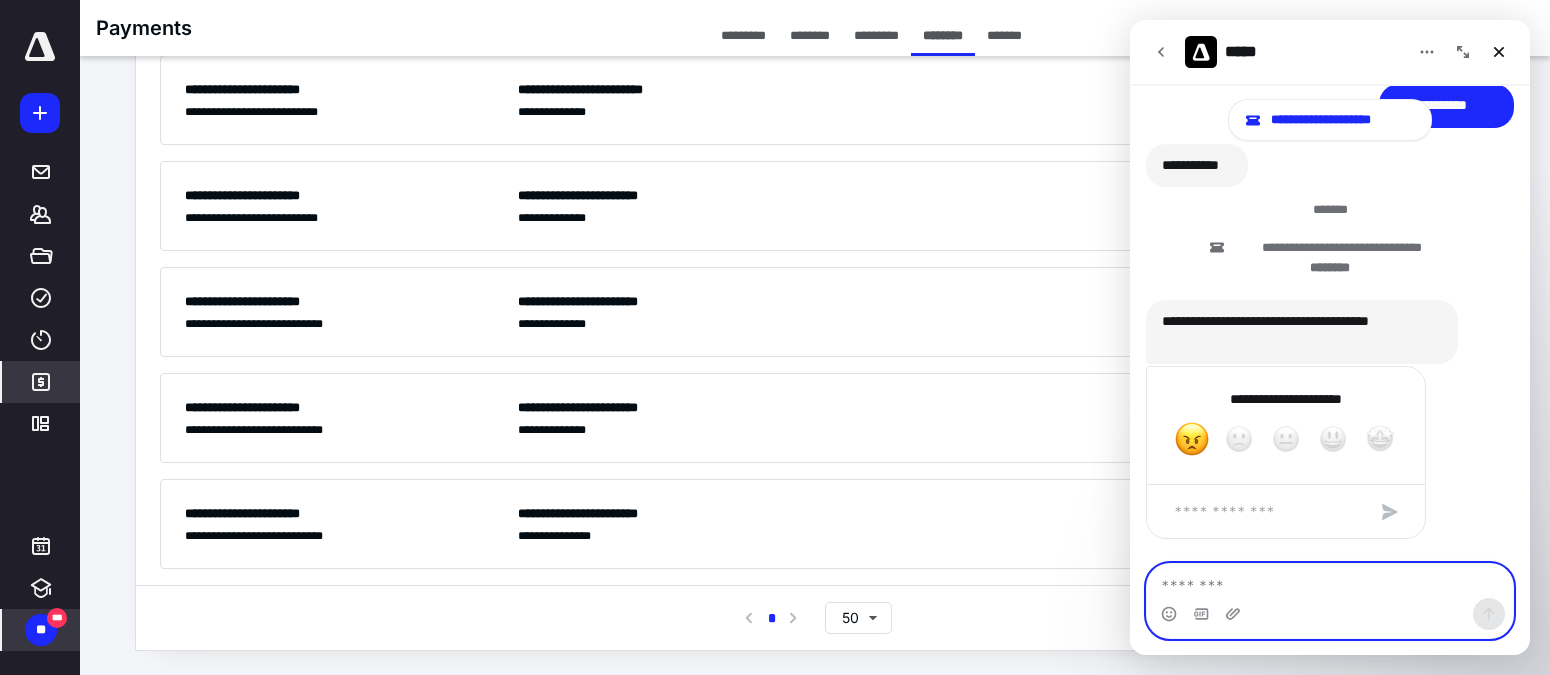 click at bounding box center [1330, 581] 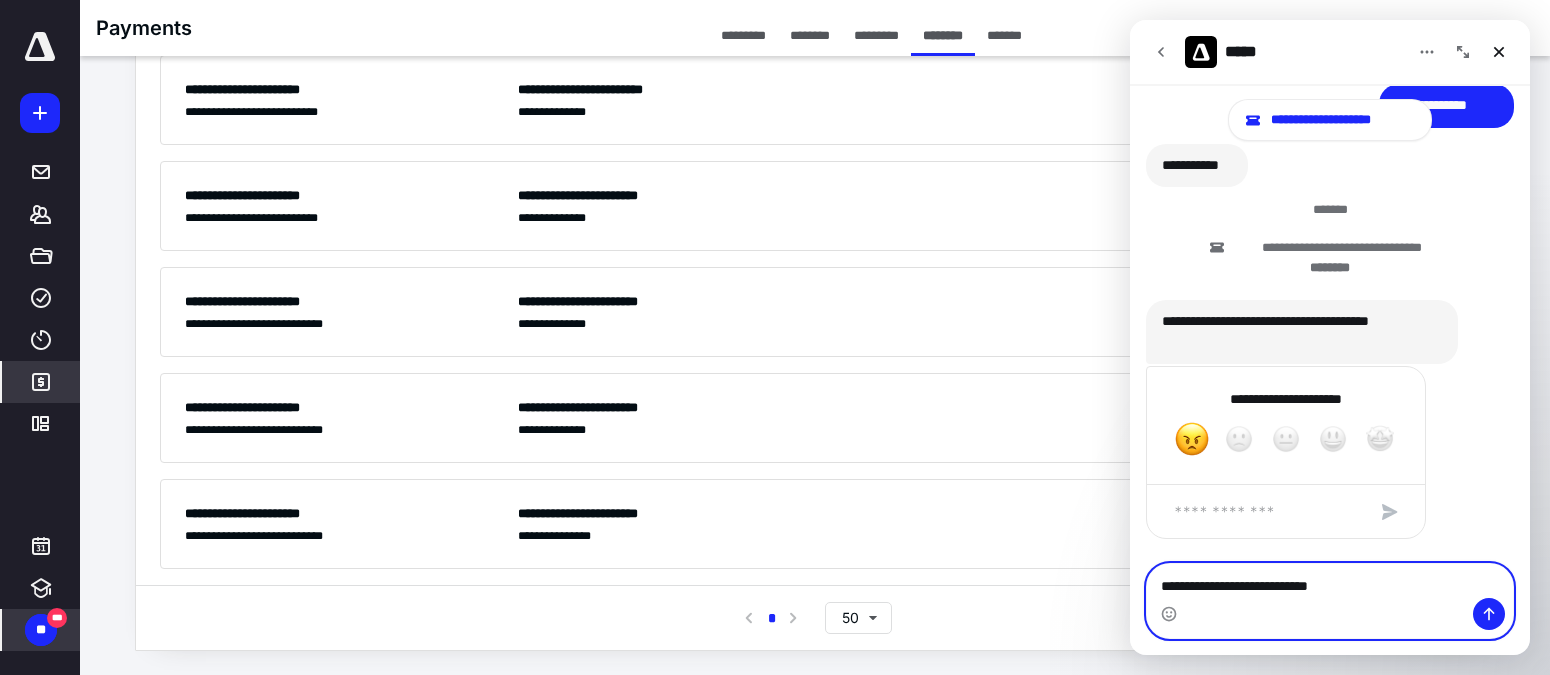 click on "**********" at bounding box center (1330, 581) 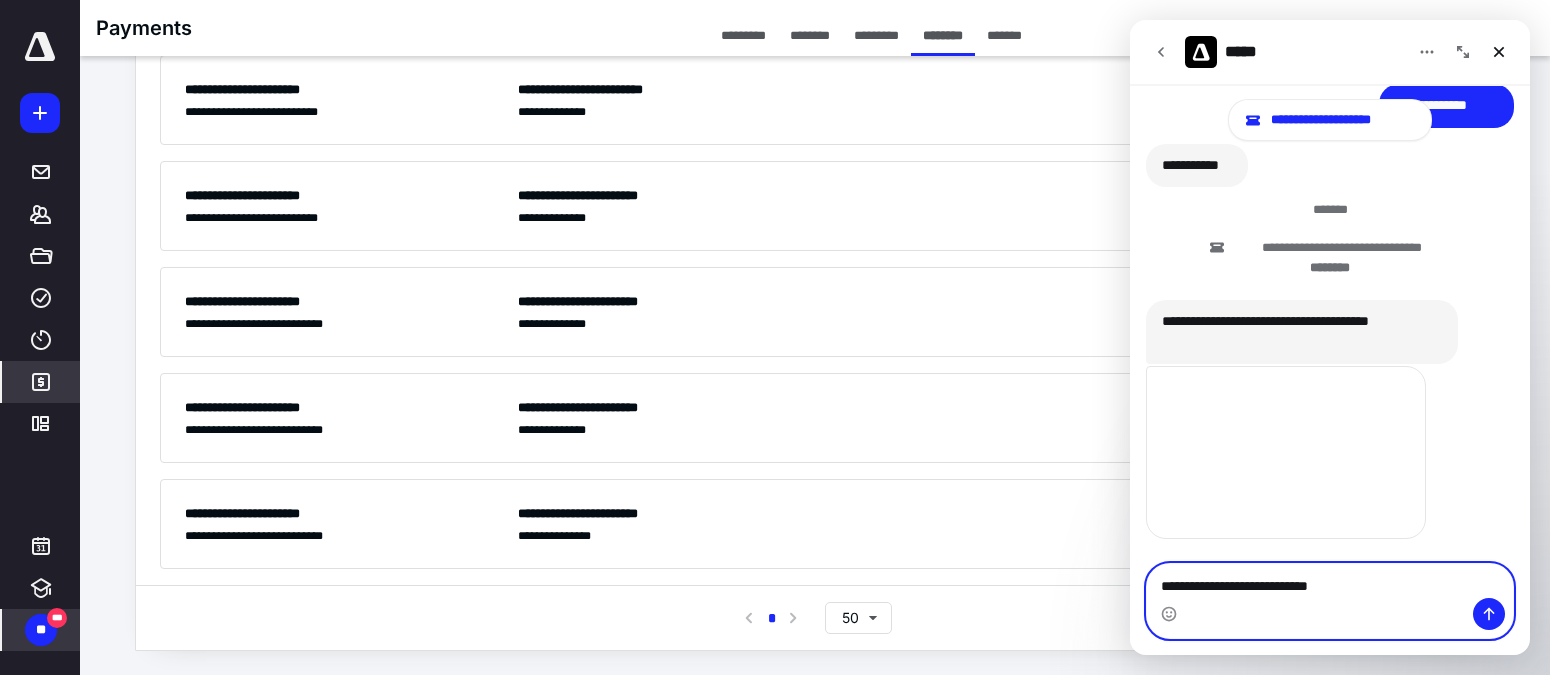click on "**********" at bounding box center [1330, 581] 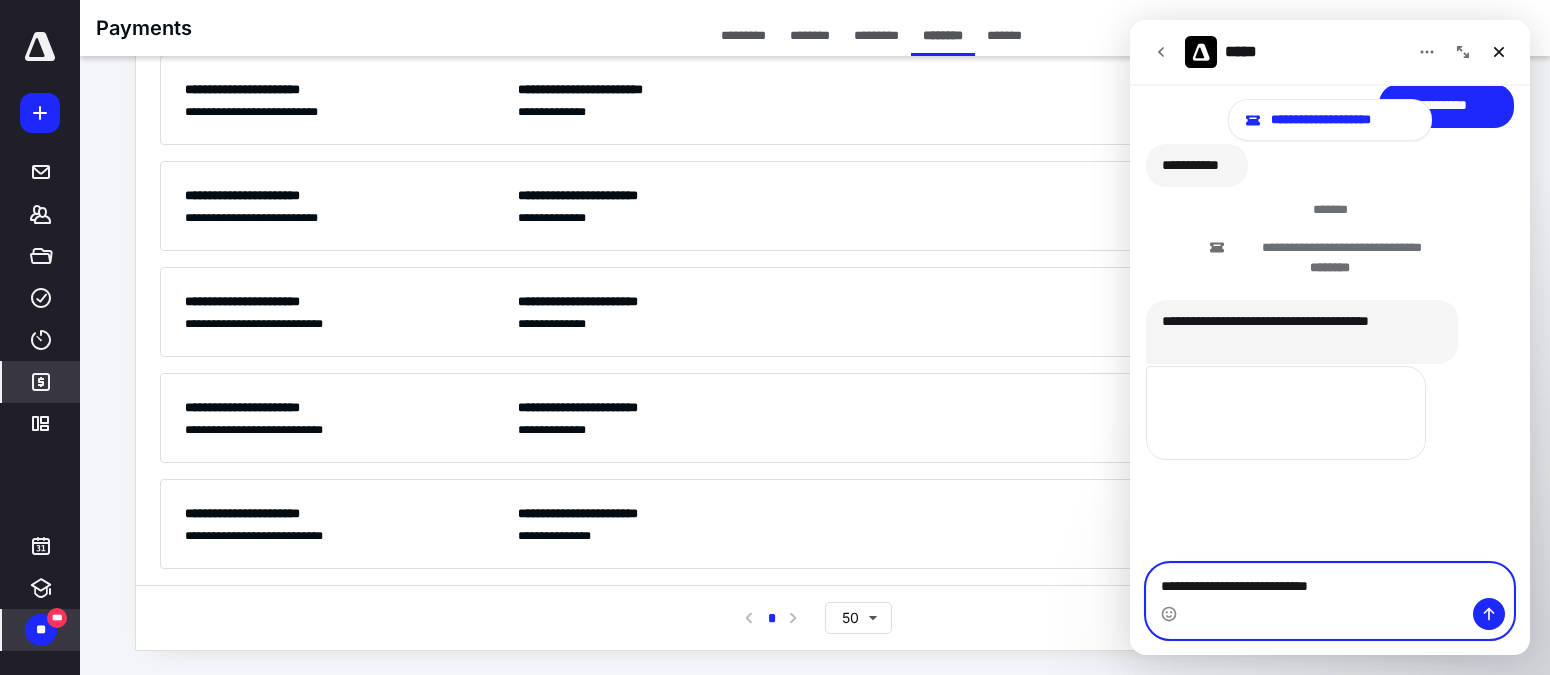 scroll, scrollTop: 5395, scrollLeft: 0, axis: vertical 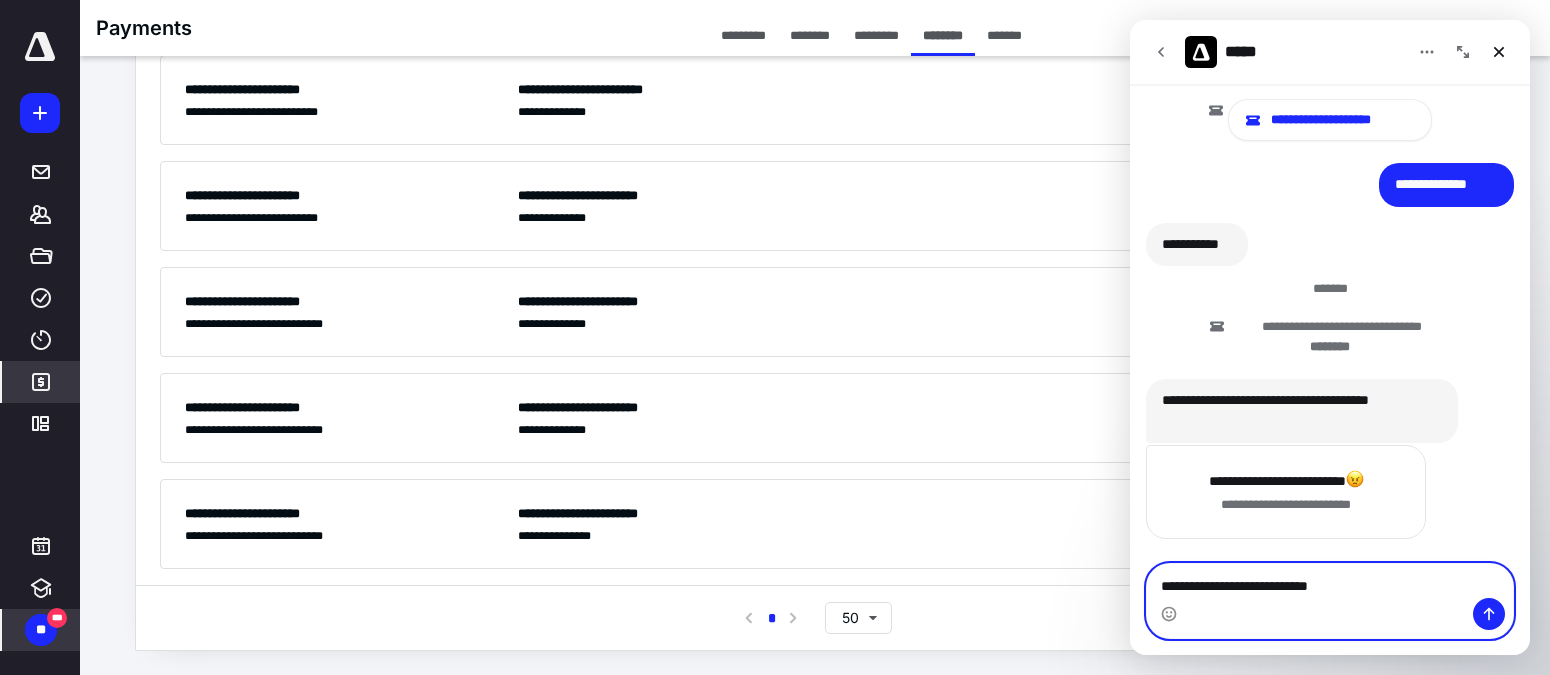 drag, startPoint x: 1347, startPoint y: 584, endPoint x: 1149, endPoint y: 591, distance: 198.1237 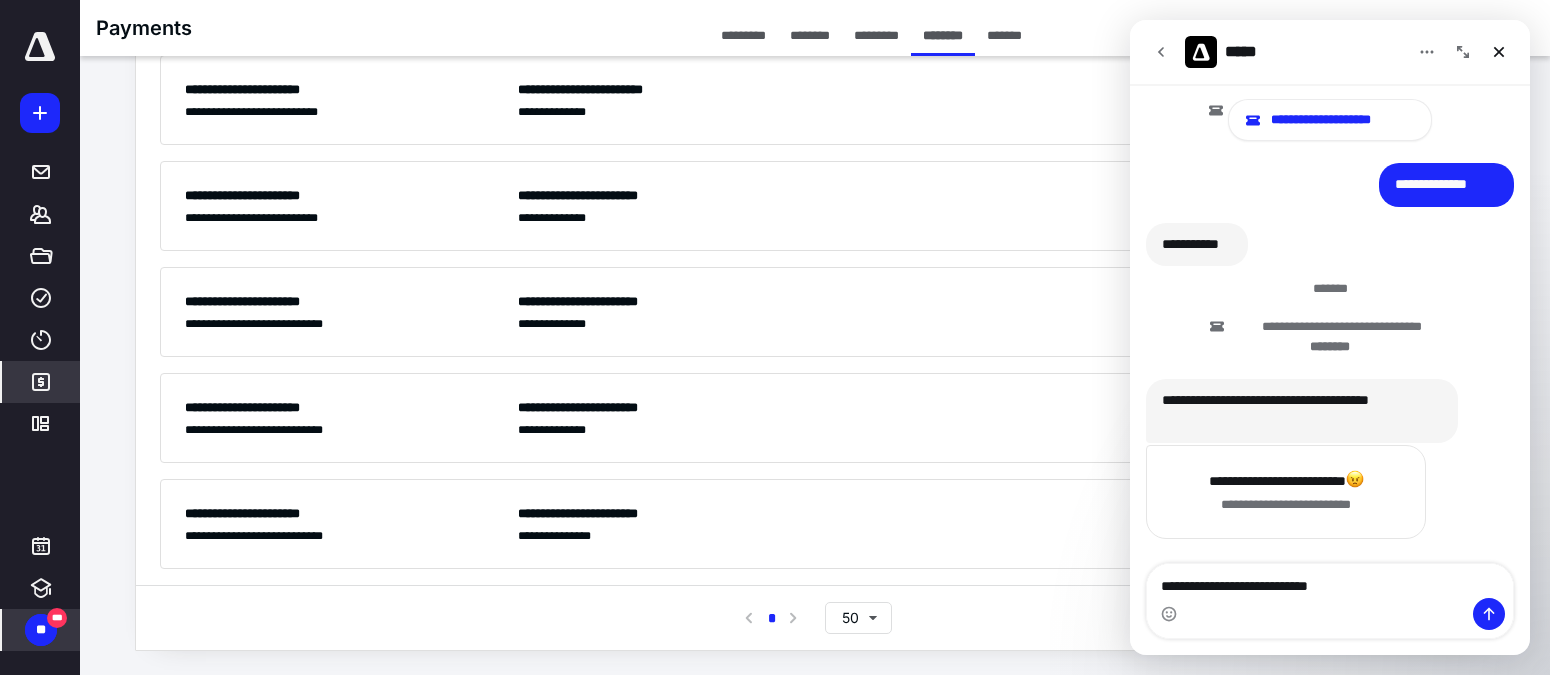 drag, startPoint x: 1300, startPoint y: 521, endPoint x: 1293, endPoint y: 513, distance: 10.630146 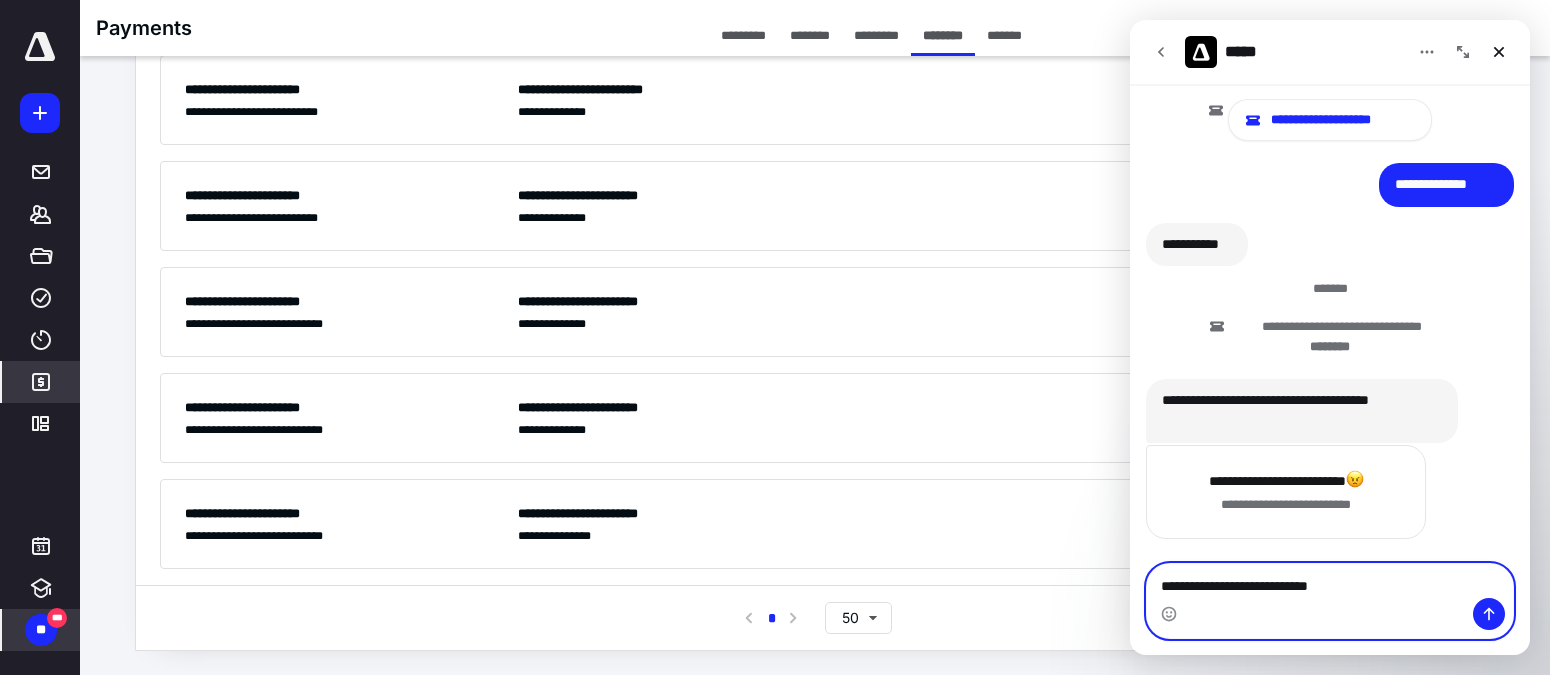 drag, startPoint x: 1316, startPoint y: 585, endPoint x: 1101, endPoint y: 581, distance: 215.0372 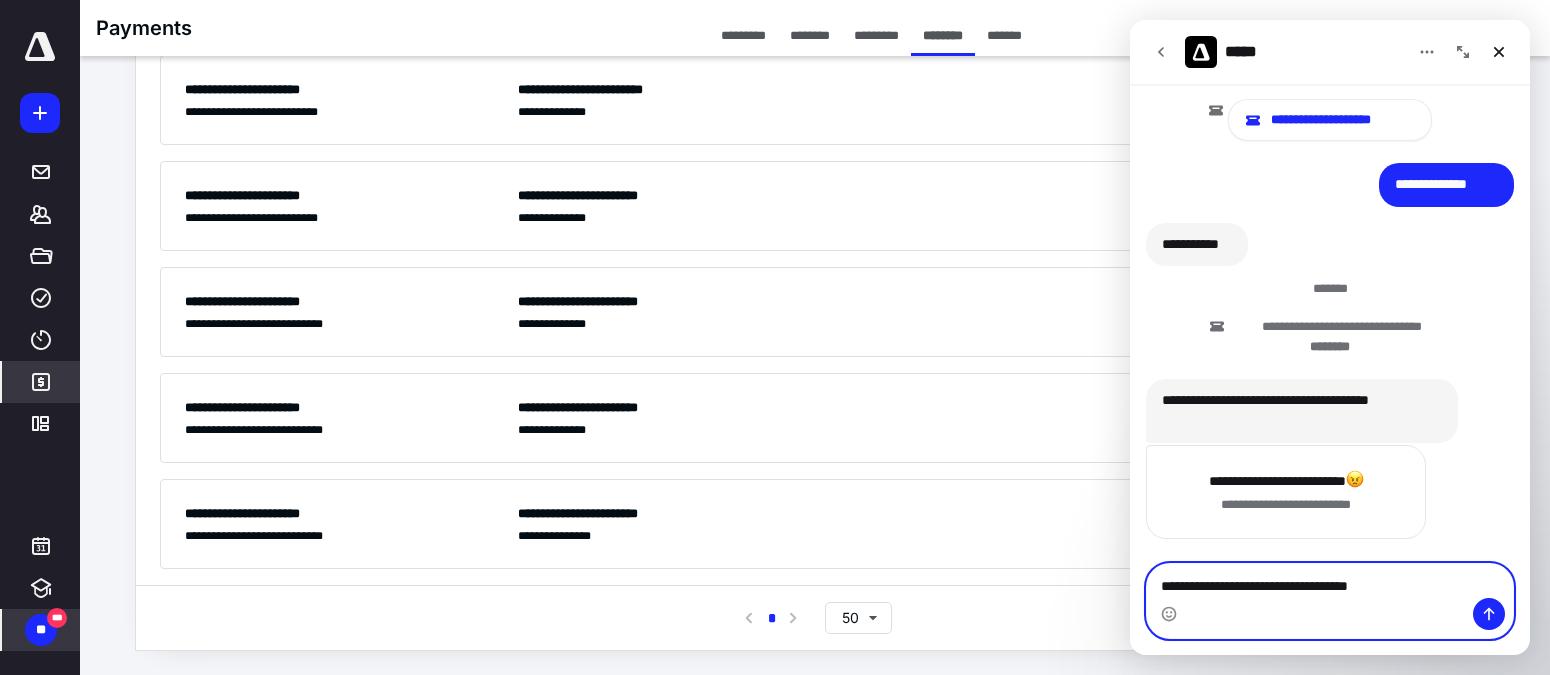 click on "**********" at bounding box center [1330, 581] 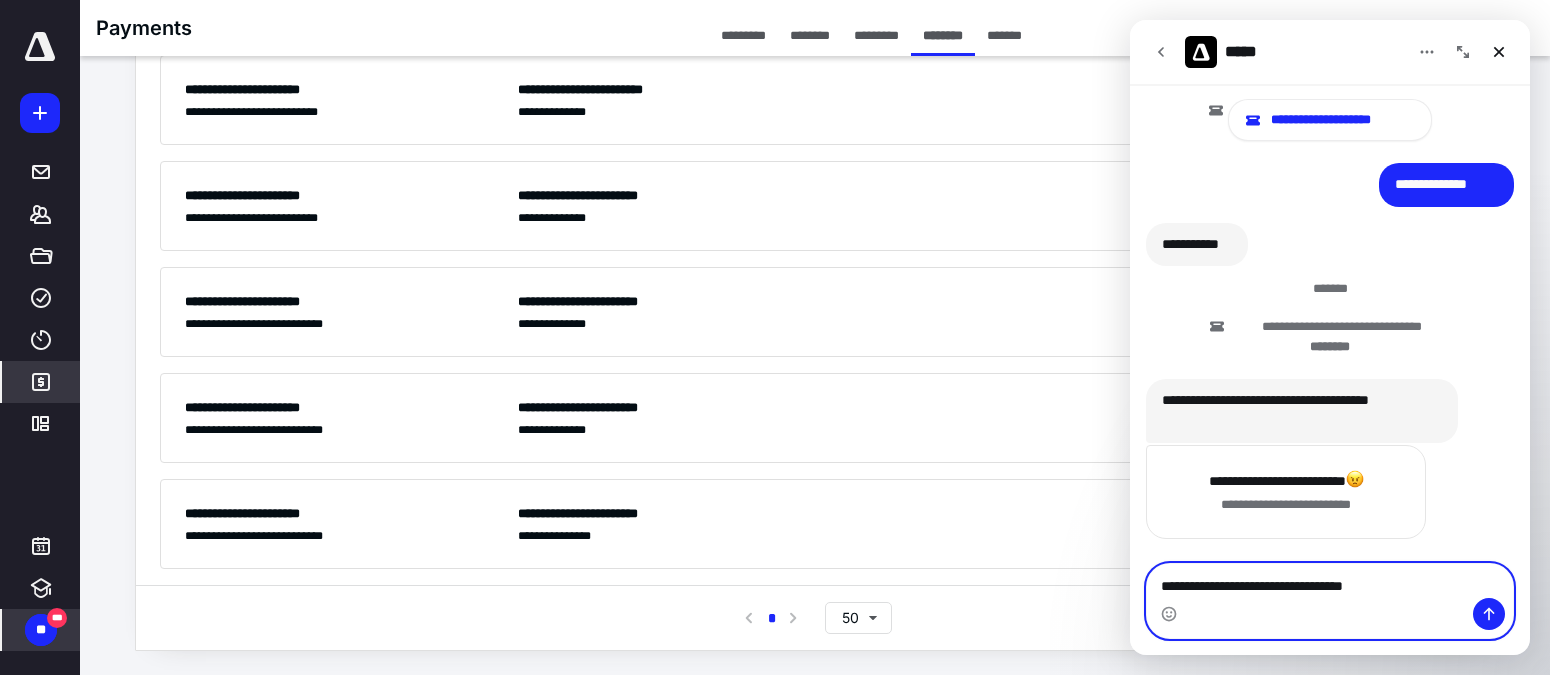 click on "**********" at bounding box center (1330, 581) 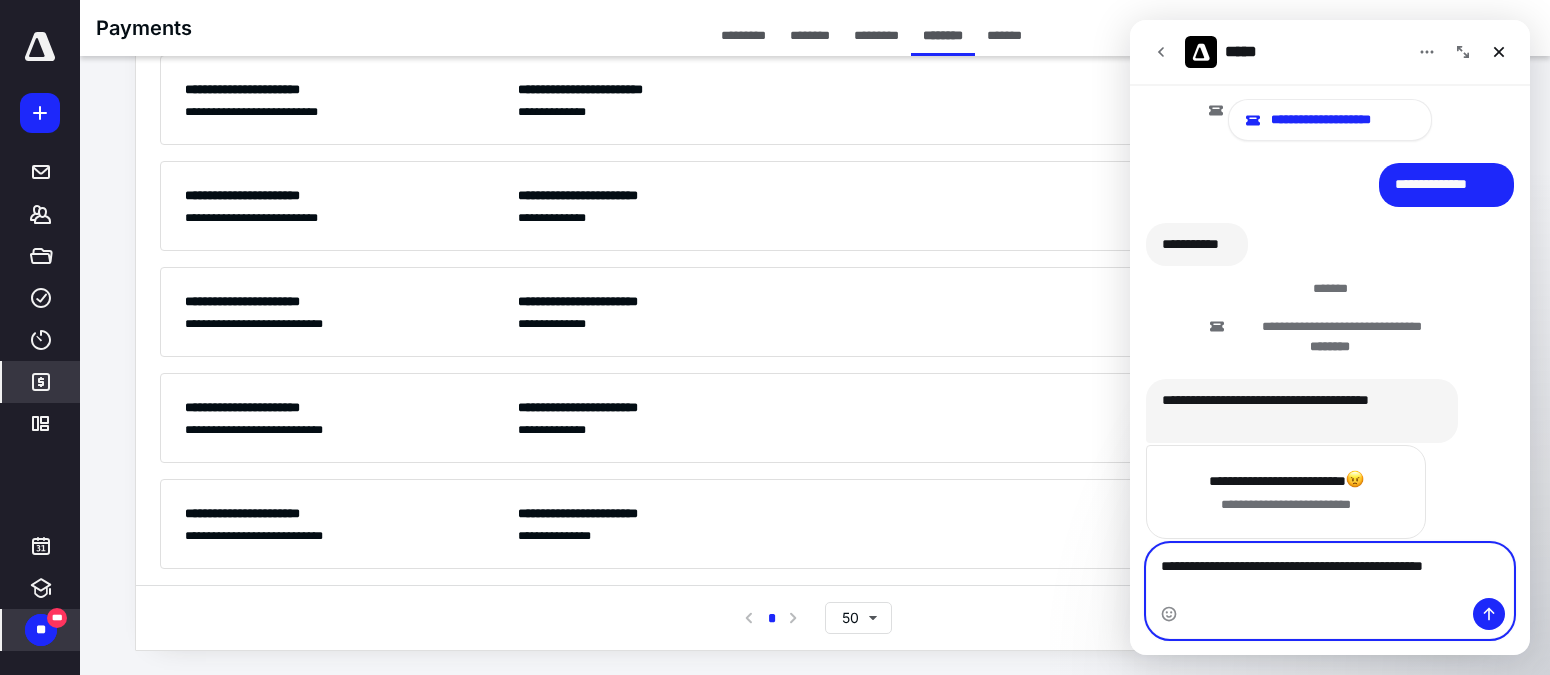 scroll, scrollTop: 5415, scrollLeft: 0, axis: vertical 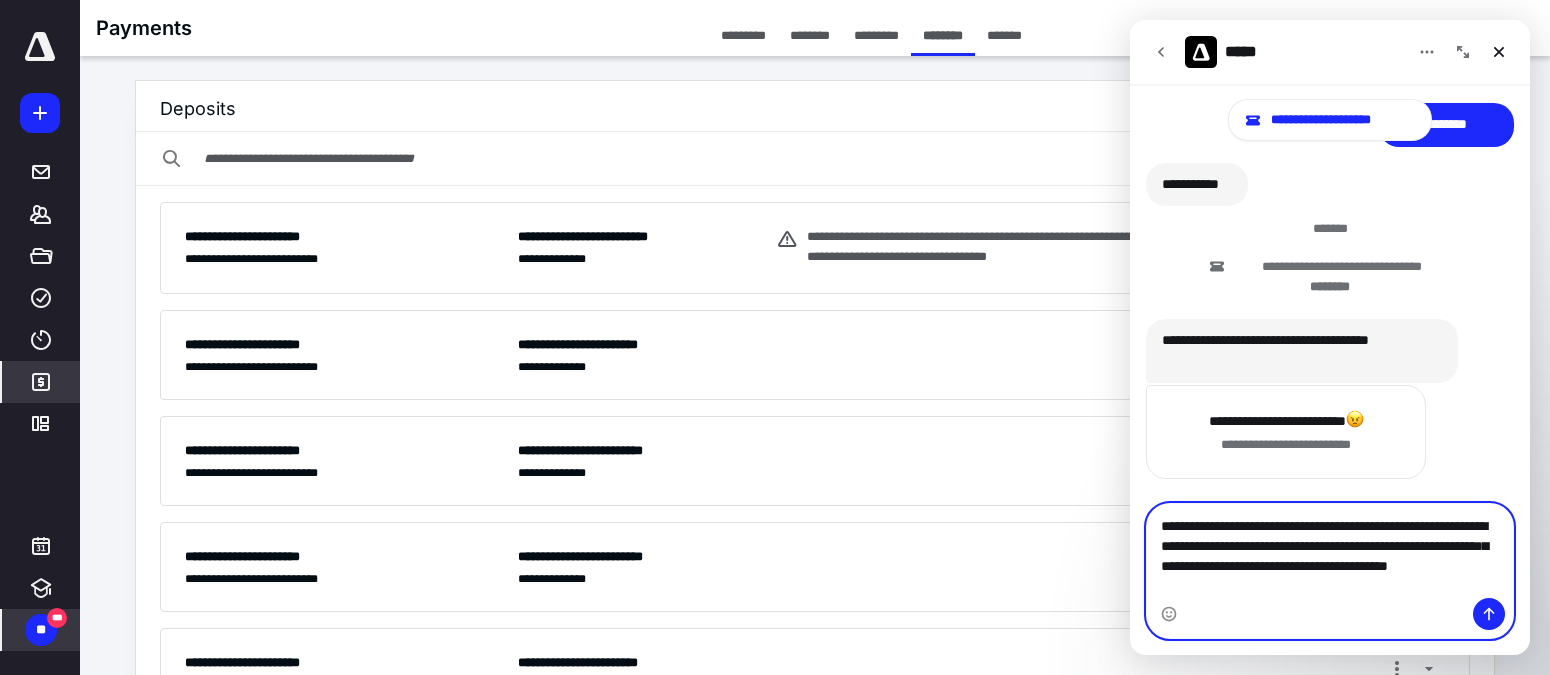 click on "**********" at bounding box center [1330, 551] 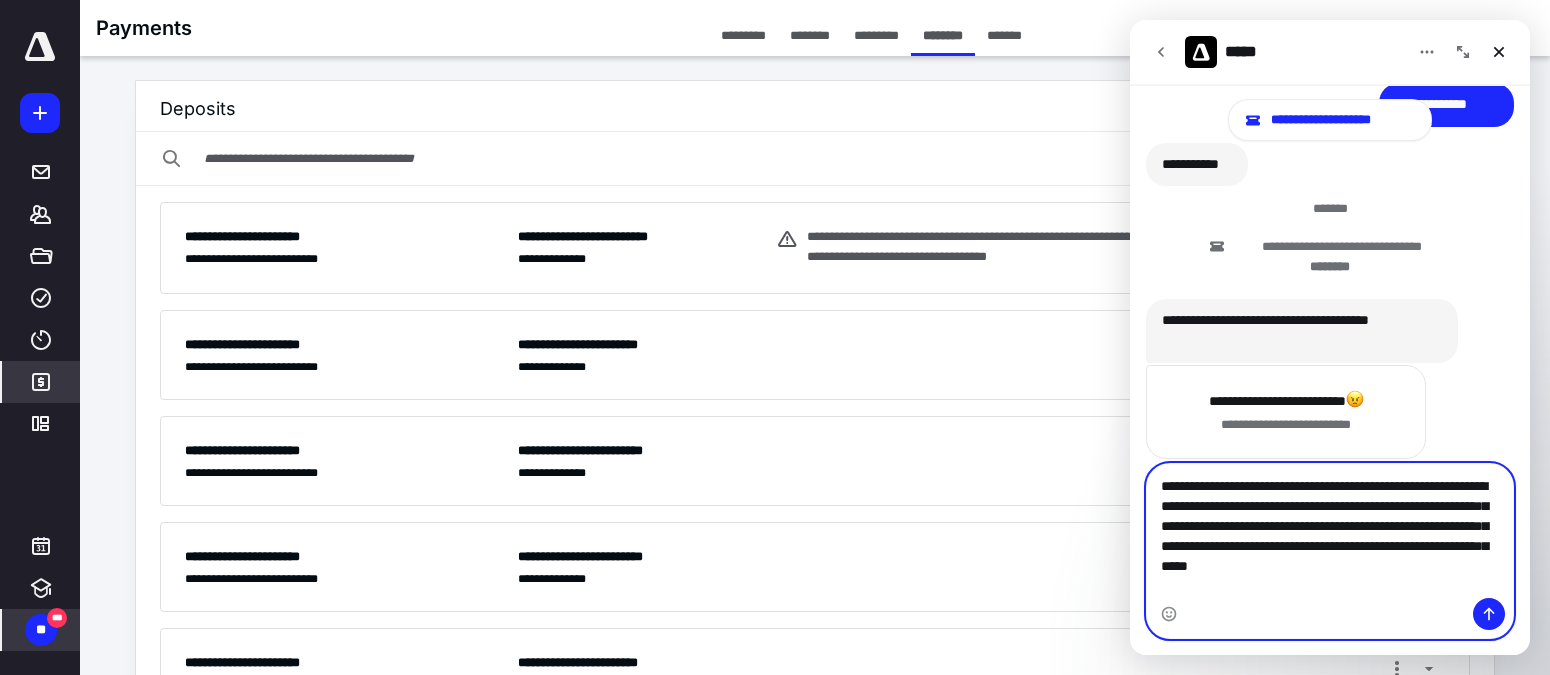 scroll, scrollTop: 5495, scrollLeft: 0, axis: vertical 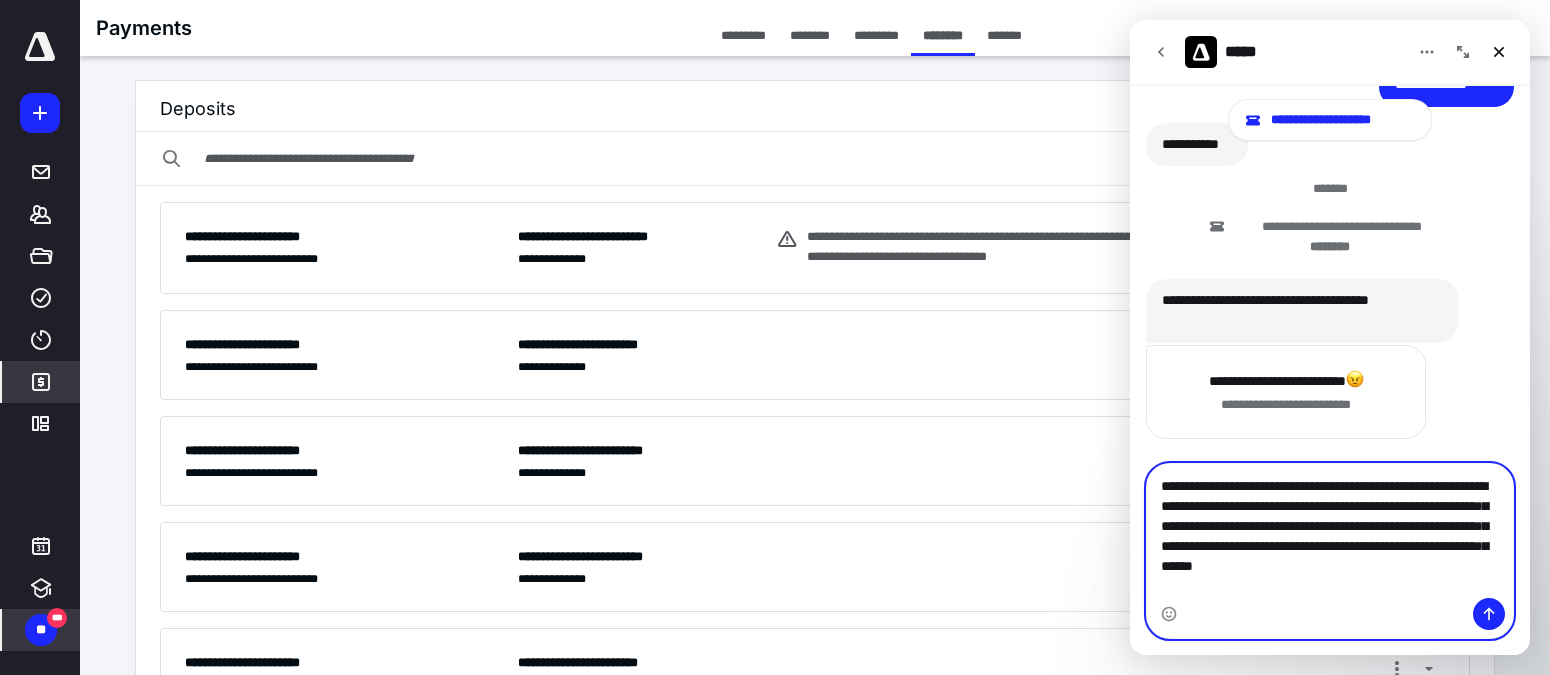 click on "**********" at bounding box center [1330, 531] 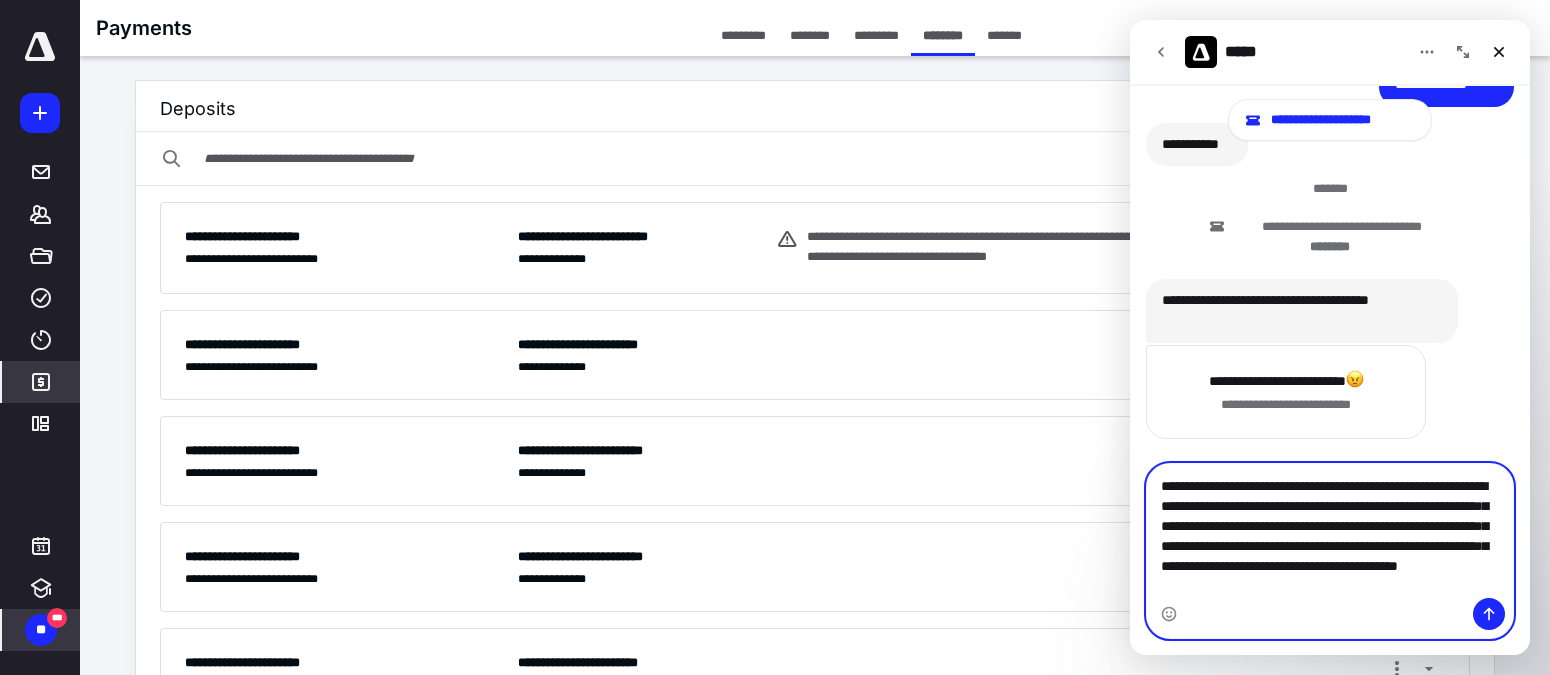 scroll, scrollTop: 3, scrollLeft: 0, axis: vertical 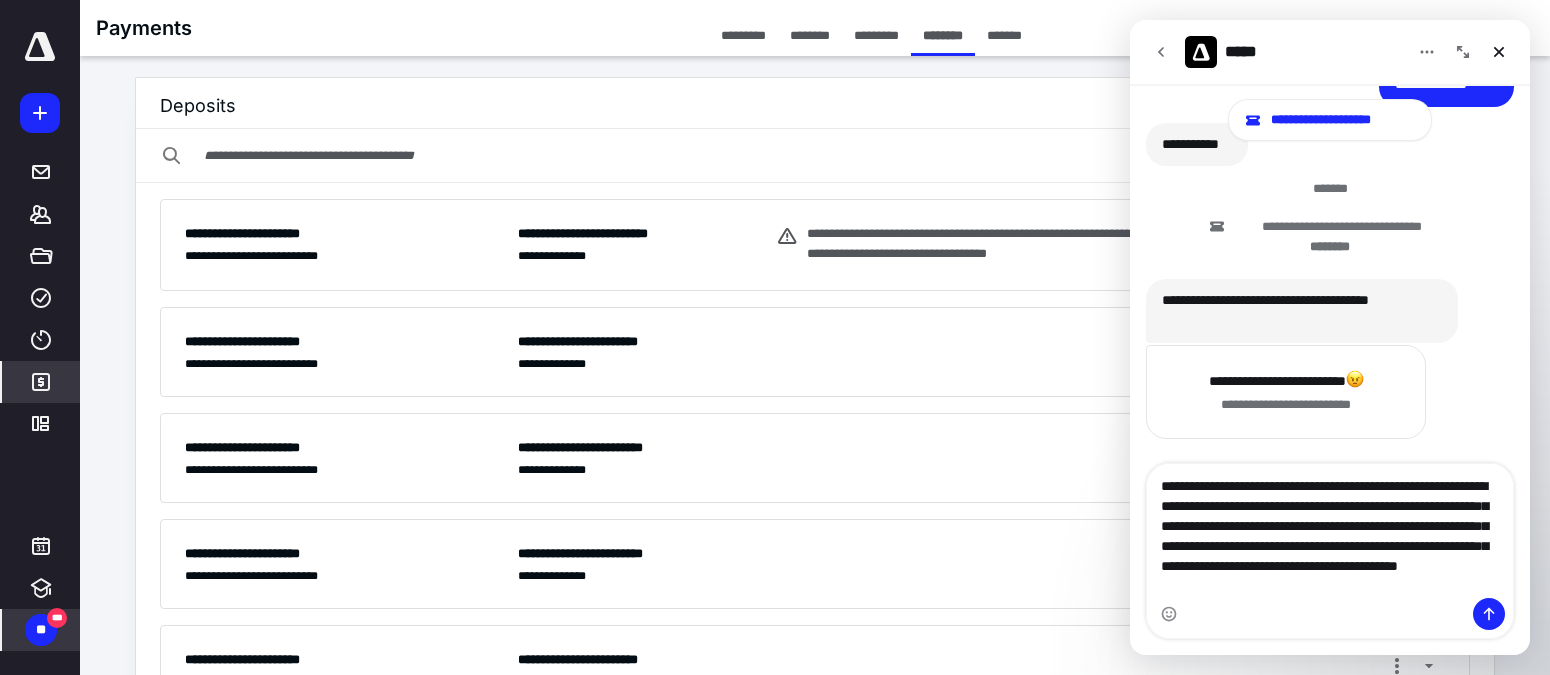 click at bounding box center [1330, 614] 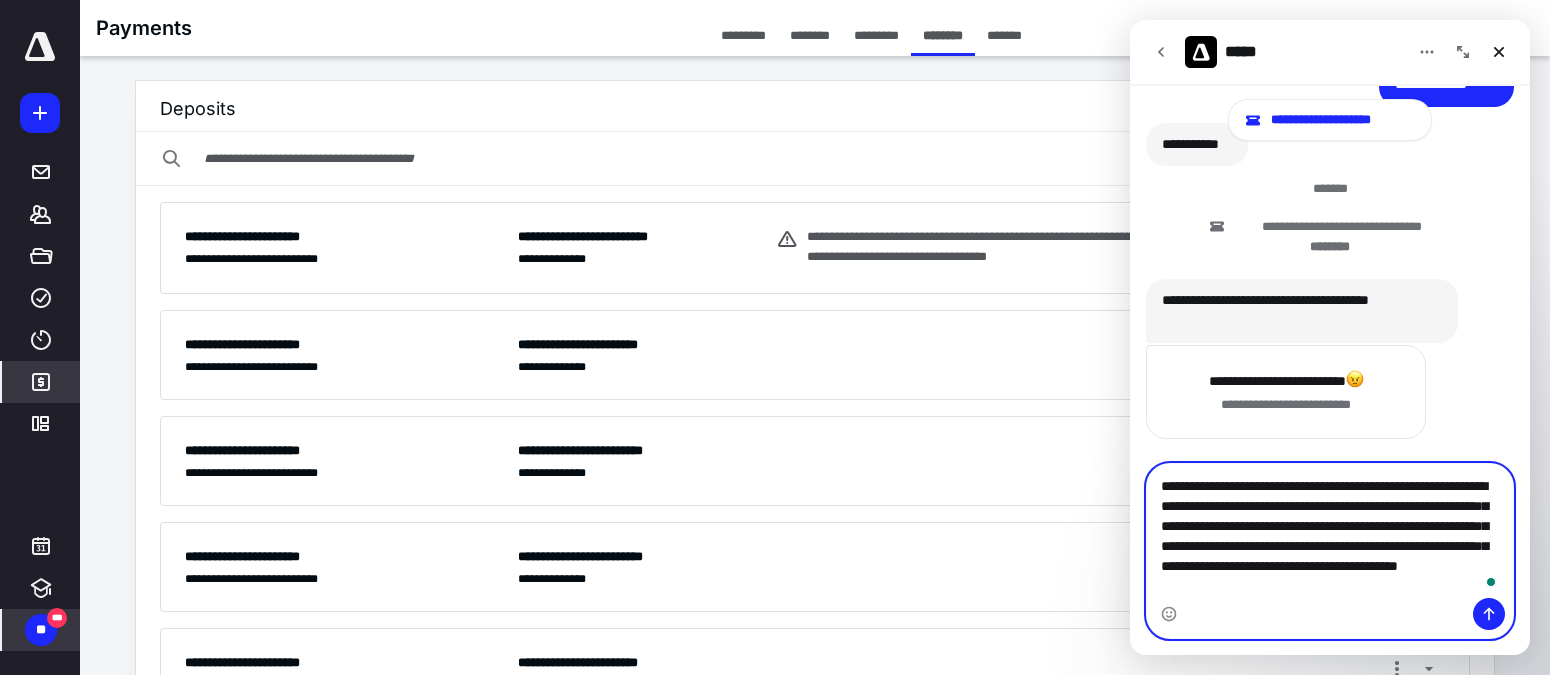 drag, startPoint x: 1263, startPoint y: 495, endPoint x: 1238, endPoint y: 523, distance: 37.536648 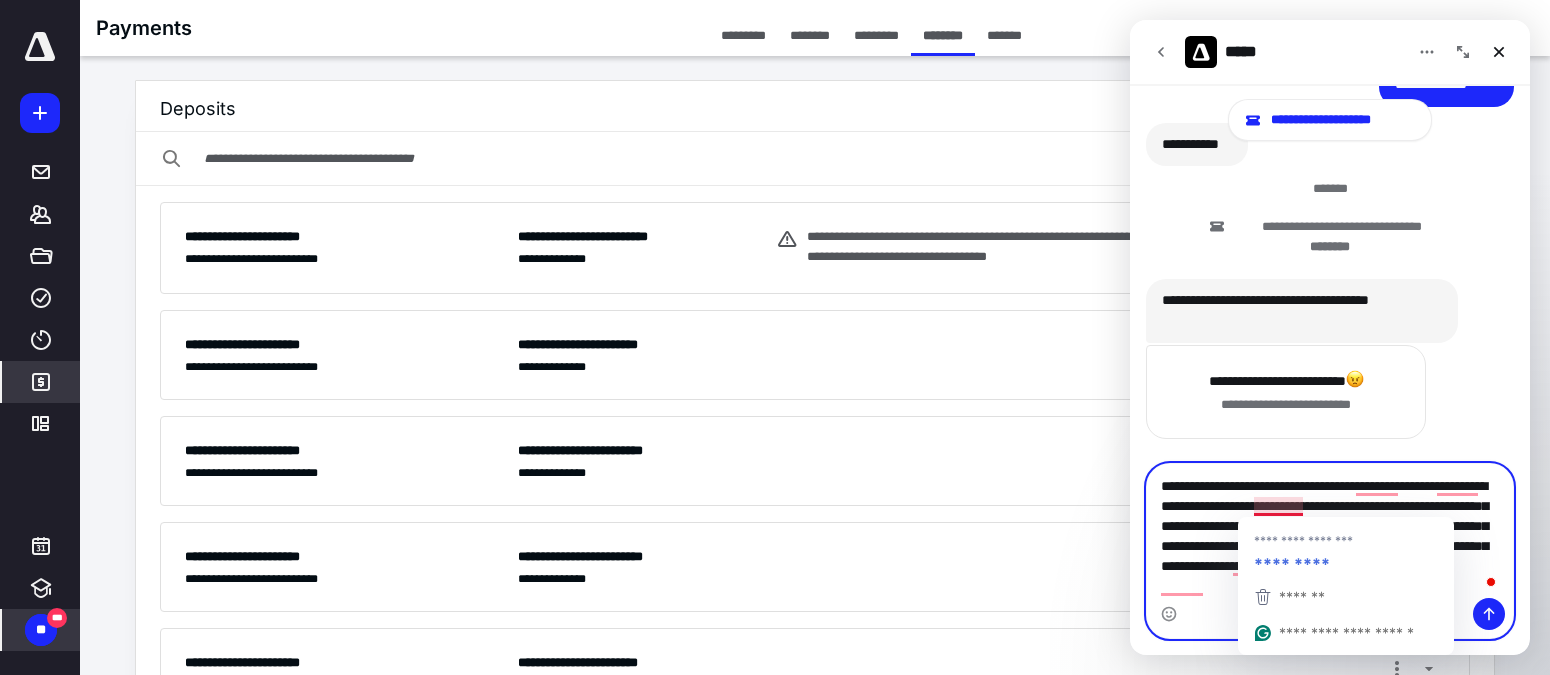 click on "**********" at bounding box center (1330, 531) 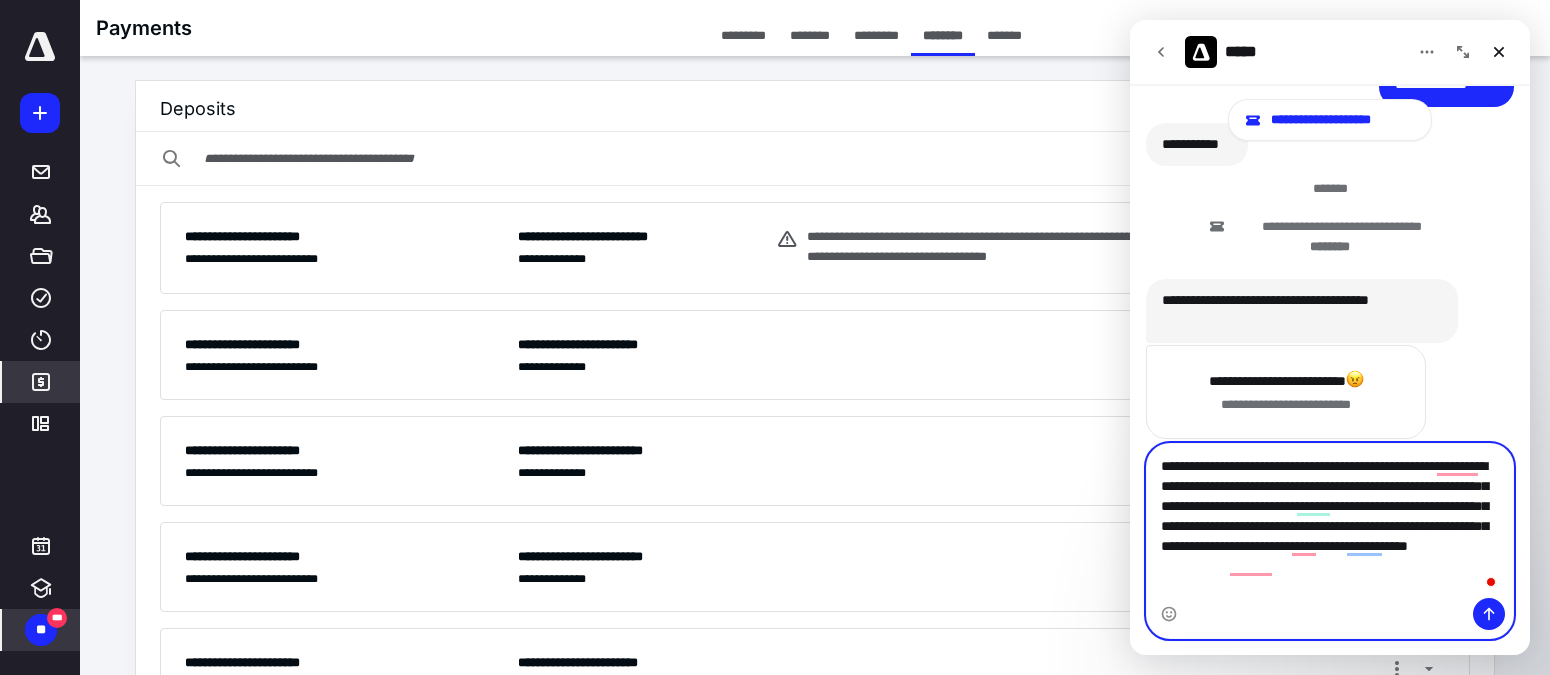 scroll, scrollTop: 5515, scrollLeft: 0, axis: vertical 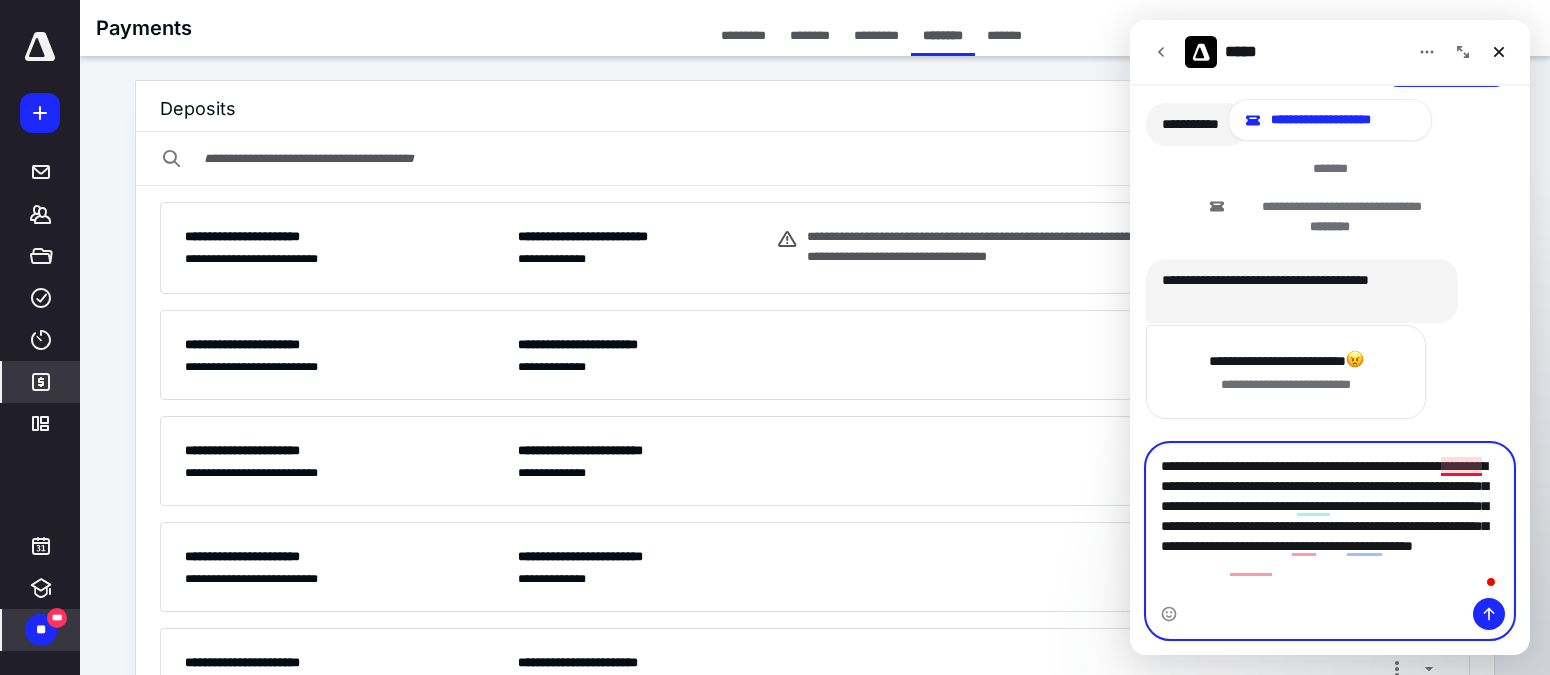 drag, startPoint x: 1461, startPoint y: 462, endPoint x: 1472, endPoint y: 464, distance: 11.18034 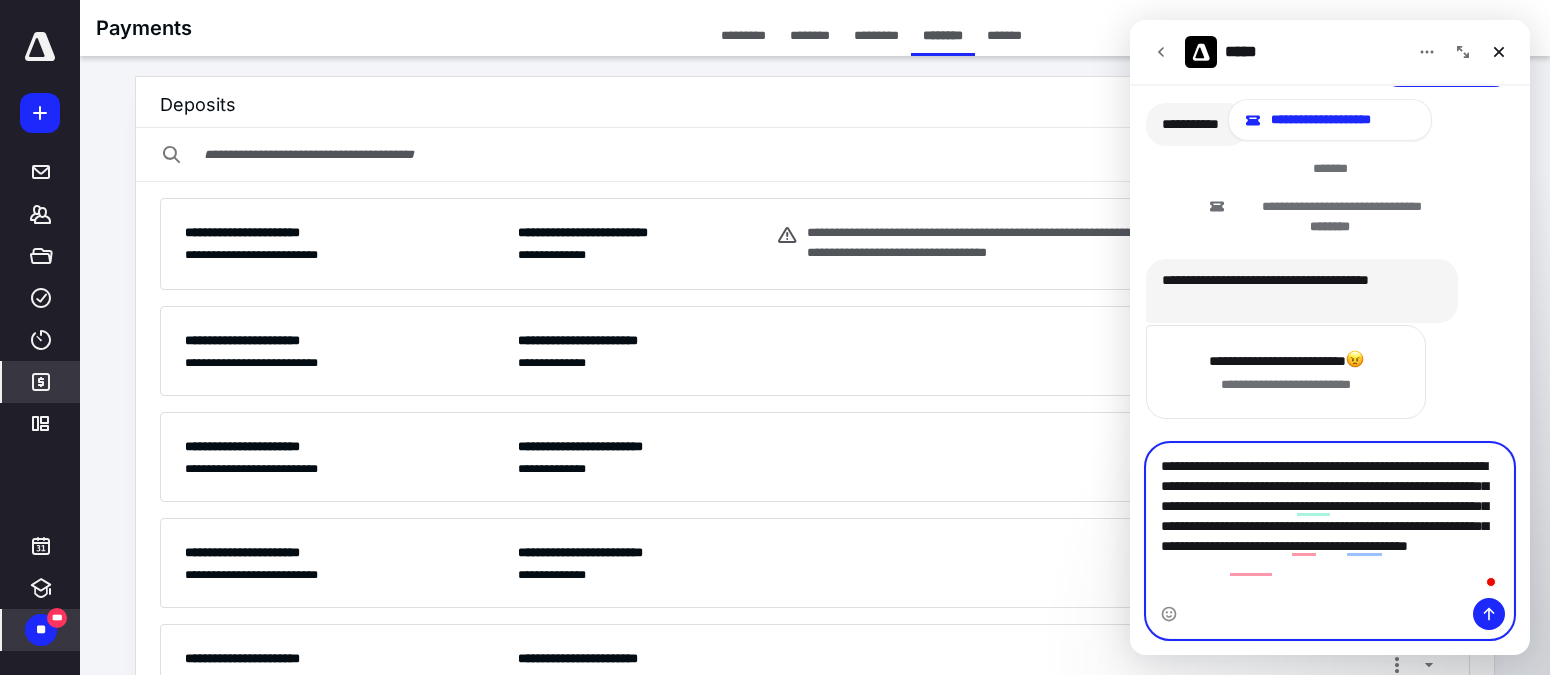 scroll, scrollTop: 0, scrollLeft: 0, axis: both 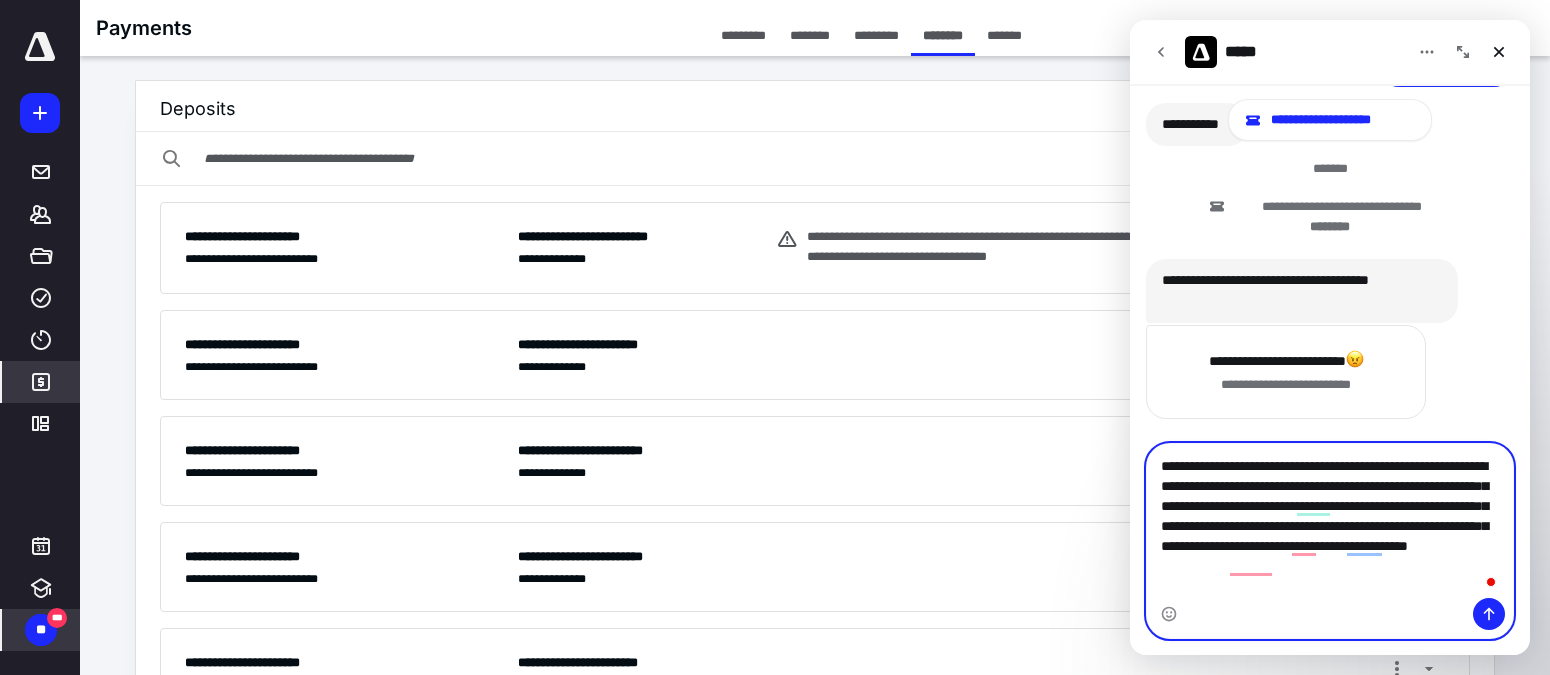 drag, startPoint x: 1477, startPoint y: 485, endPoint x: 1480, endPoint y: 499, distance: 14.3178215 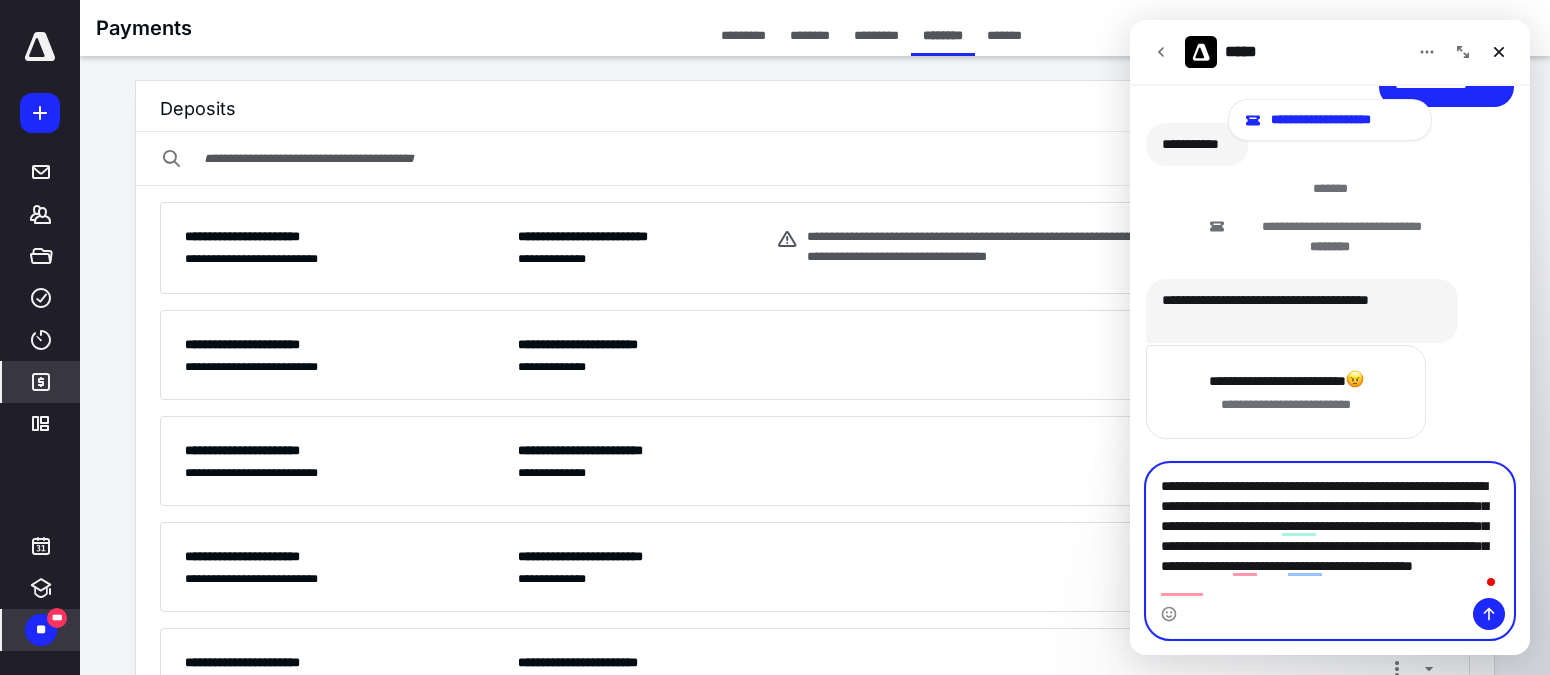 scroll, scrollTop: 5515, scrollLeft: 0, axis: vertical 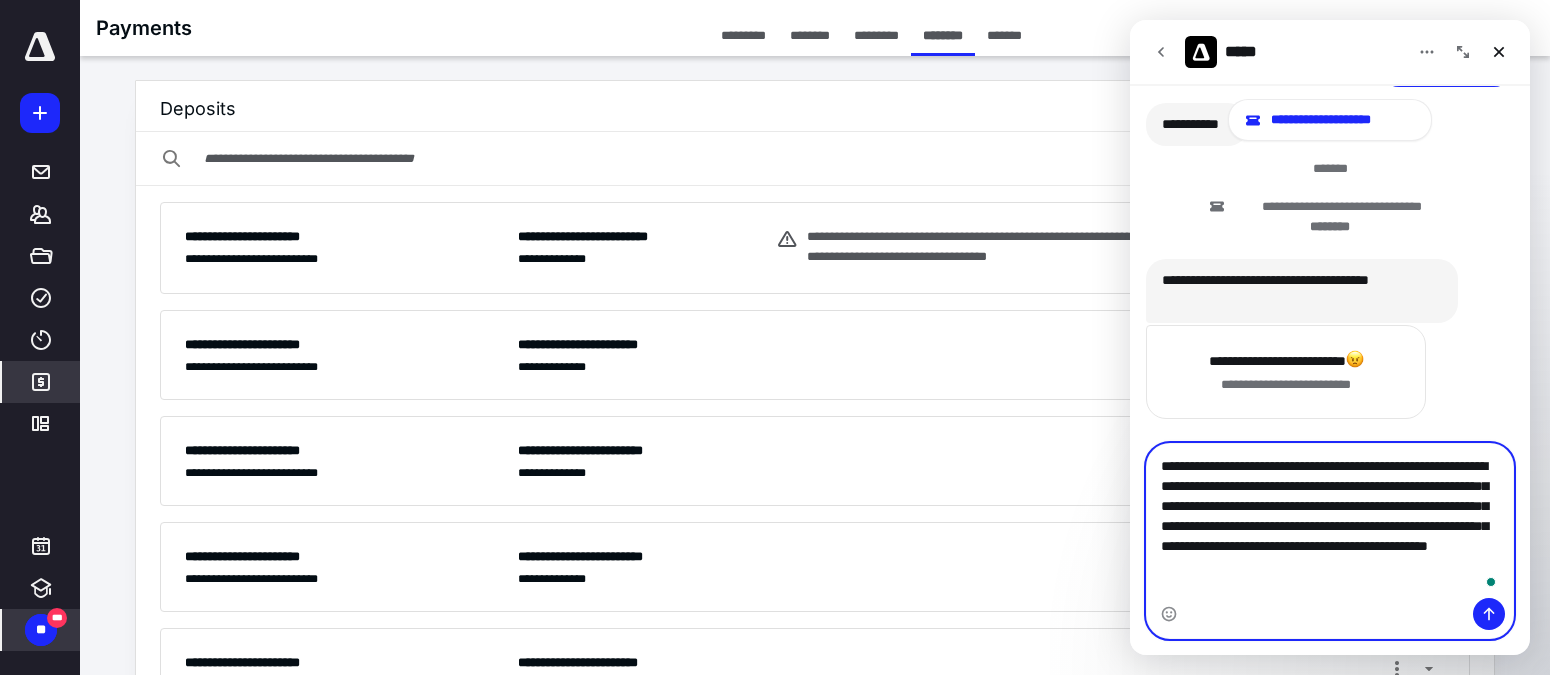 drag, startPoint x: 1204, startPoint y: 499, endPoint x: 1215, endPoint y: 520, distance: 23.70654 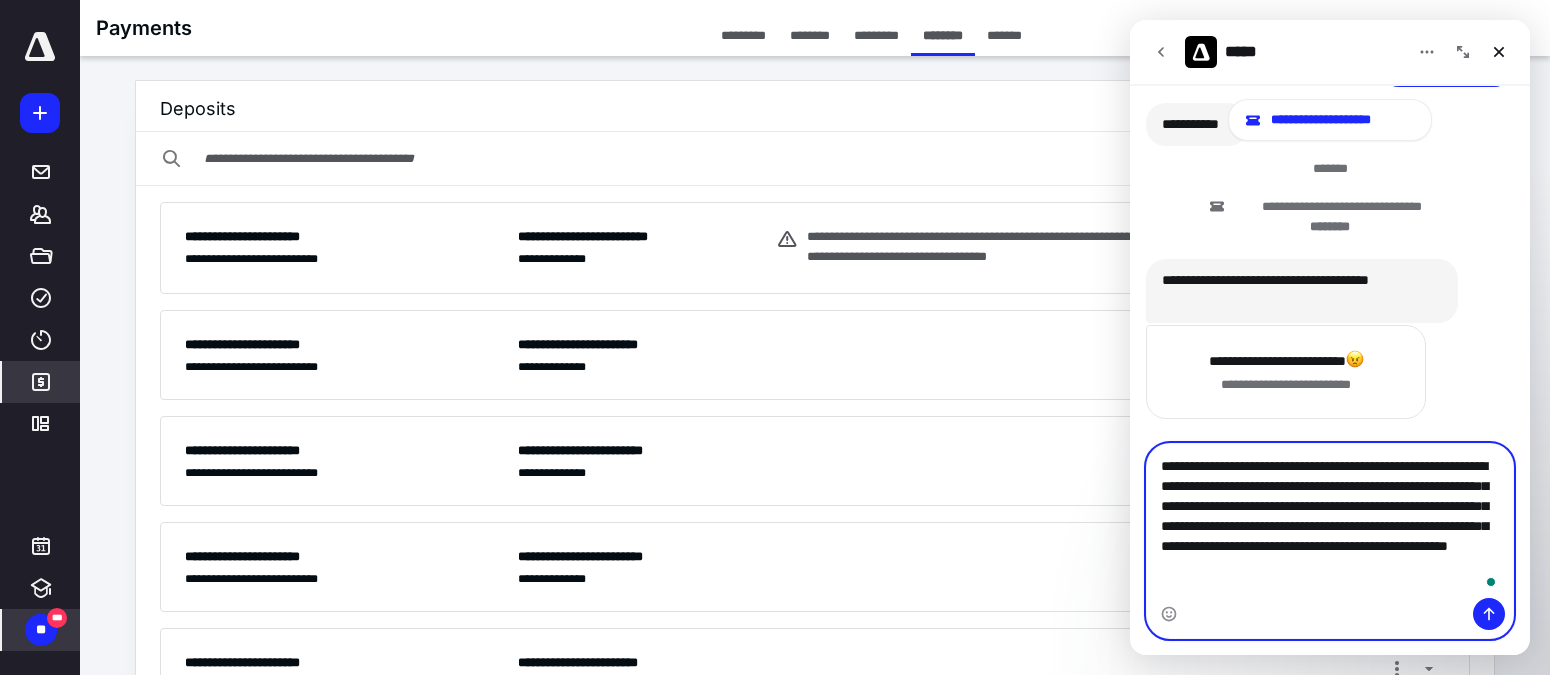 drag, startPoint x: 1389, startPoint y: 505, endPoint x: 1422, endPoint y: 552, distance: 57.428215 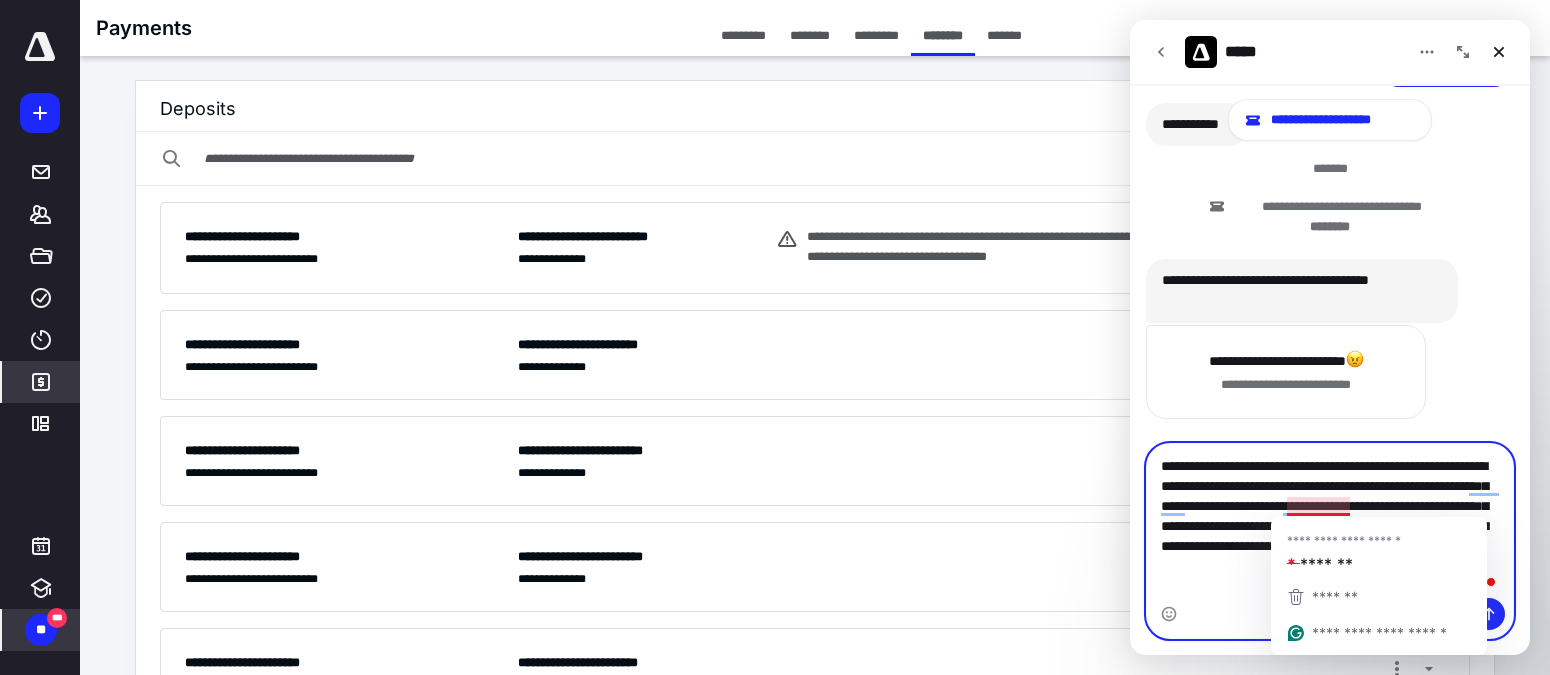 click on "**********" at bounding box center [1330, 521] 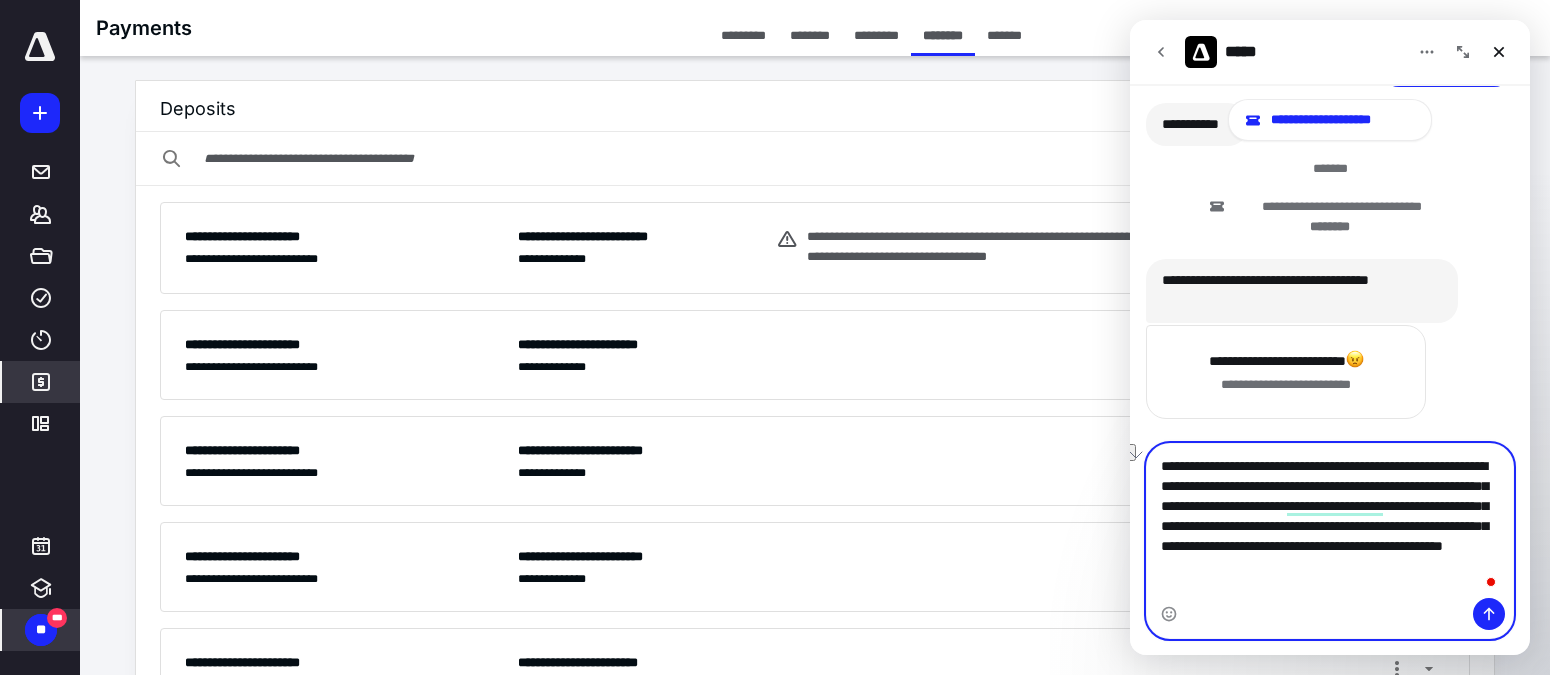 click on "**********" at bounding box center [1330, 521] 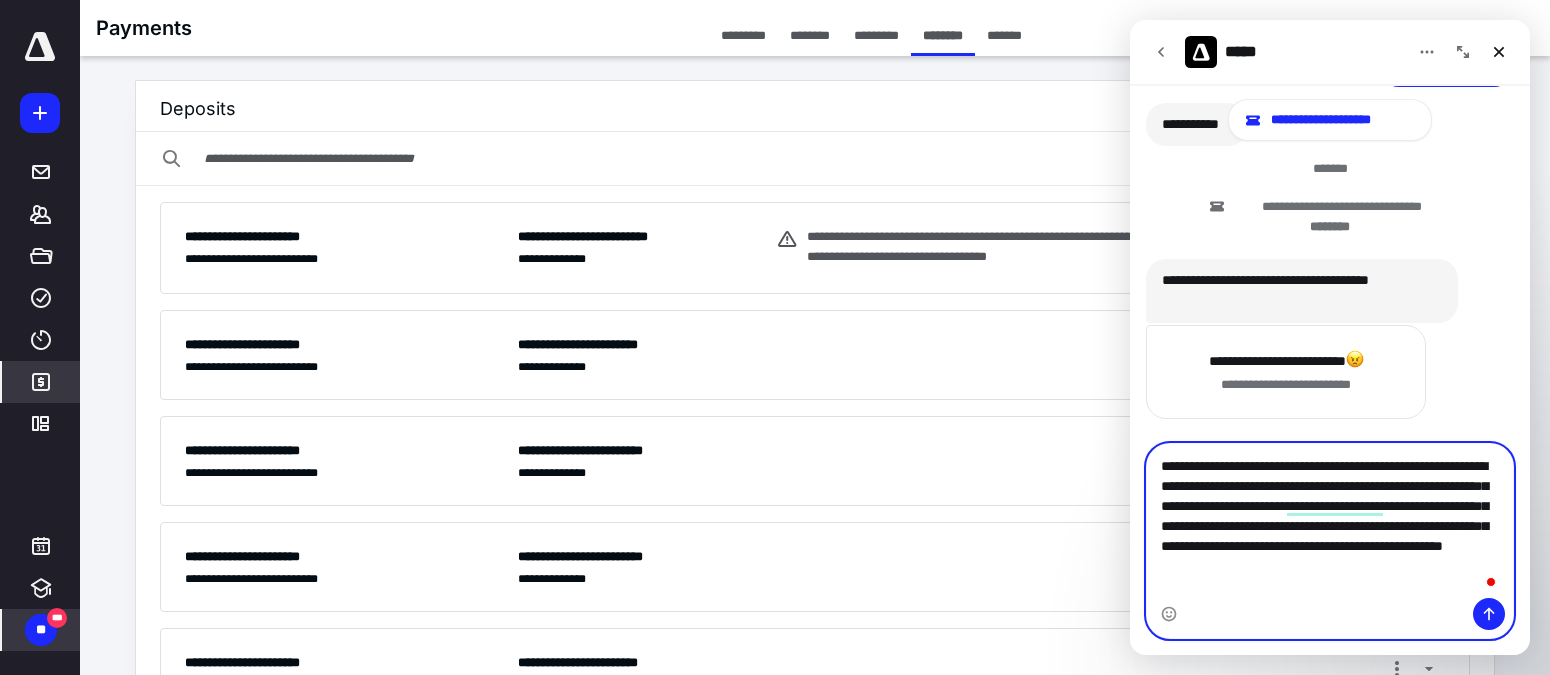 drag, startPoint x: 1499, startPoint y: 528, endPoint x: 1517, endPoint y: 567, distance: 42.953465 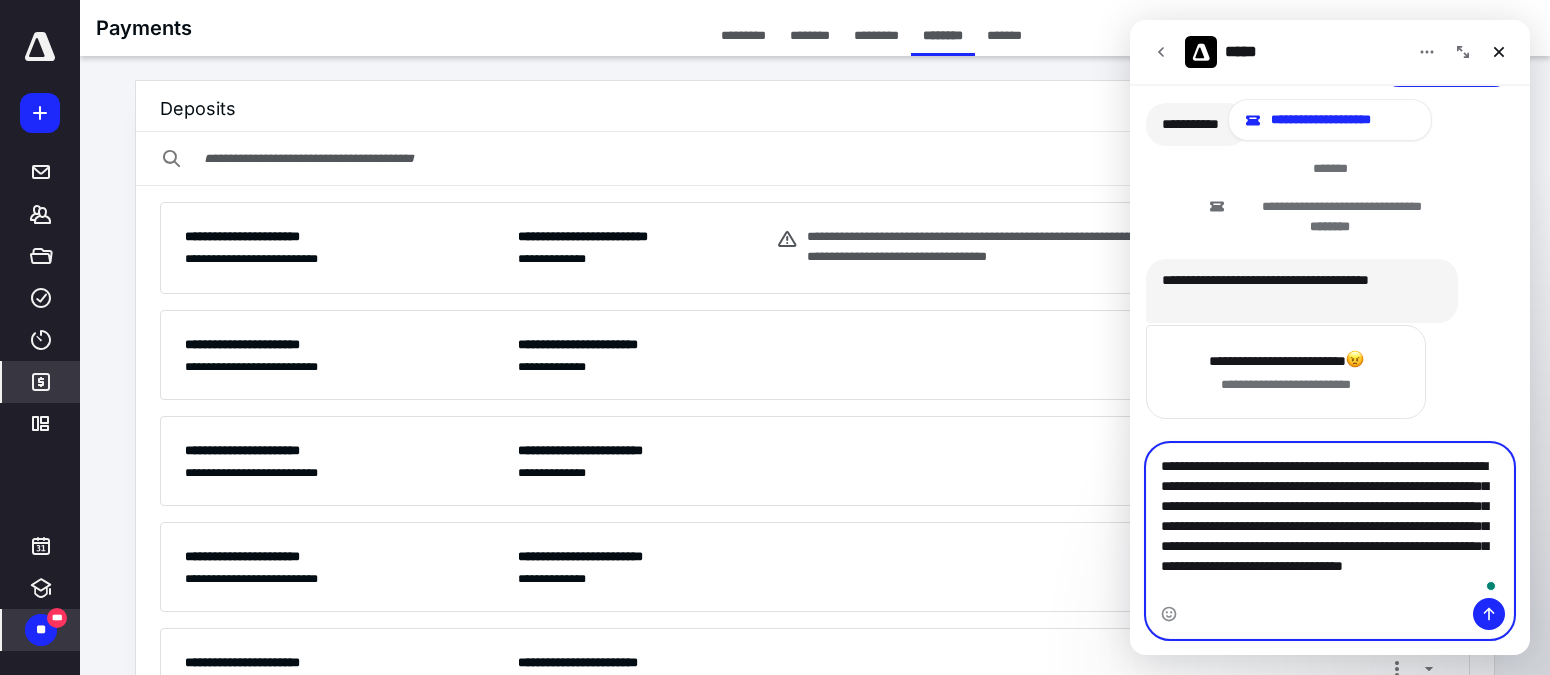 scroll, scrollTop: 5519, scrollLeft: 0, axis: vertical 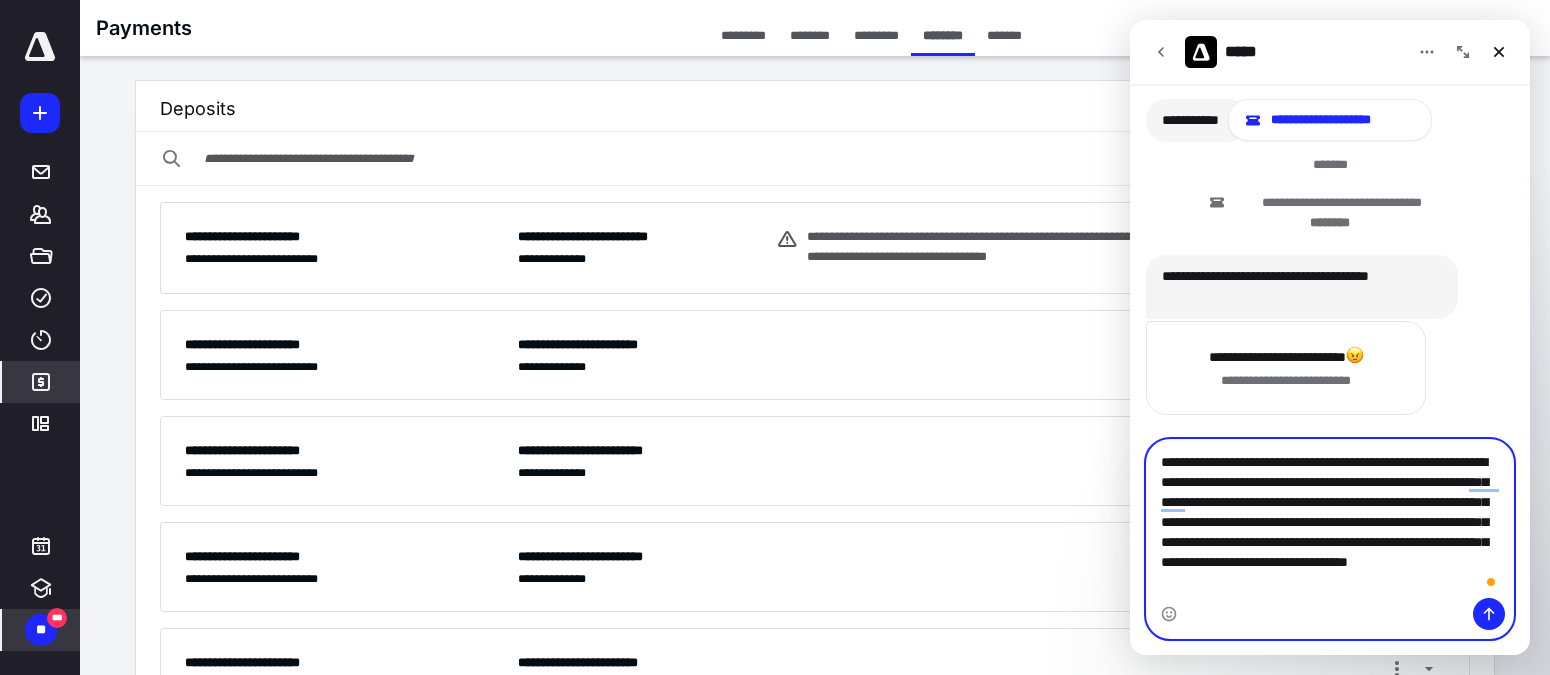 click on "**********" at bounding box center [1330, 519] 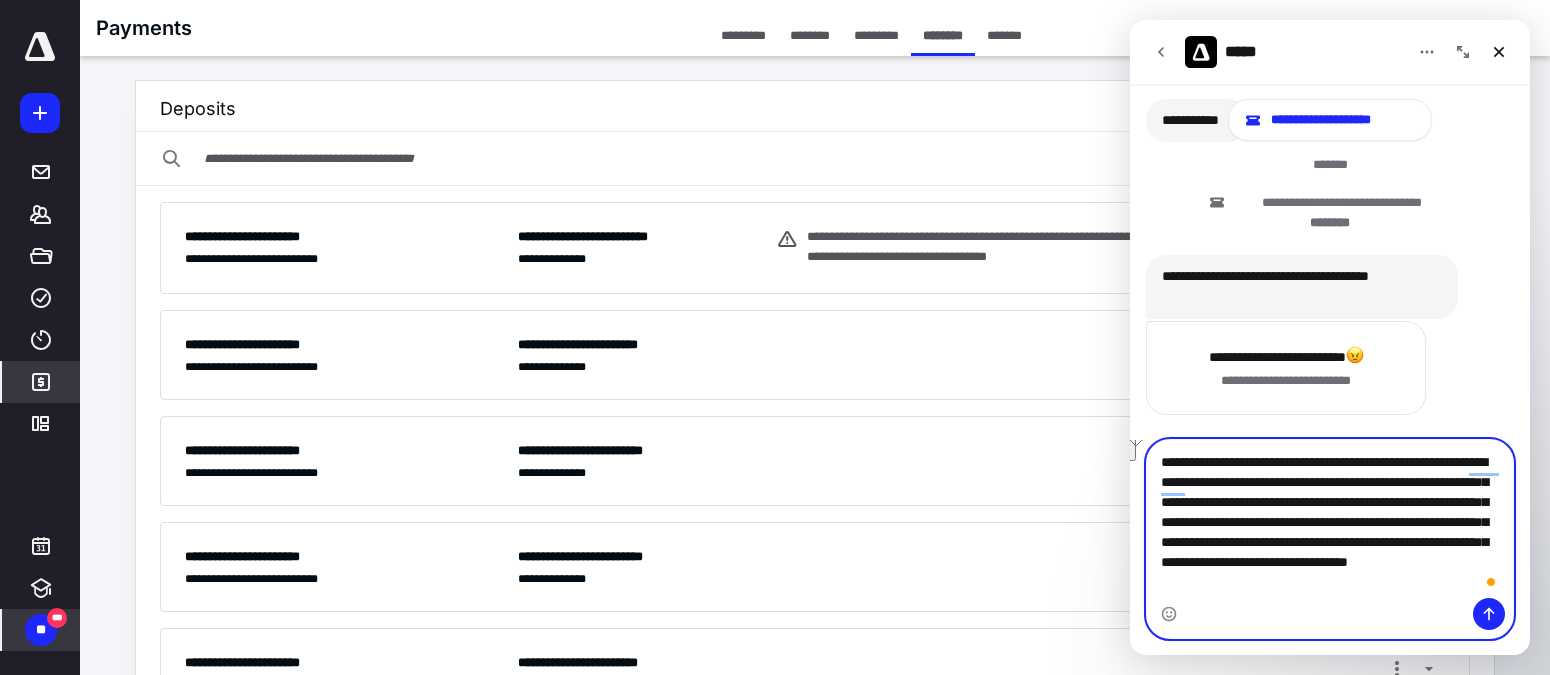 drag, startPoint x: 1254, startPoint y: 587, endPoint x: 1255, endPoint y: 565, distance: 22.022715 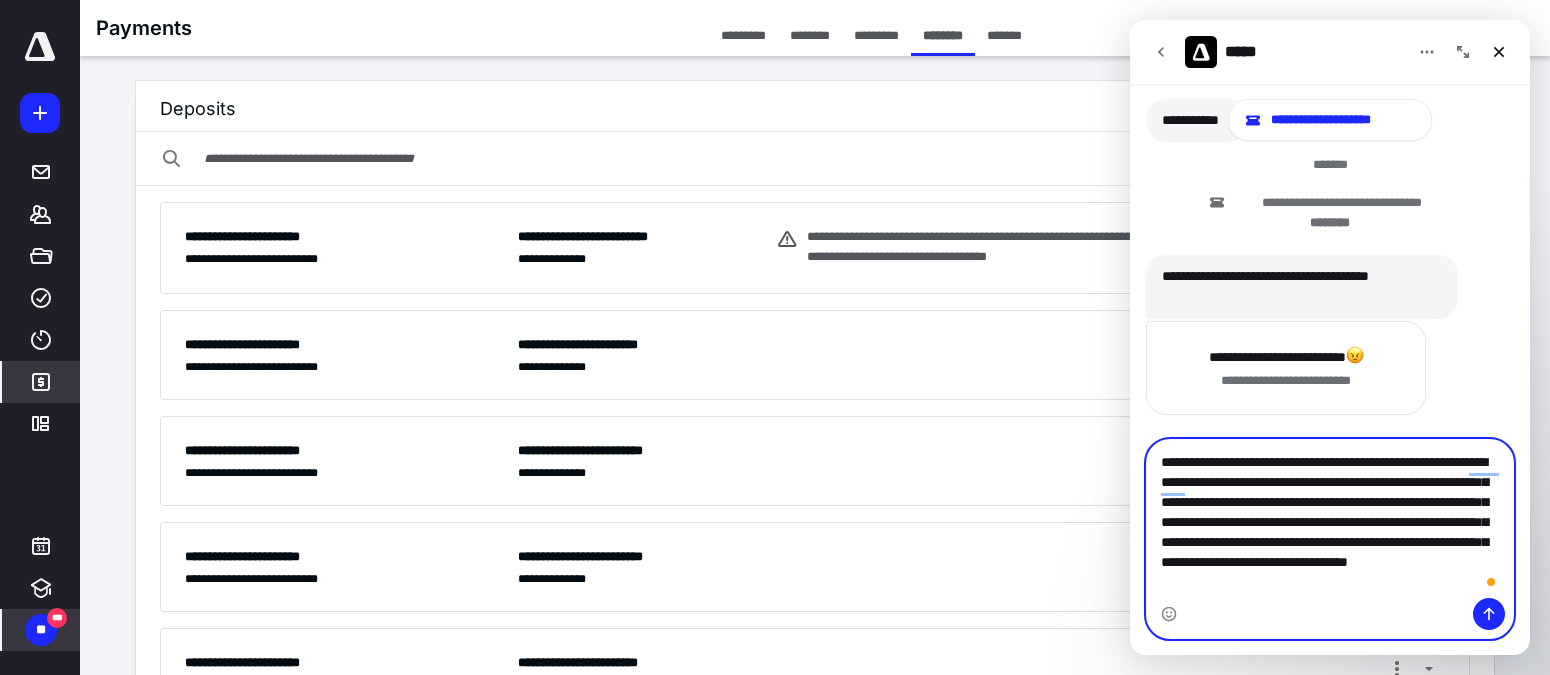 click on "**********" at bounding box center (1330, 519) 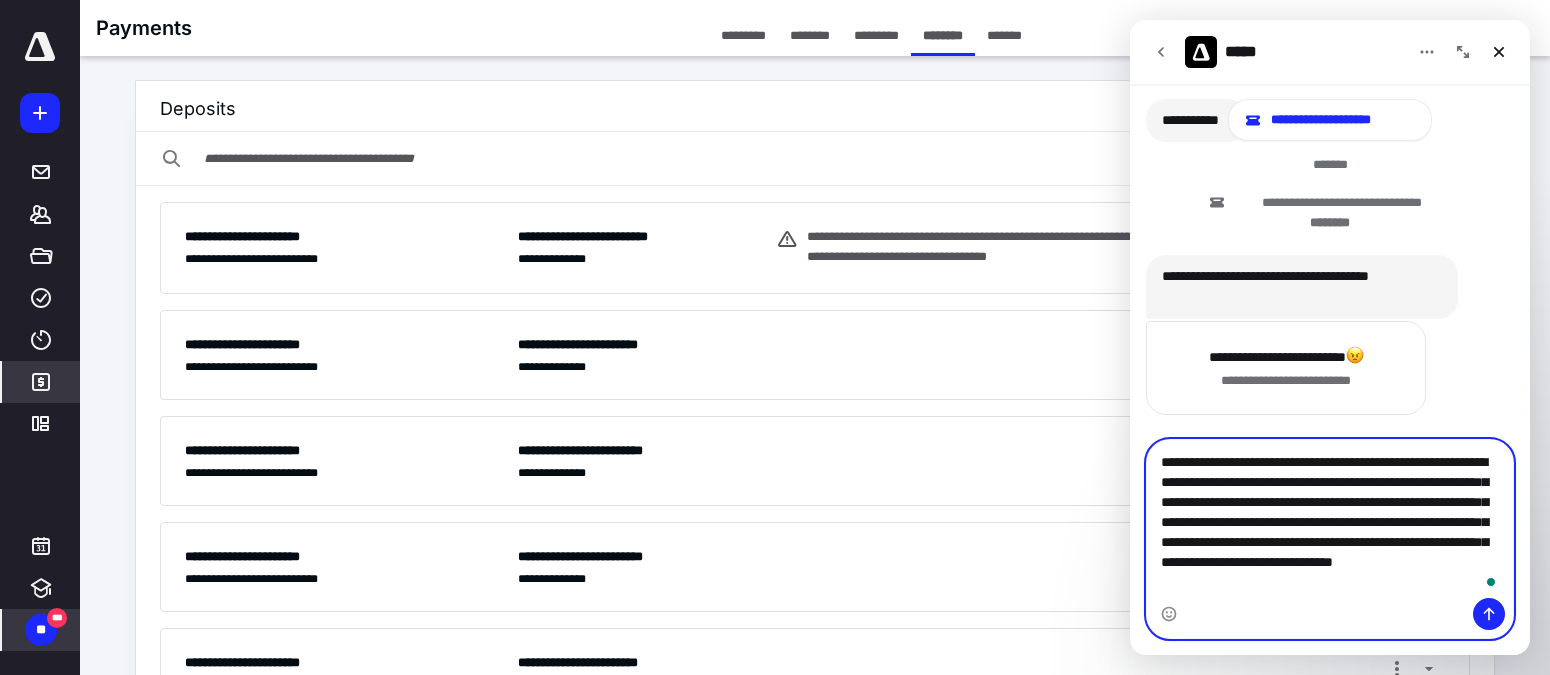 drag, startPoint x: 1294, startPoint y: 543, endPoint x: 1265, endPoint y: 546, distance: 29.15476 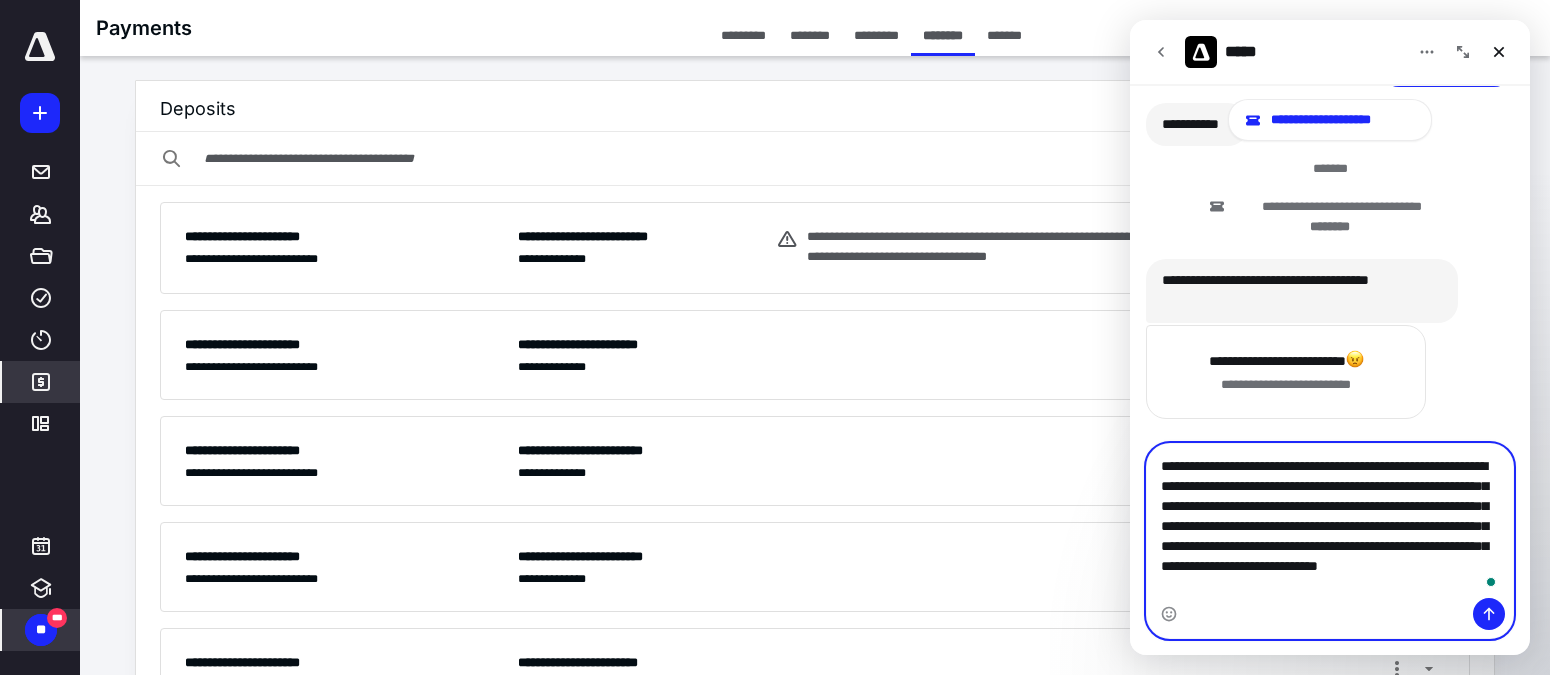 scroll, scrollTop: 0, scrollLeft: 0, axis: both 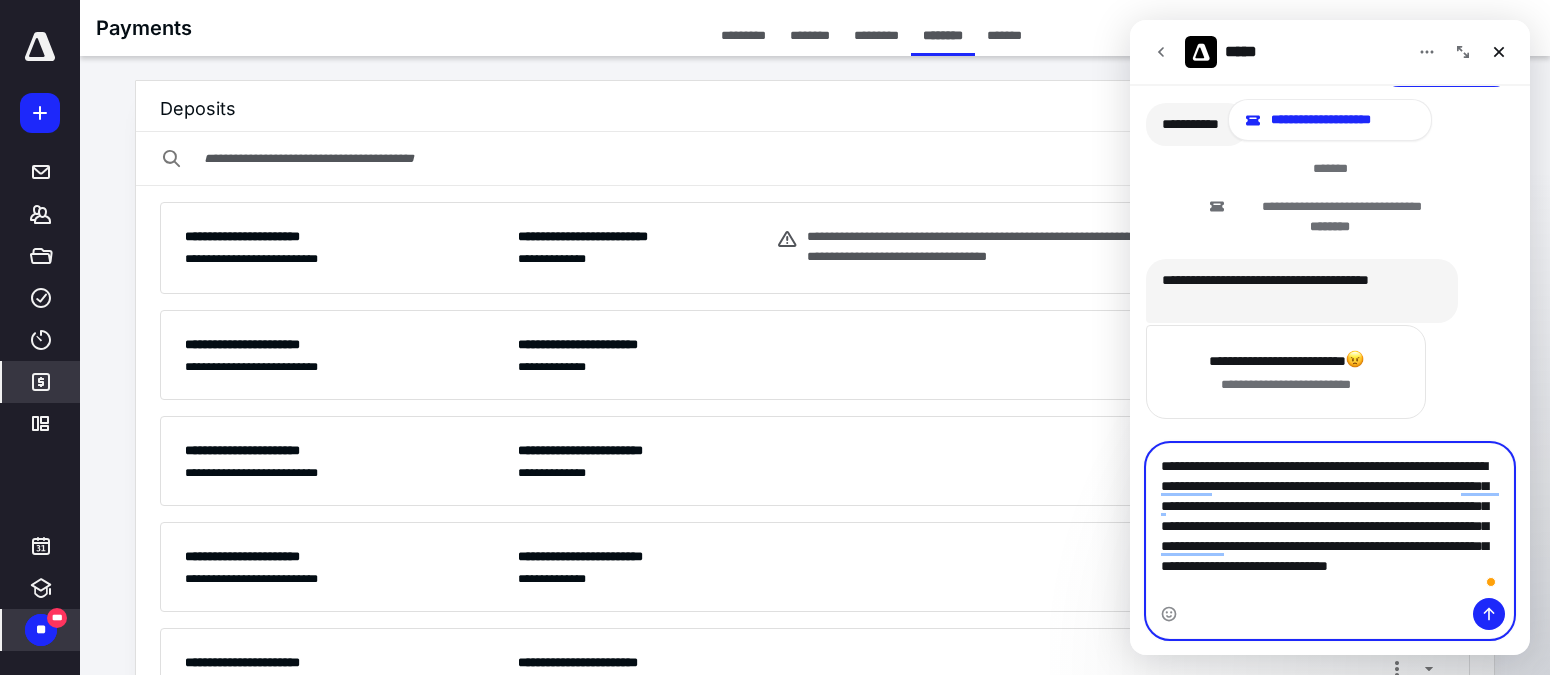 click on "**********" at bounding box center [1330, 521] 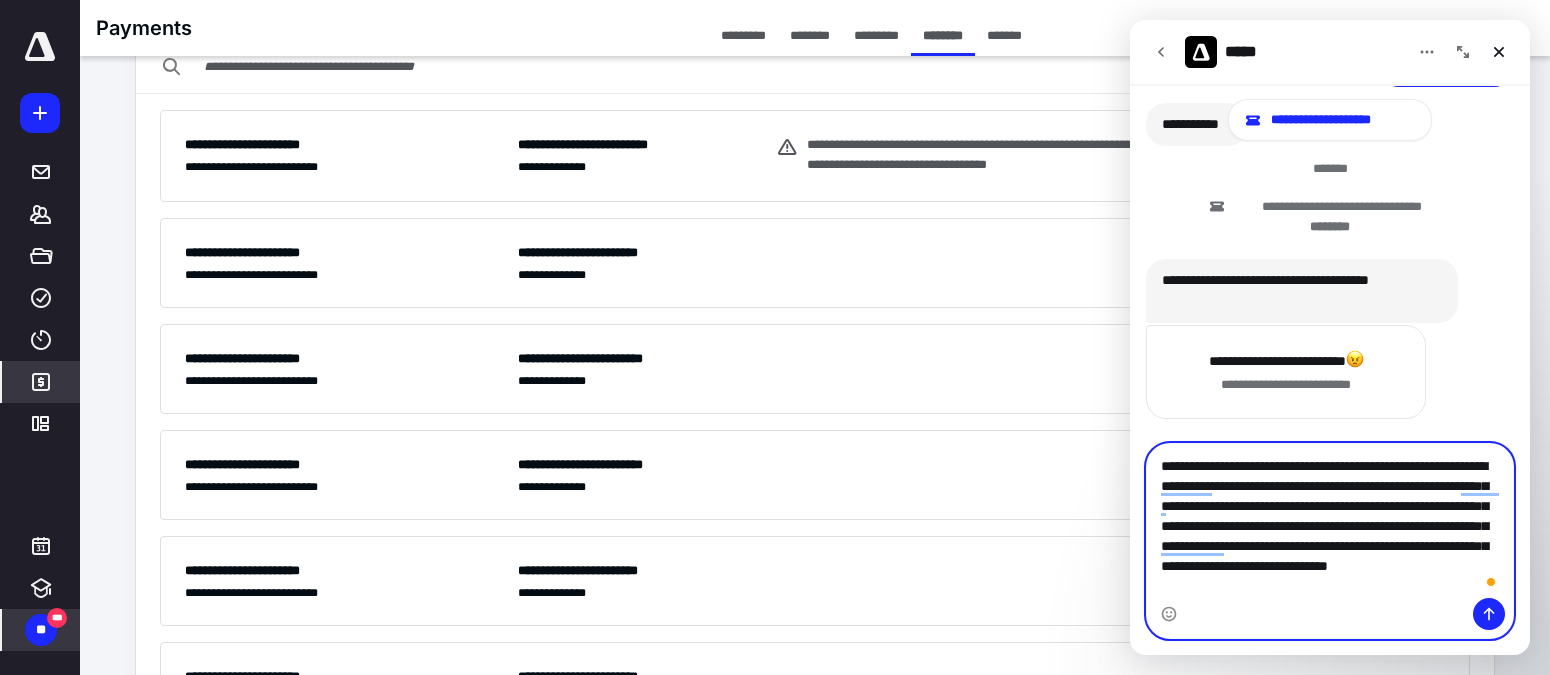 scroll, scrollTop: 112, scrollLeft: 0, axis: vertical 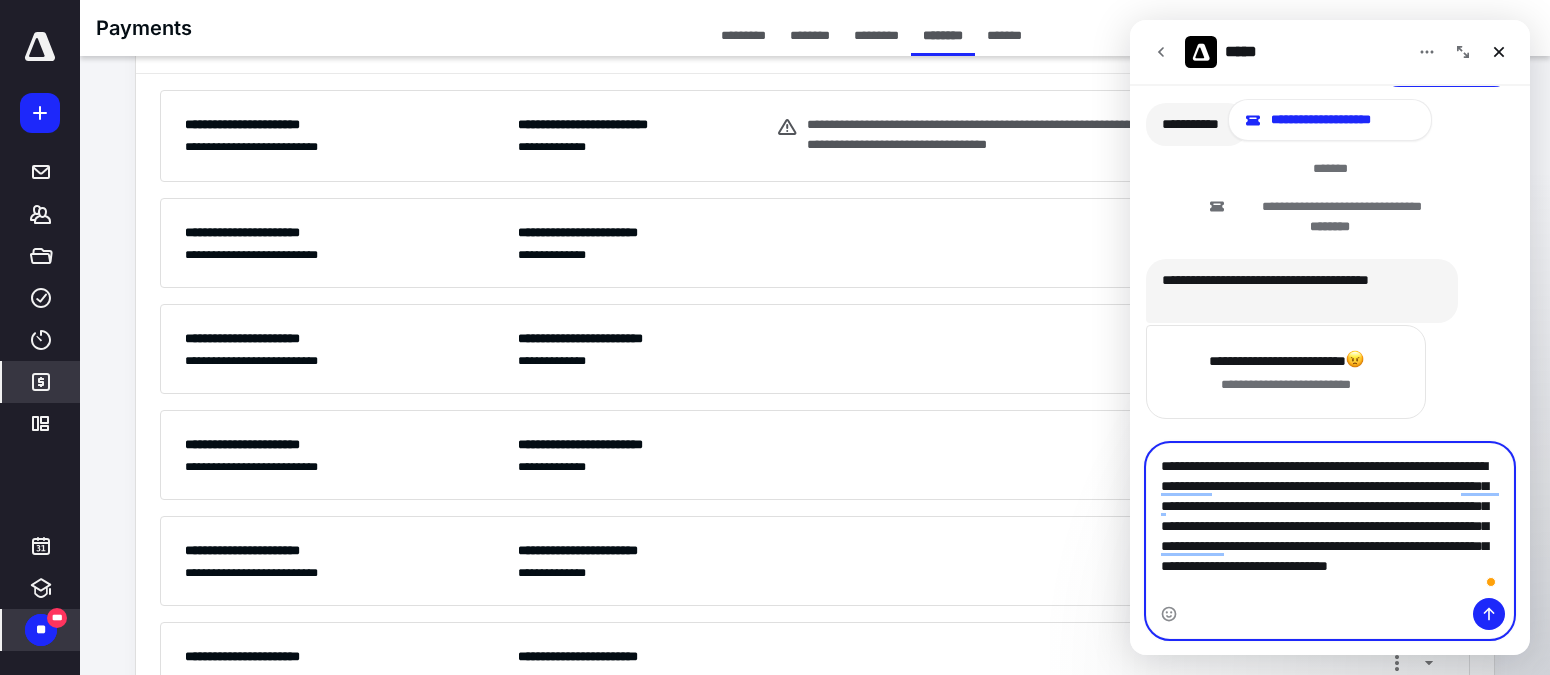 type on "**********" 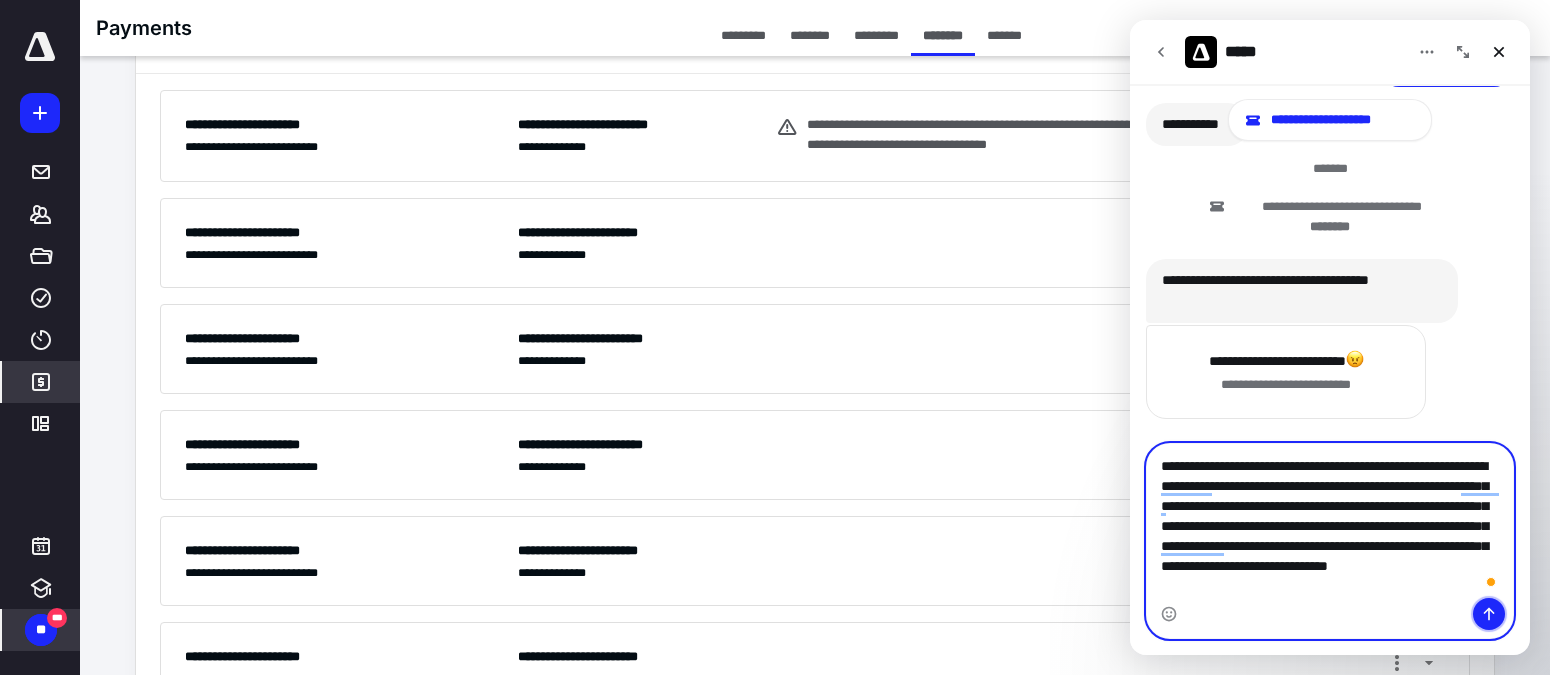 click 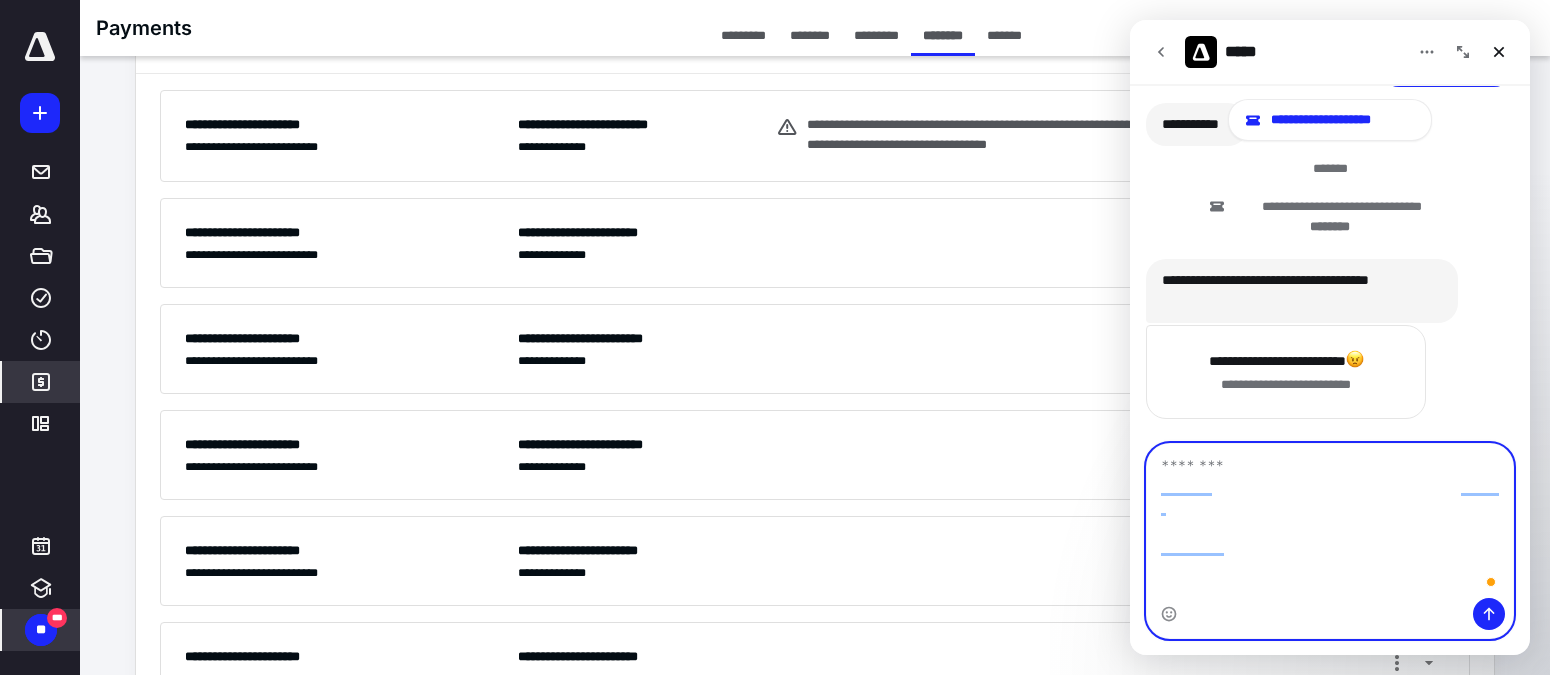 scroll, scrollTop: 5611, scrollLeft: 0, axis: vertical 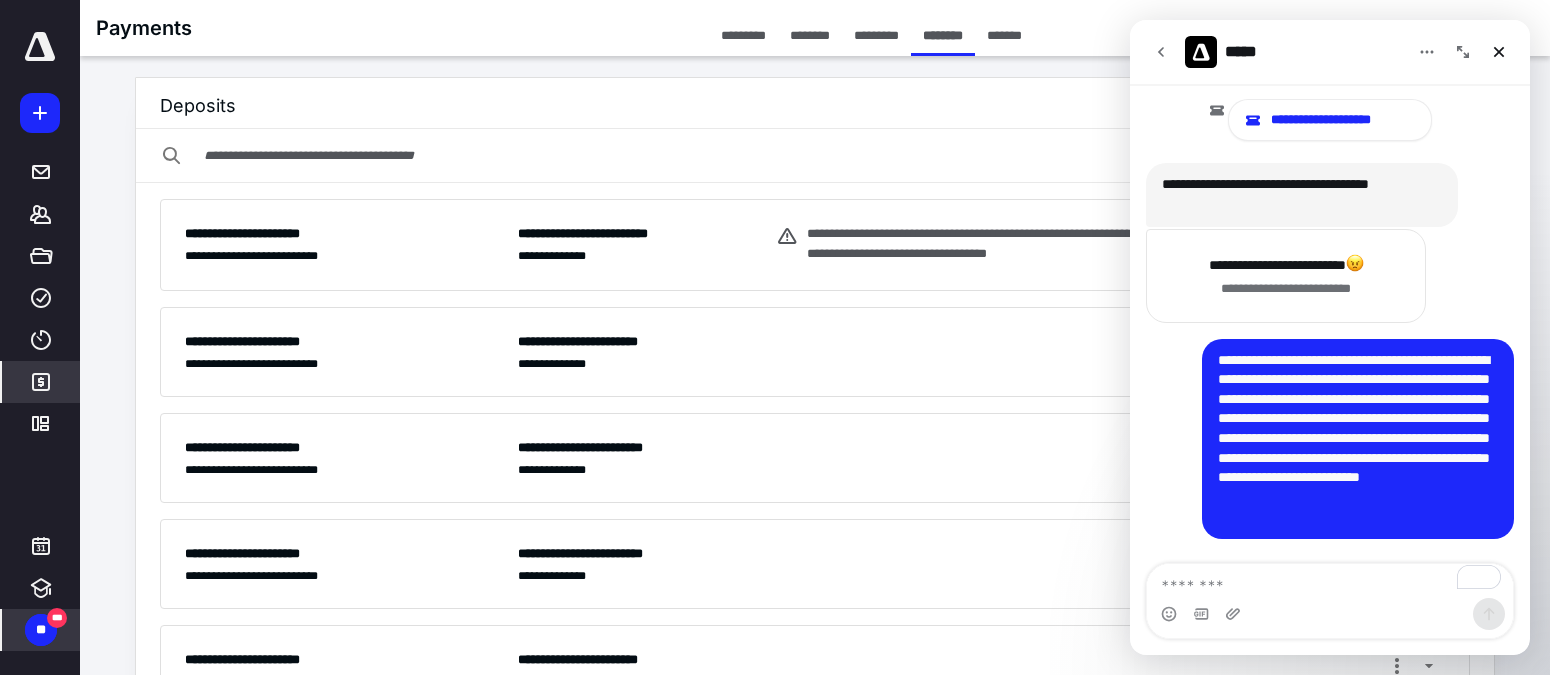 click on "**" at bounding box center (41, 630) 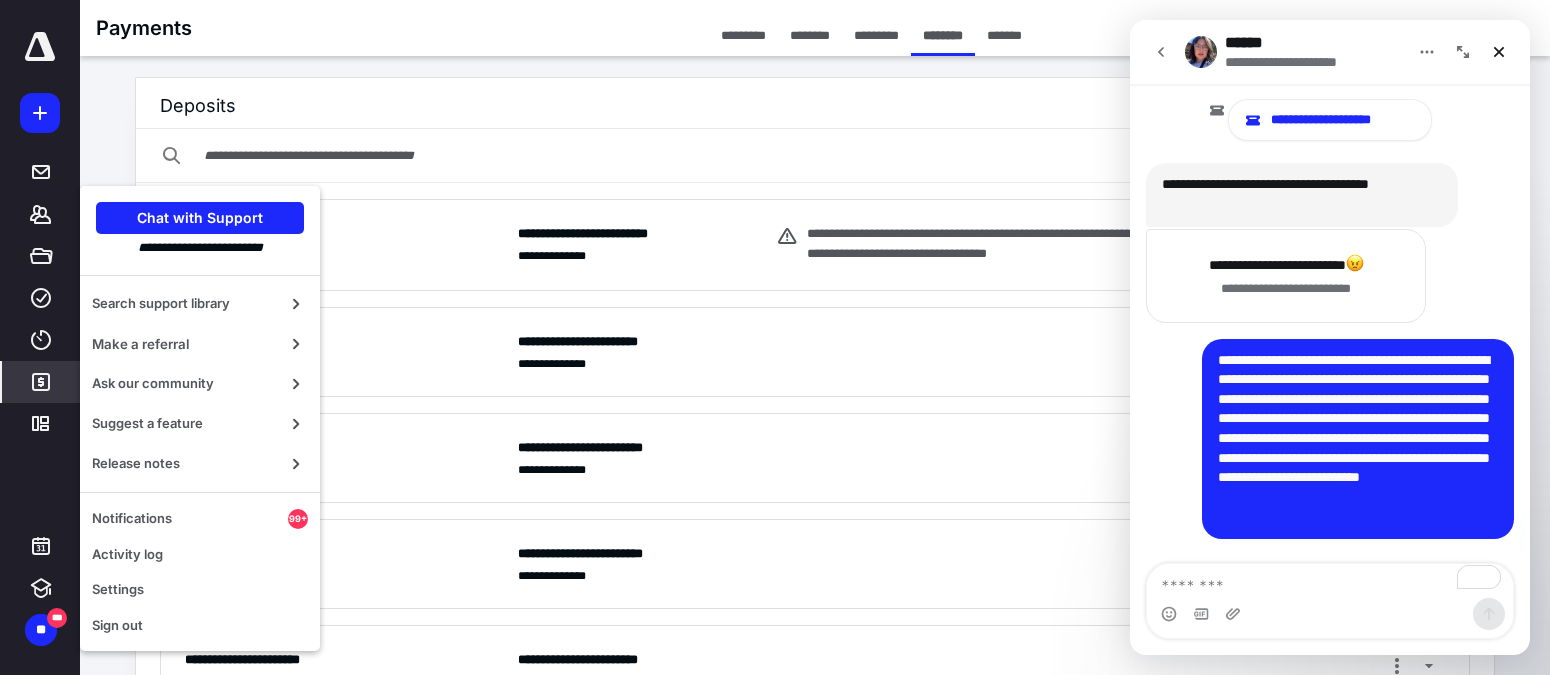 scroll, scrollTop: 0, scrollLeft: 0, axis: both 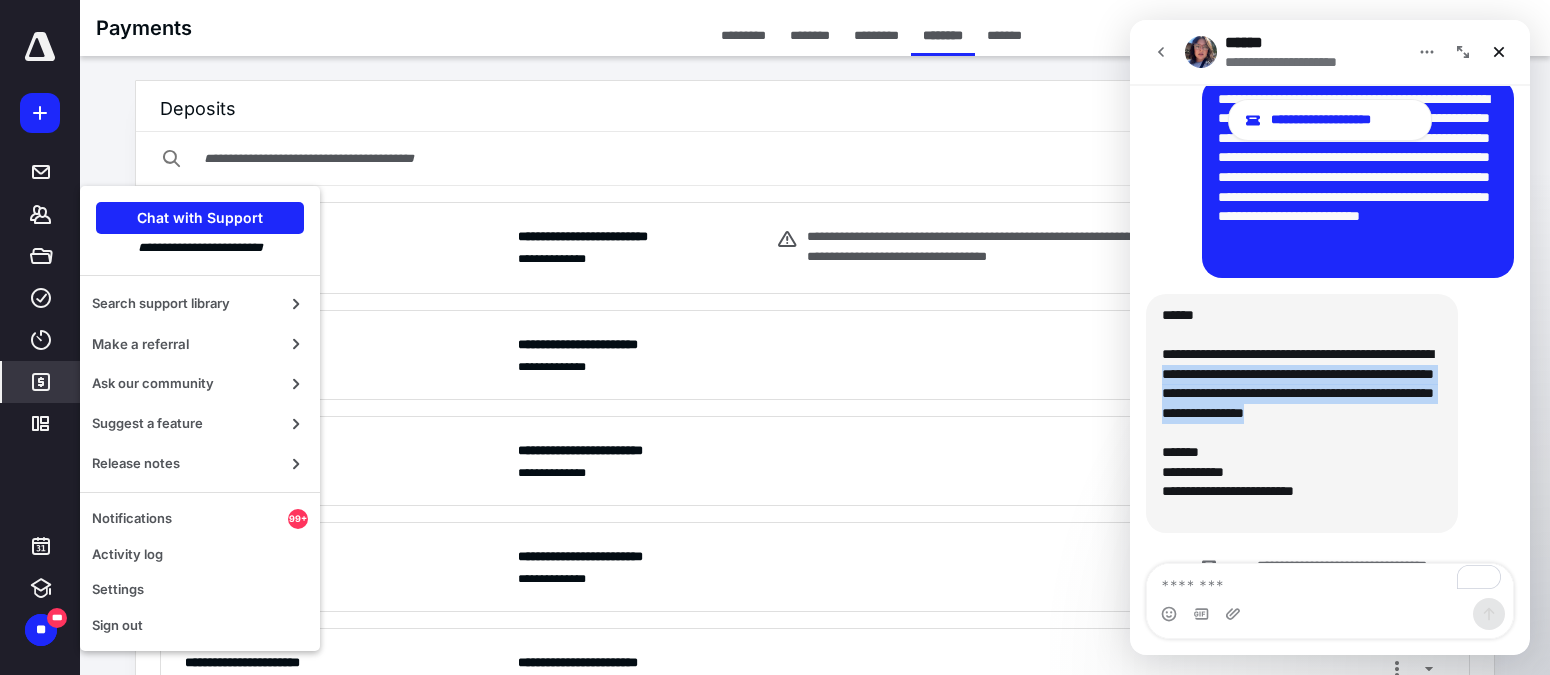 drag, startPoint x: 1250, startPoint y: 373, endPoint x: 1324, endPoint y: 427, distance: 91.60786 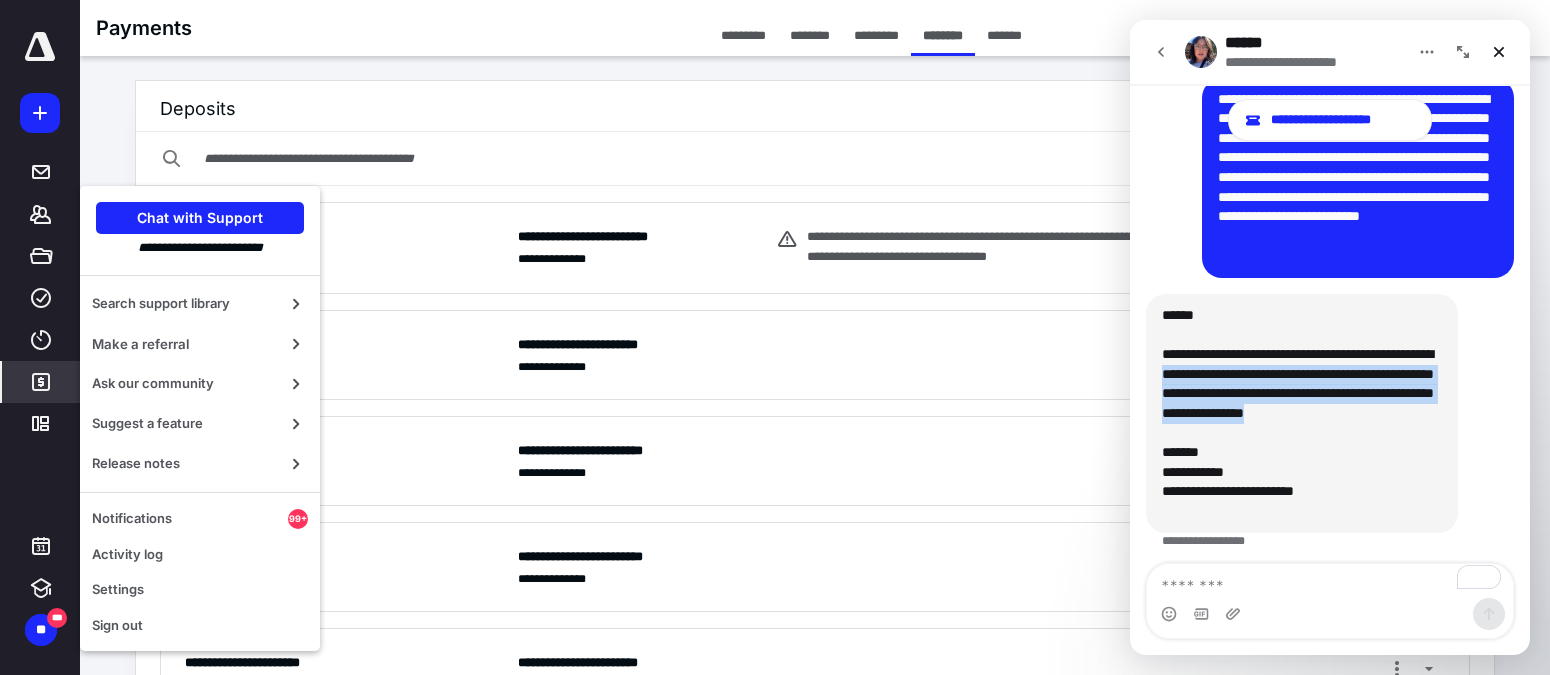 scroll, scrollTop: 5955, scrollLeft: 0, axis: vertical 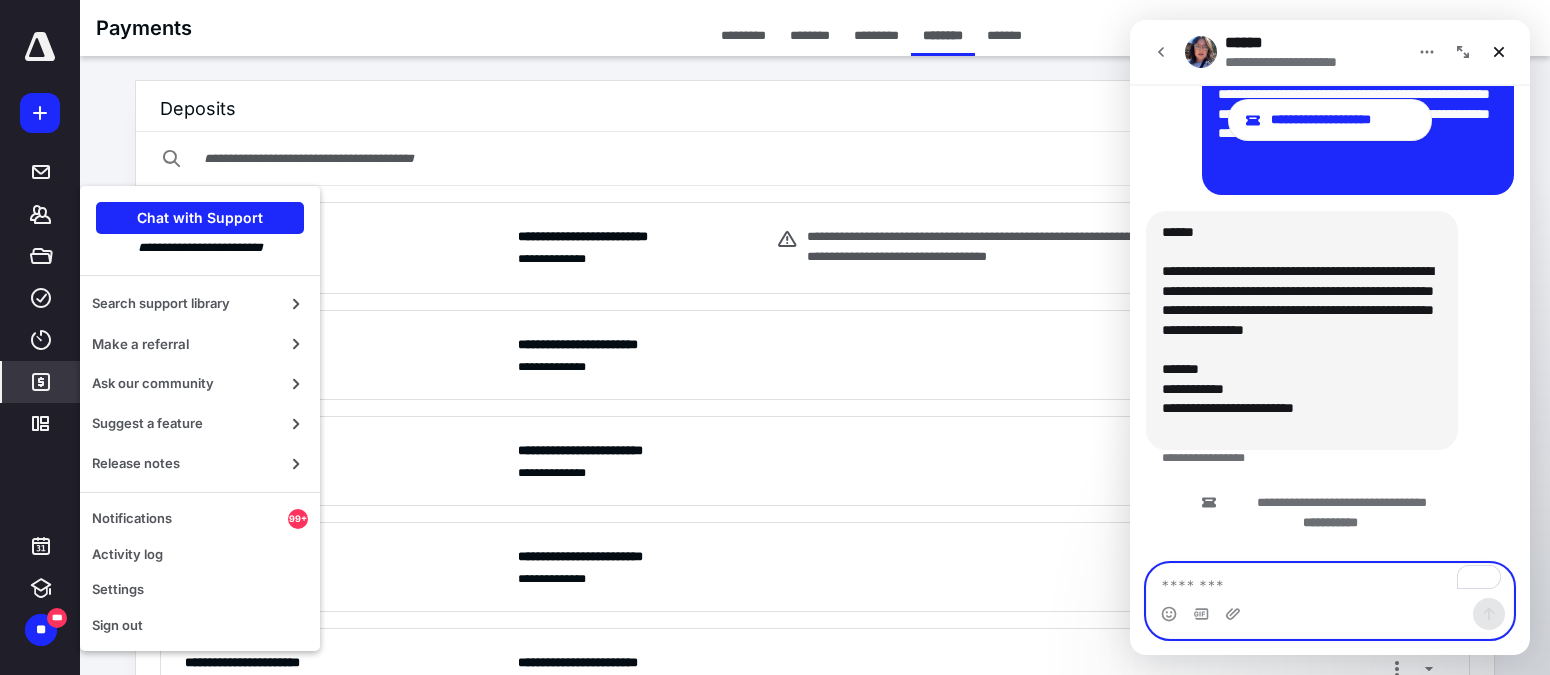 click at bounding box center (1330, 581) 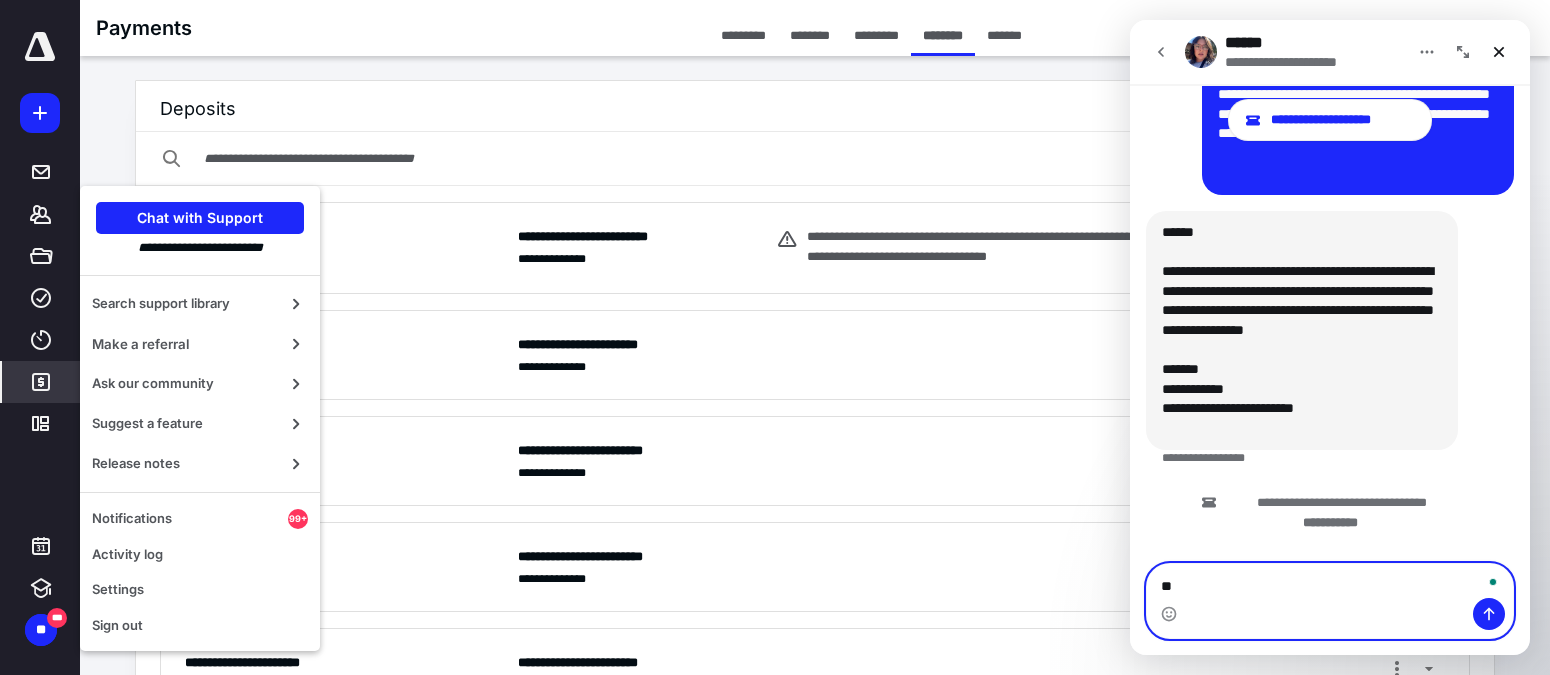 type on "*" 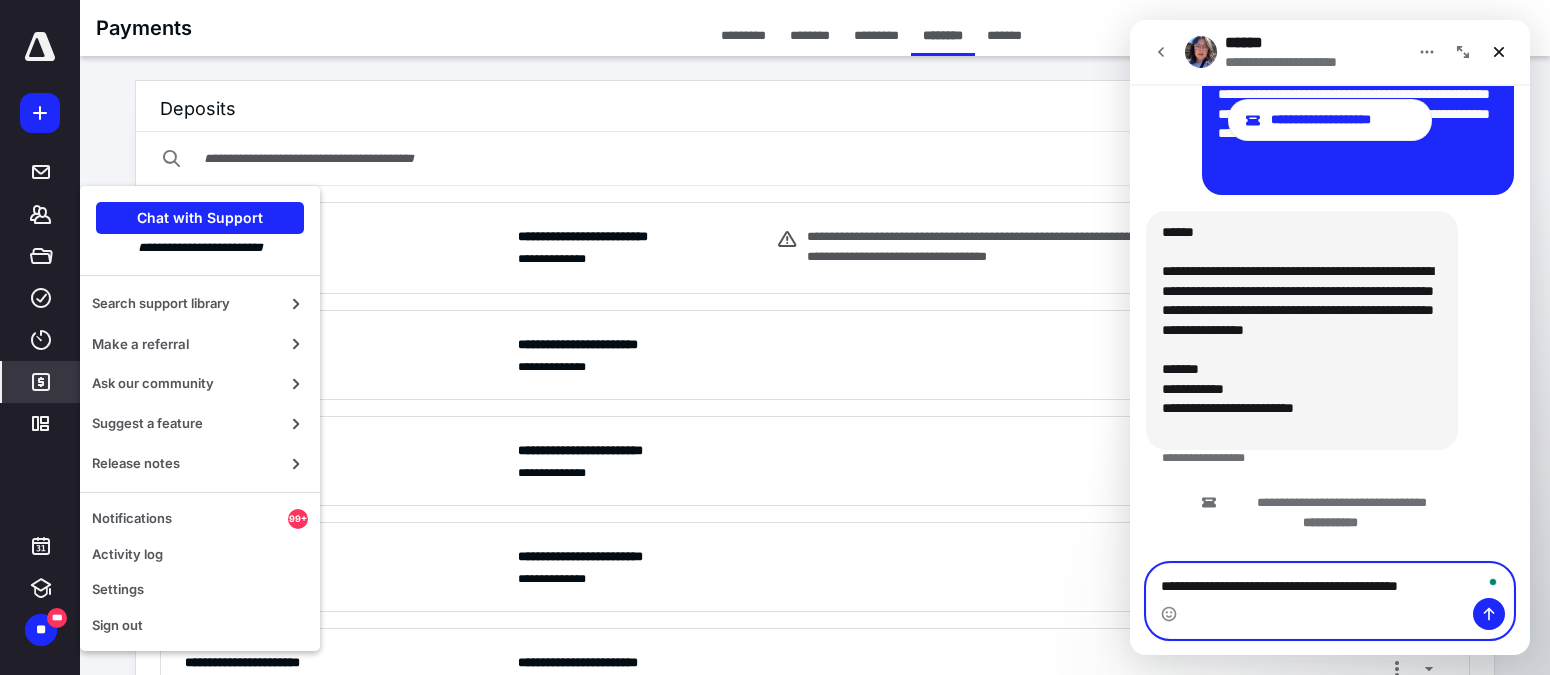 drag, startPoint x: 1275, startPoint y: 583, endPoint x: 1142, endPoint y: 584, distance: 133.00375 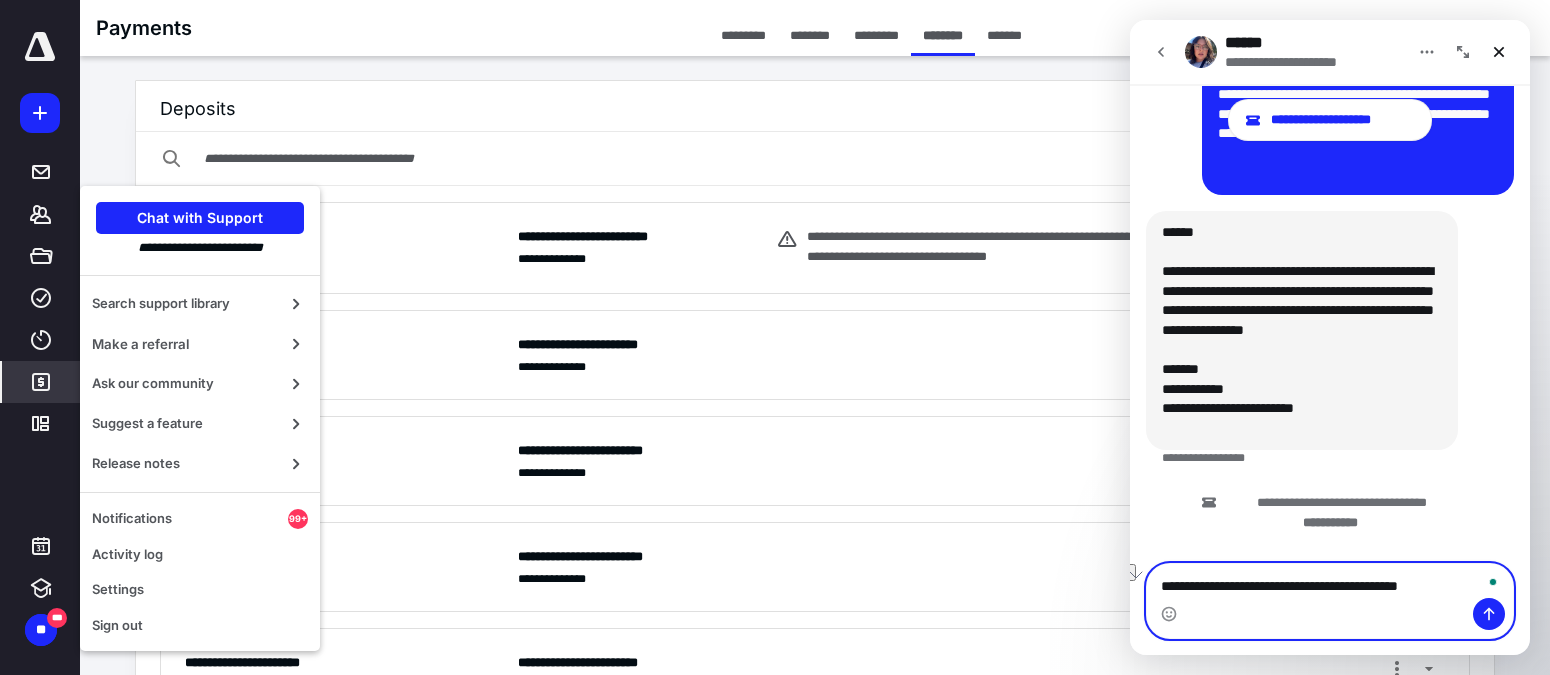 click on "**********" at bounding box center [1330, 581] 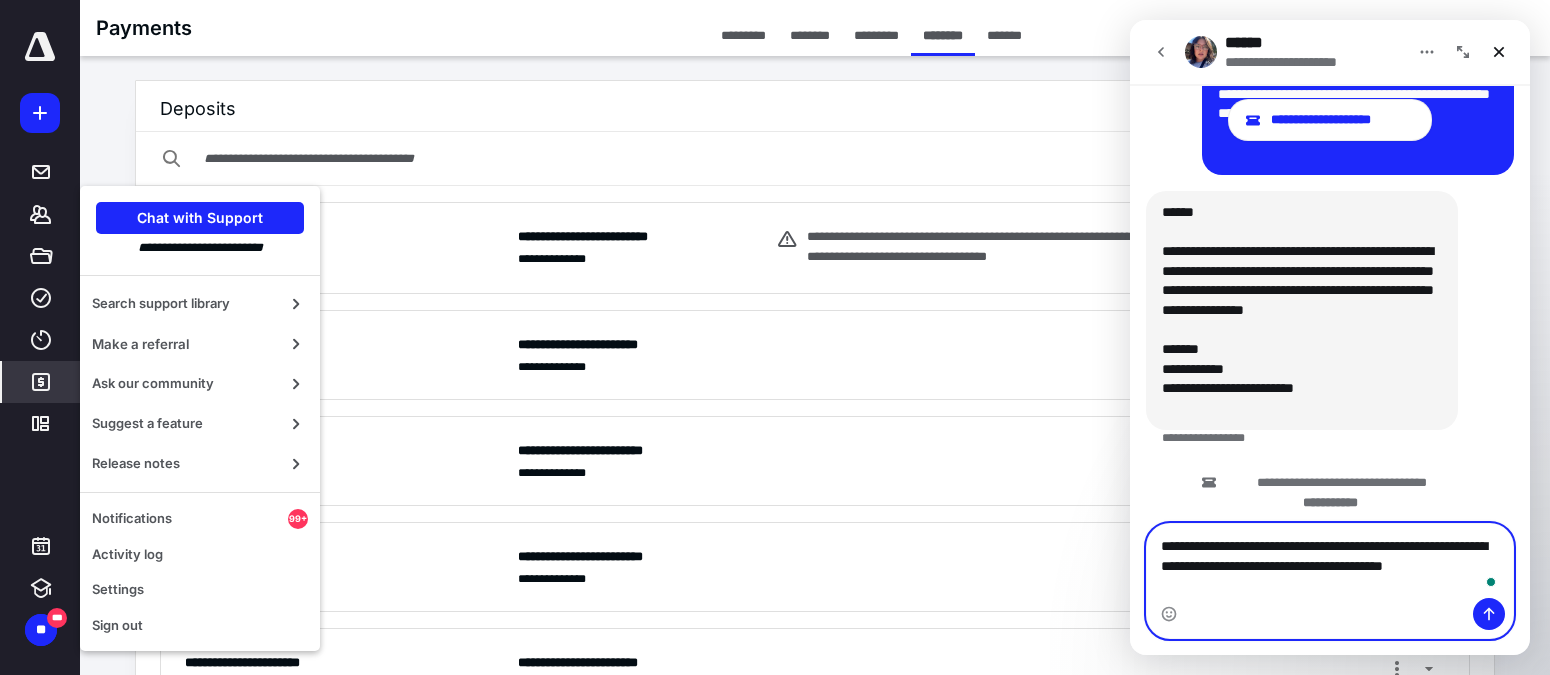 scroll, scrollTop: 5995, scrollLeft: 0, axis: vertical 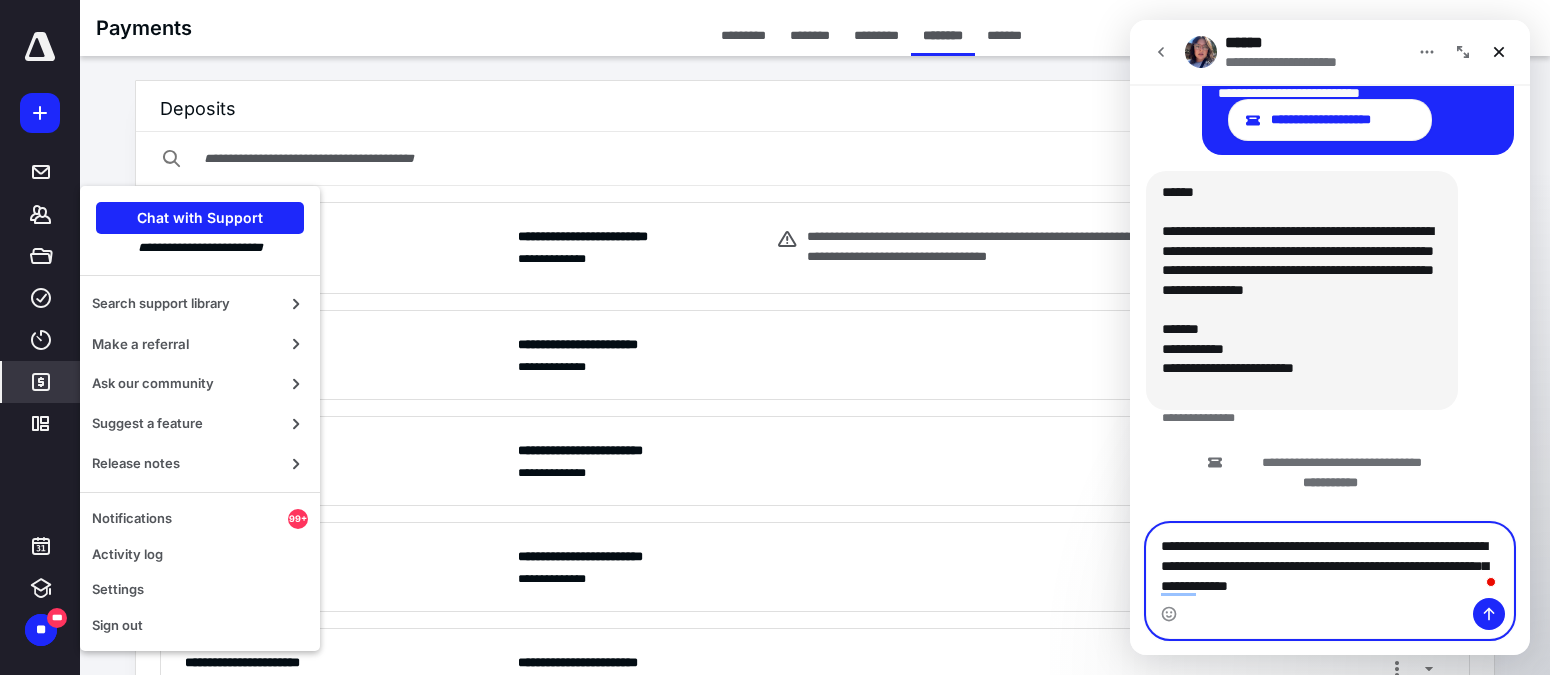 click on "**********" at bounding box center [1330, 561] 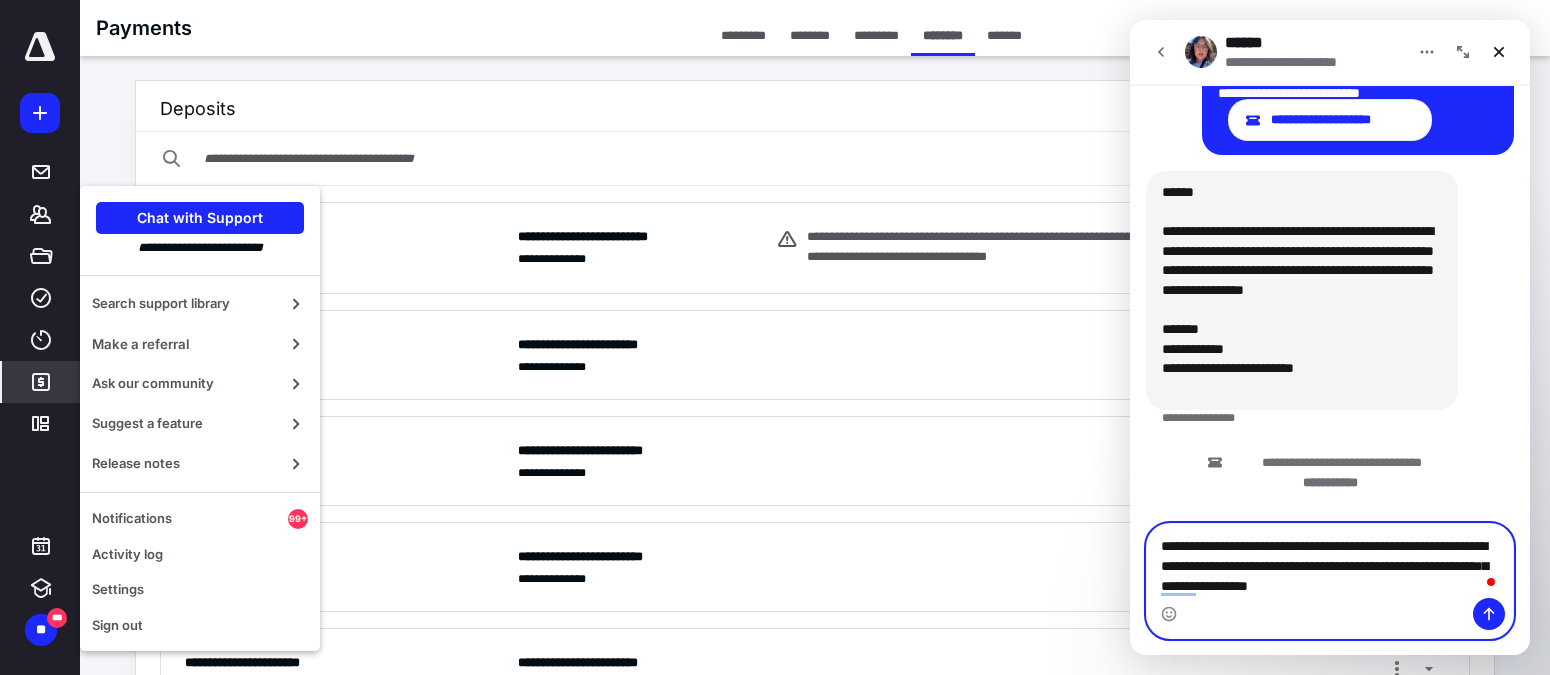 drag, startPoint x: 1446, startPoint y: 590, endPoint x: 1455, endPoint y: 598, distance: 12.0415945 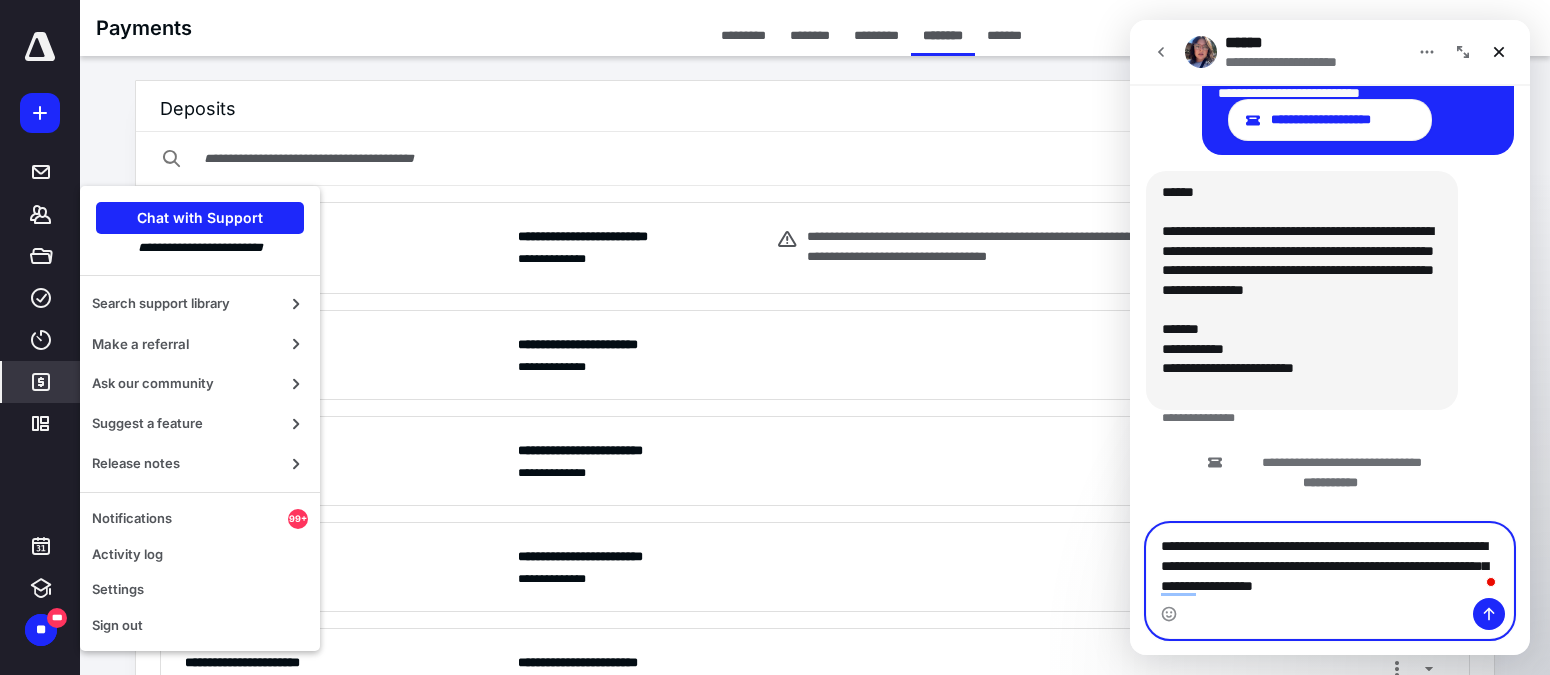 scroll, scrollTop: 4, scrollLeft: 0, axis: vertical 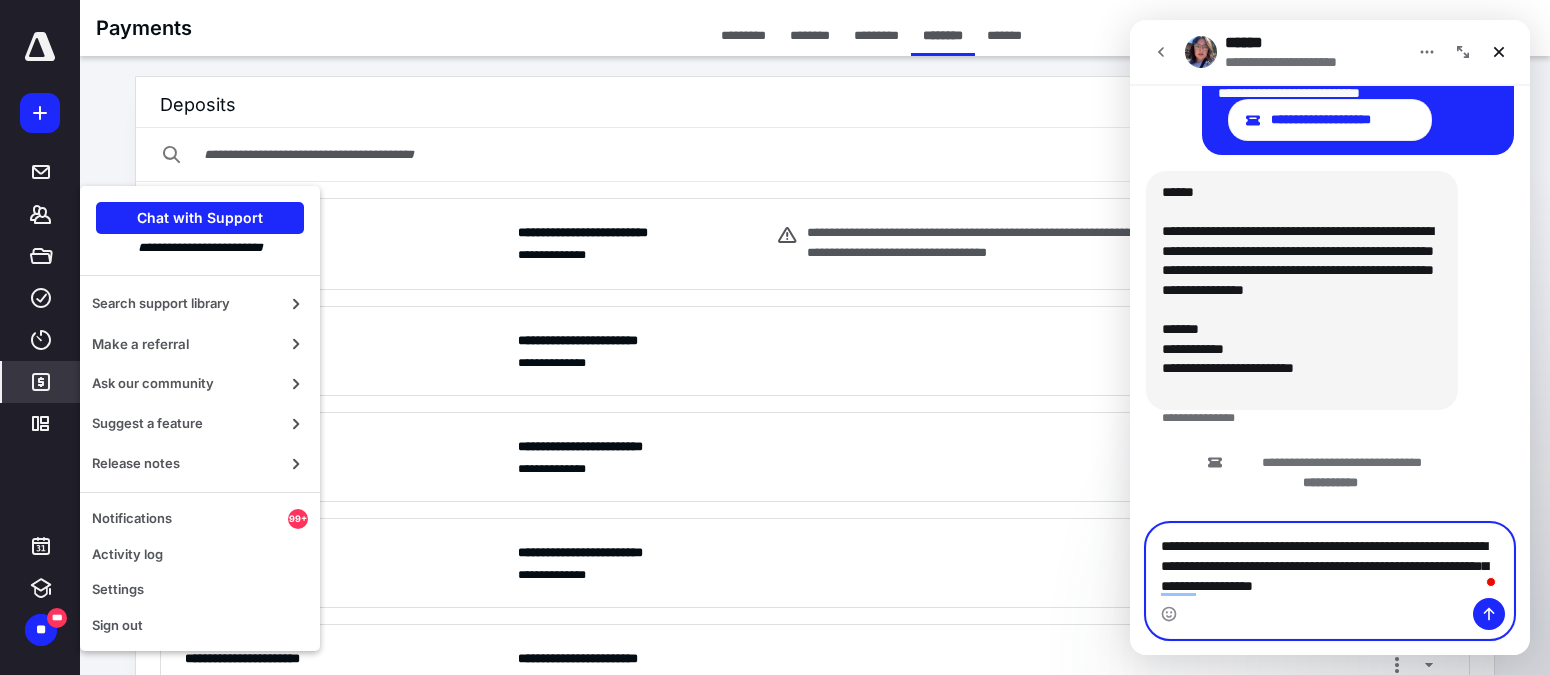 type on "**********" 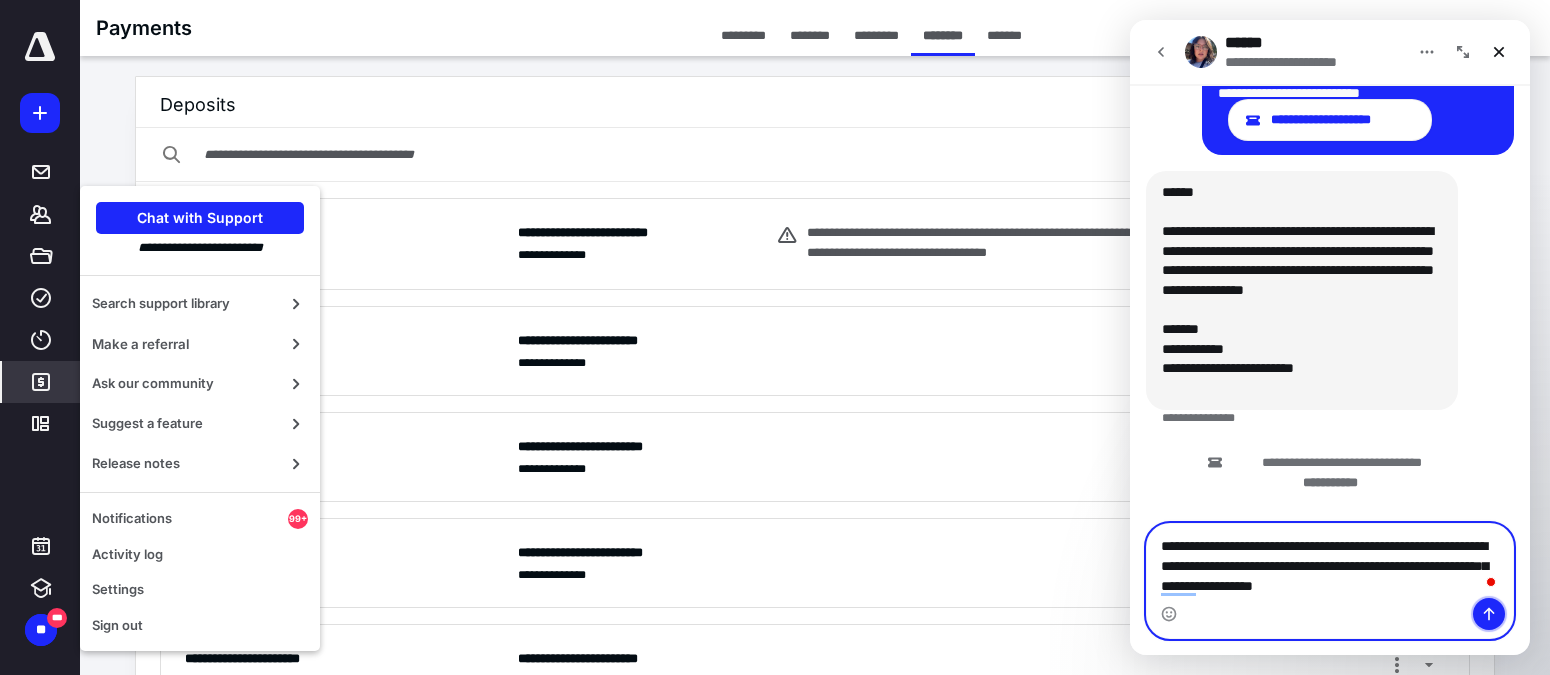 click at bounding box center (1489, 614) 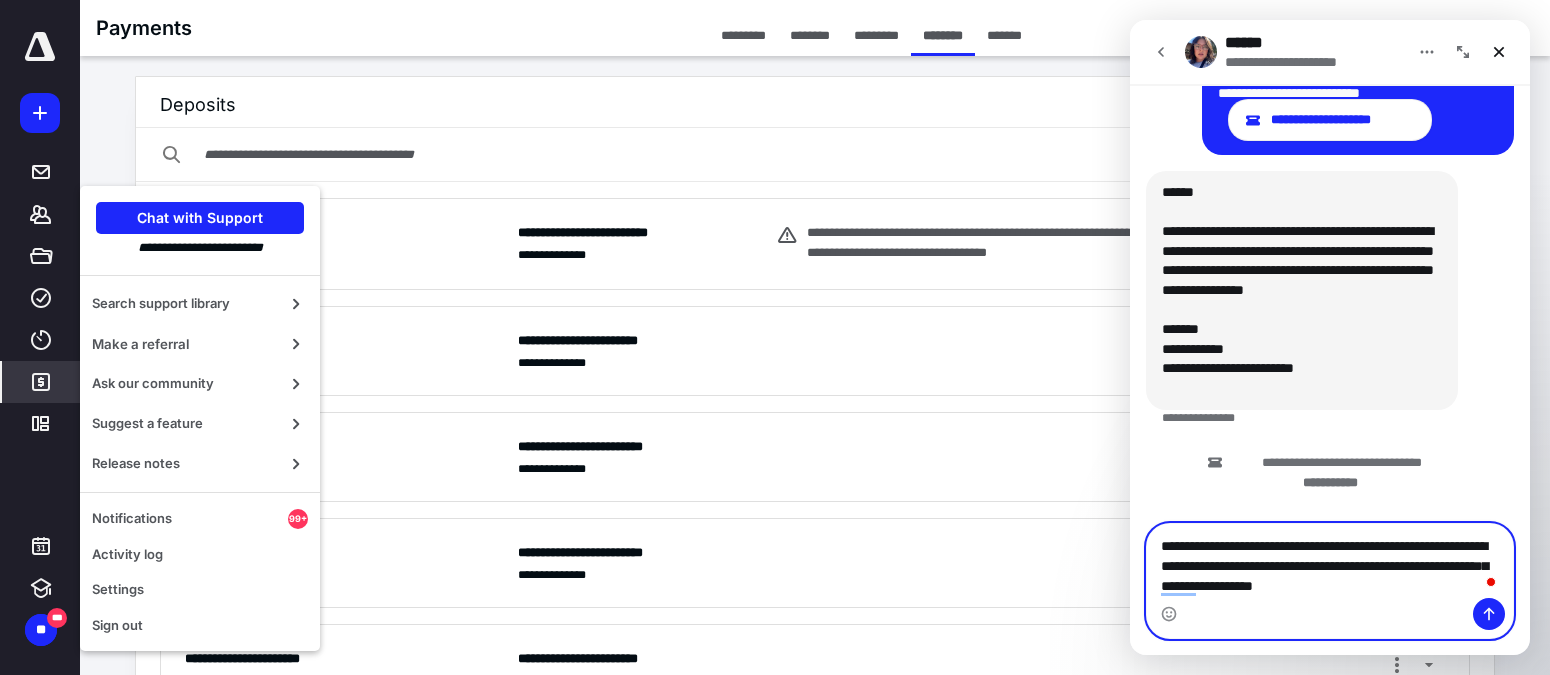 type 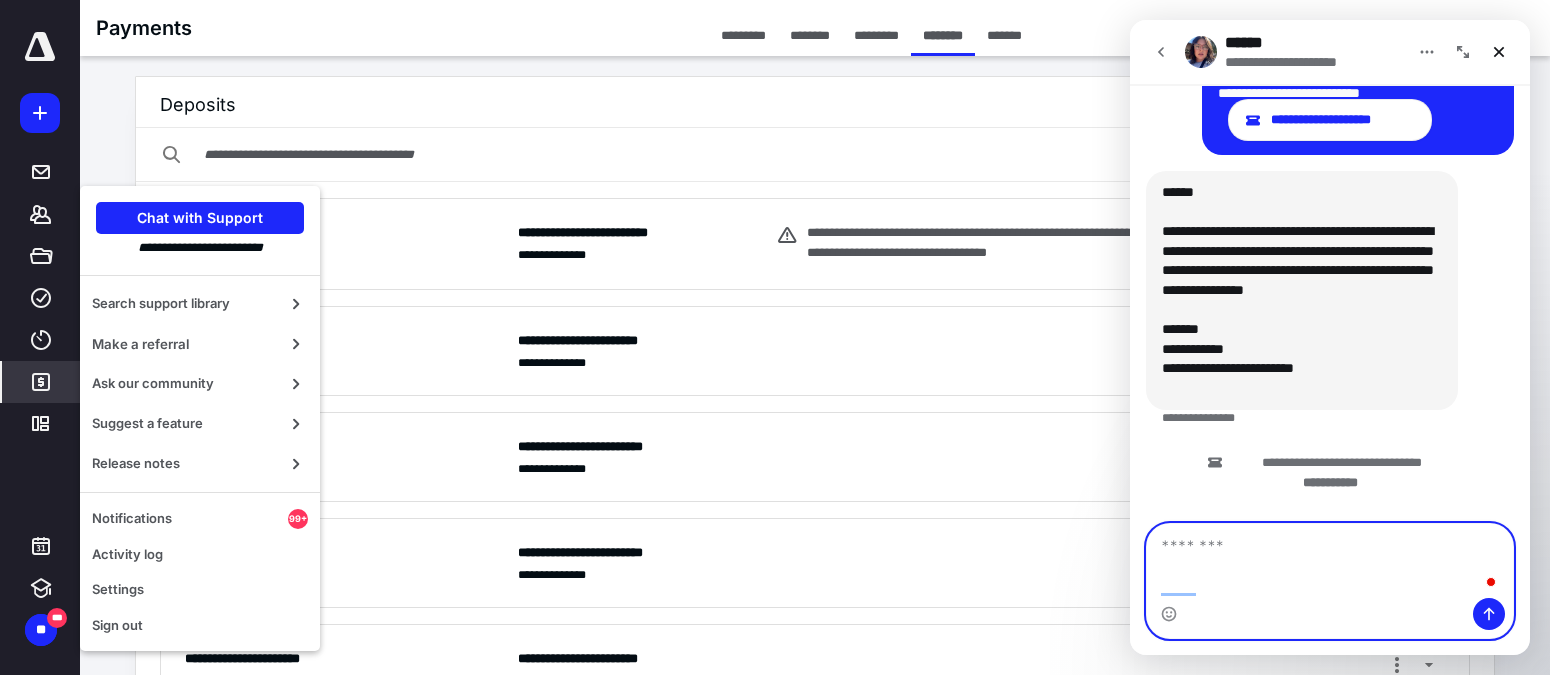 scroll, scrollTop: 3, scrollLeft: 0, axis: vertical 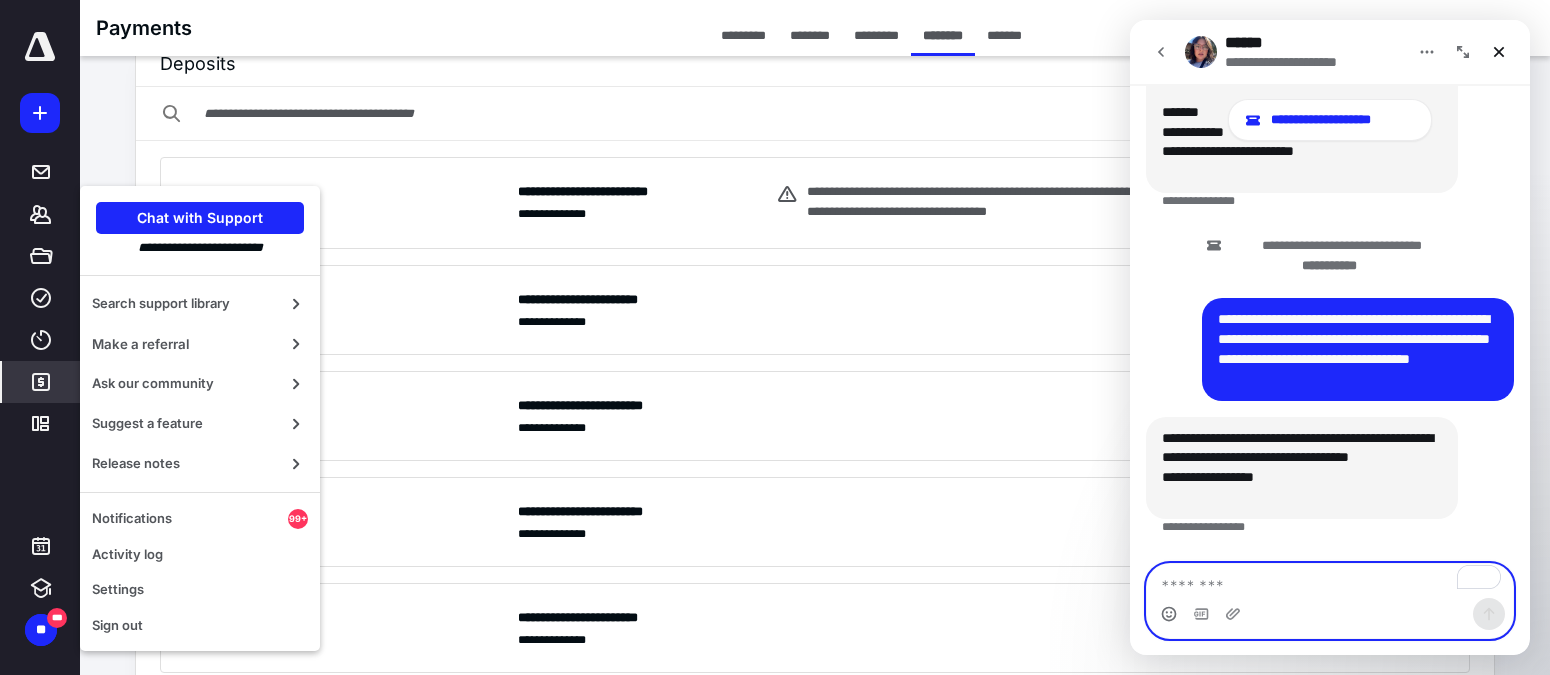 click 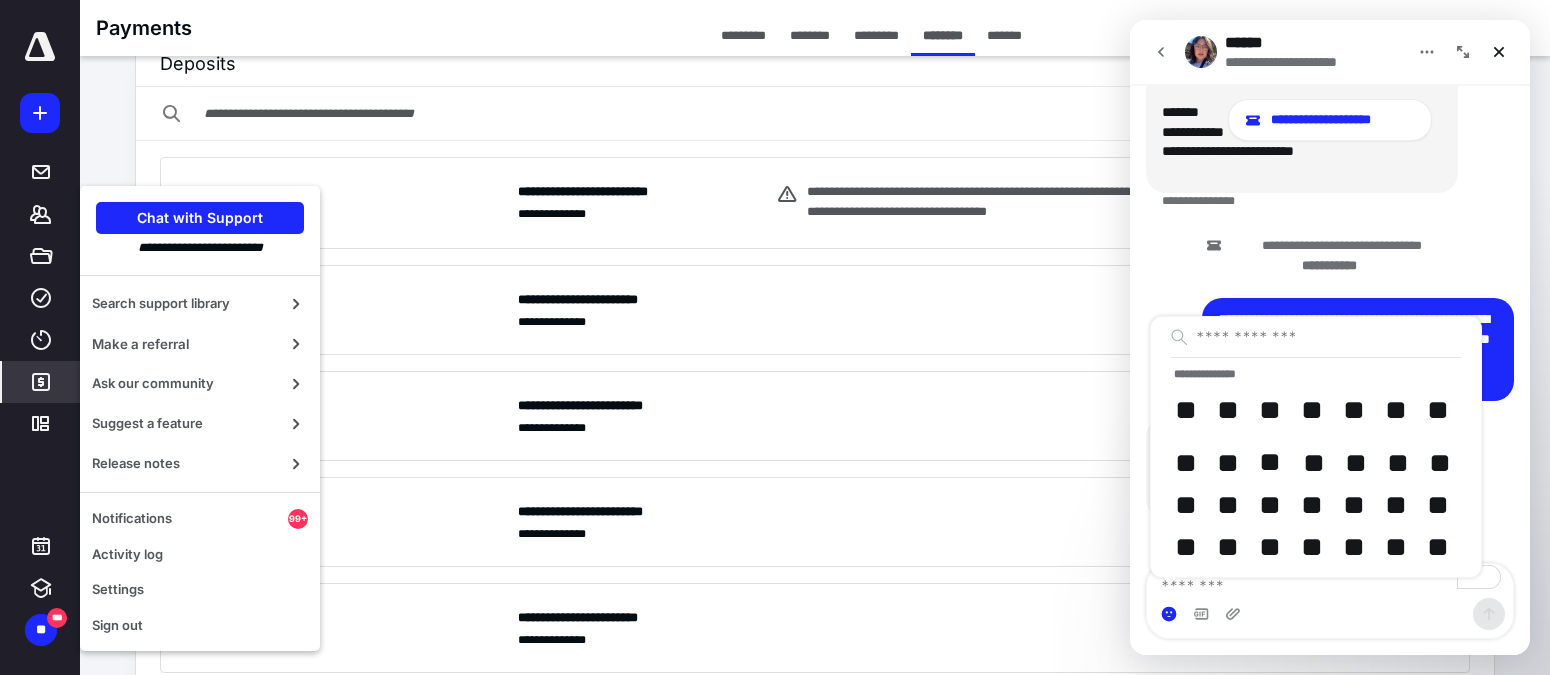 click at bounding box center [1316, 337] 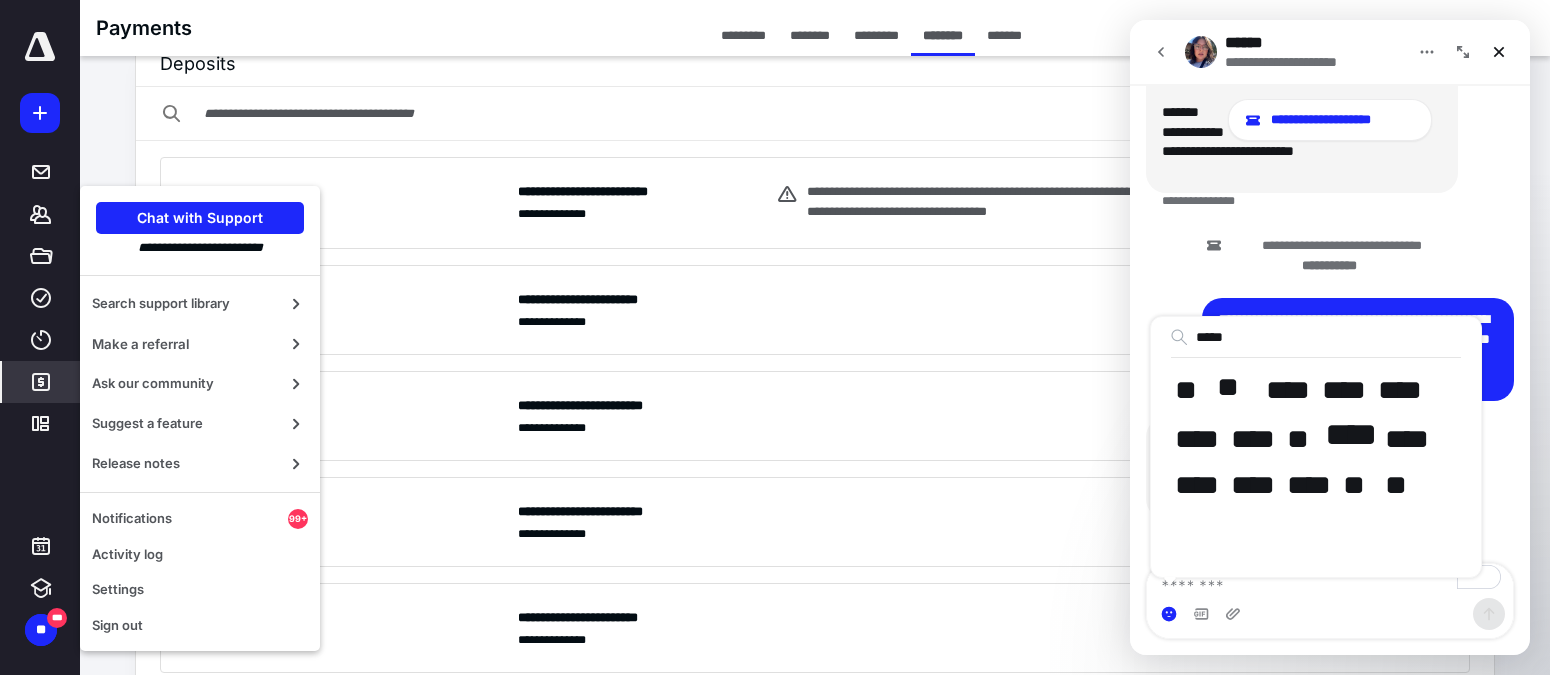 type on "*****" 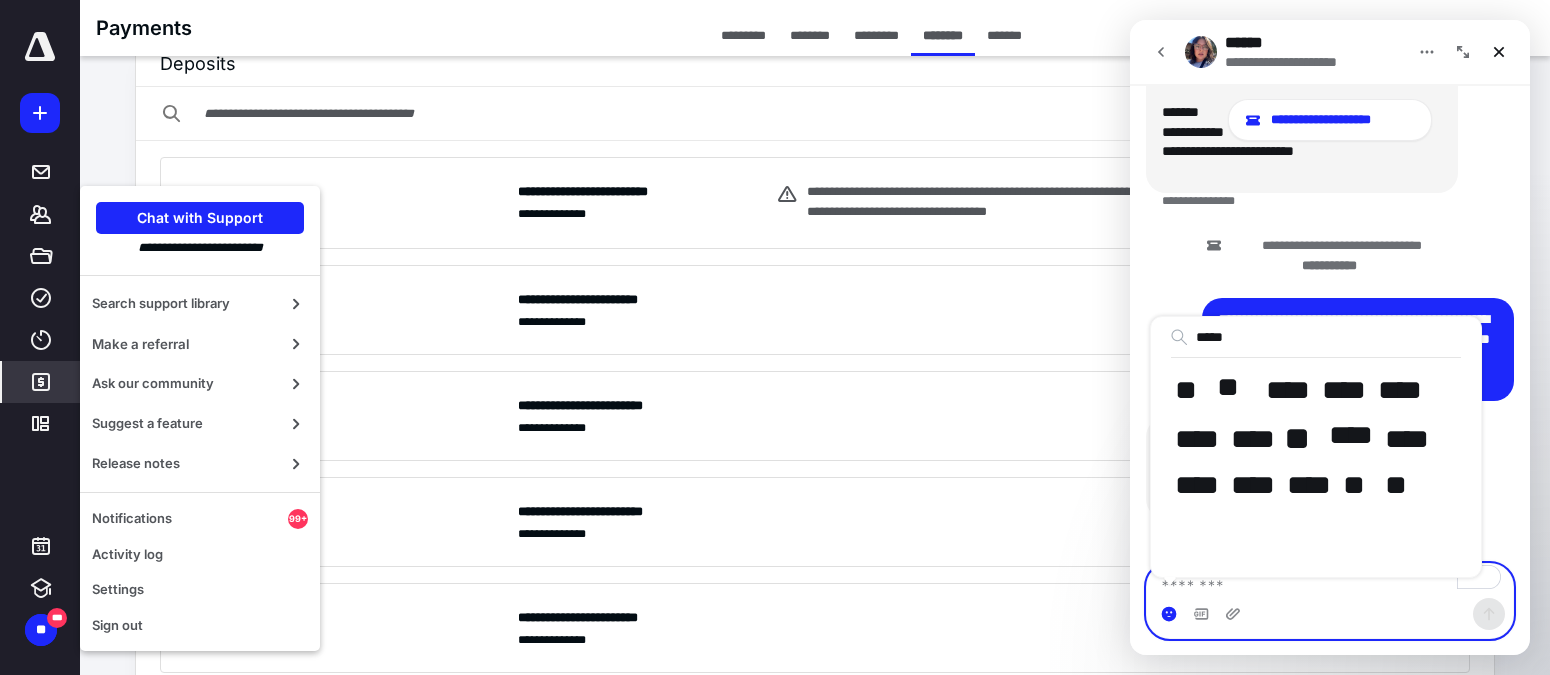 drag, startPoint x: 1175, startPoint y: 433, endPoint x: 1209, endPoint y: 449, distance: 37.576588 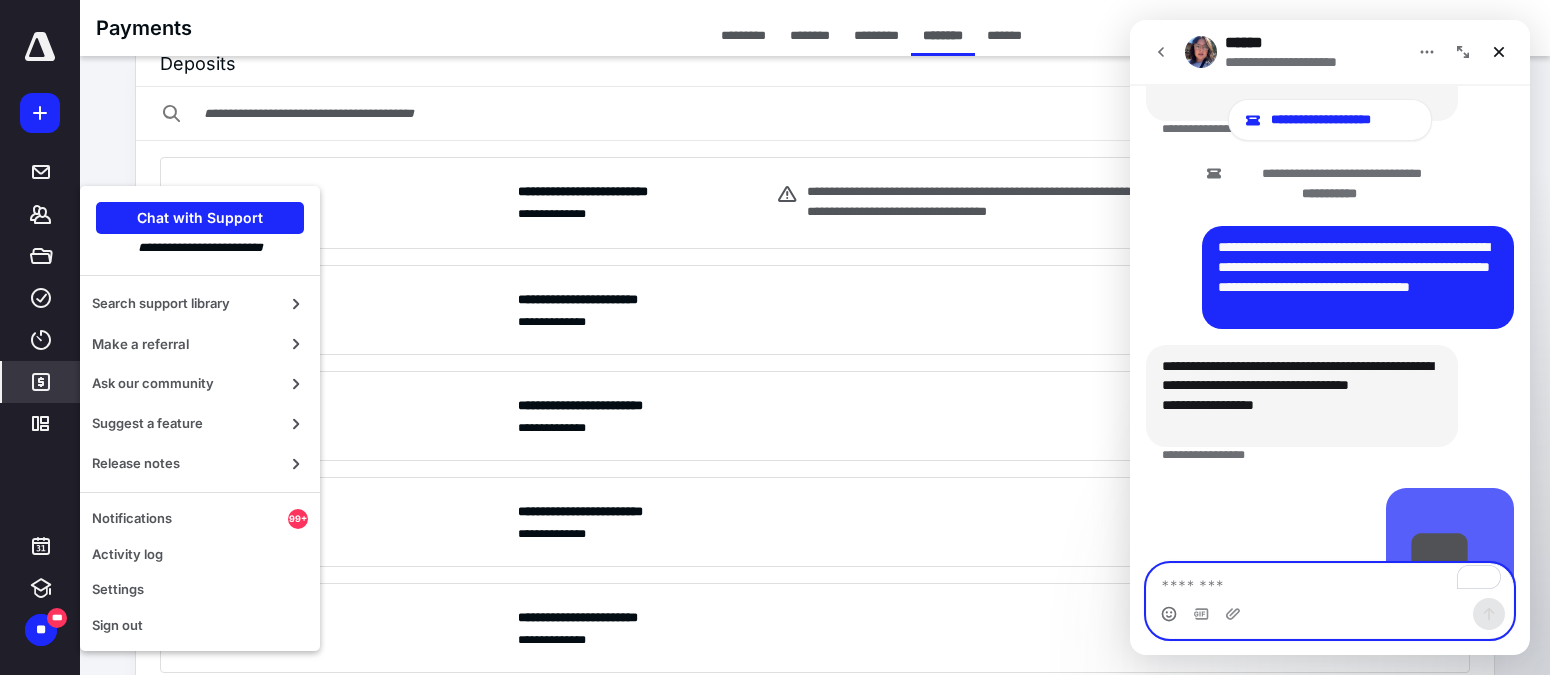 scroll, scrollTop: 6360, scrollLeft: 0, axis: vertical 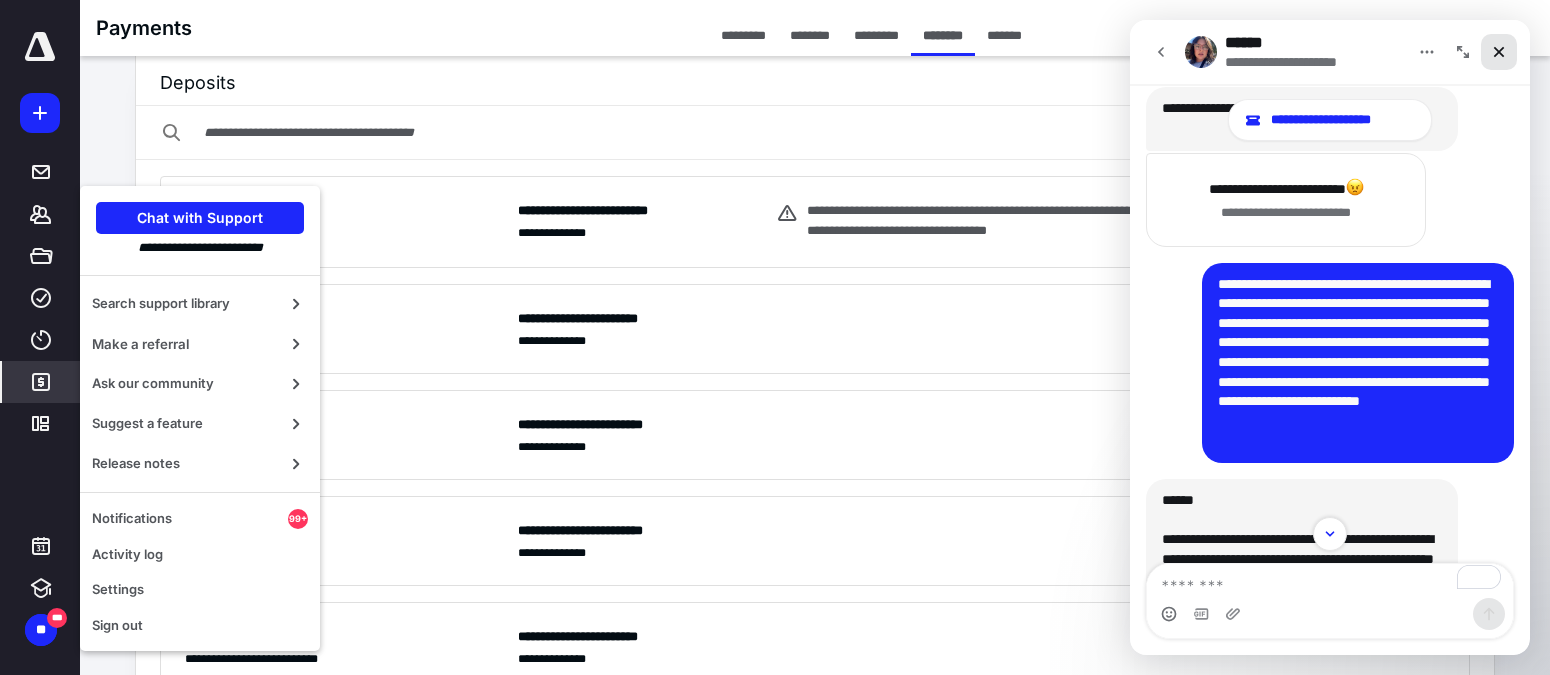 click at bounding box center (1499, 52) 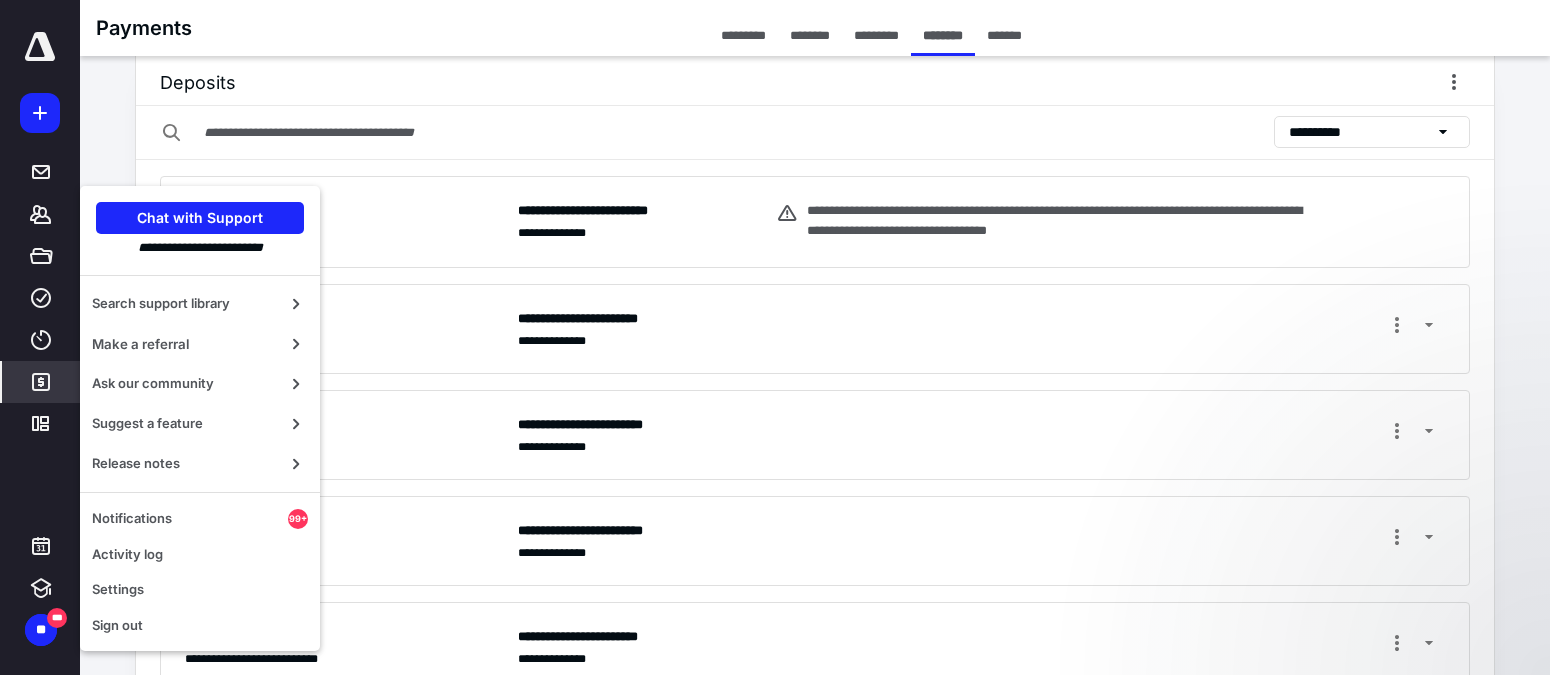 scroll, scrollTop: 28, scrollLeft: 0, axis: vertical 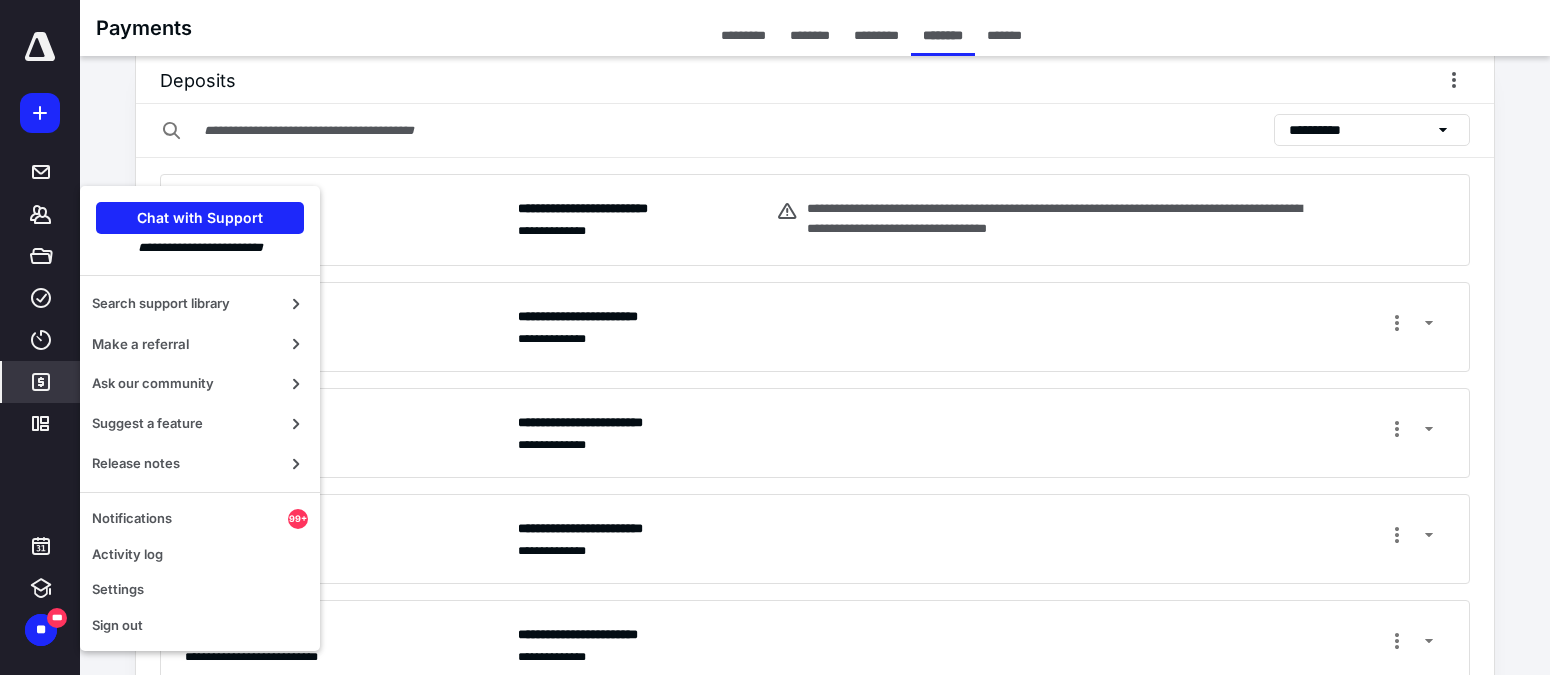 click on "**********" at bounding box center [815, 131] 